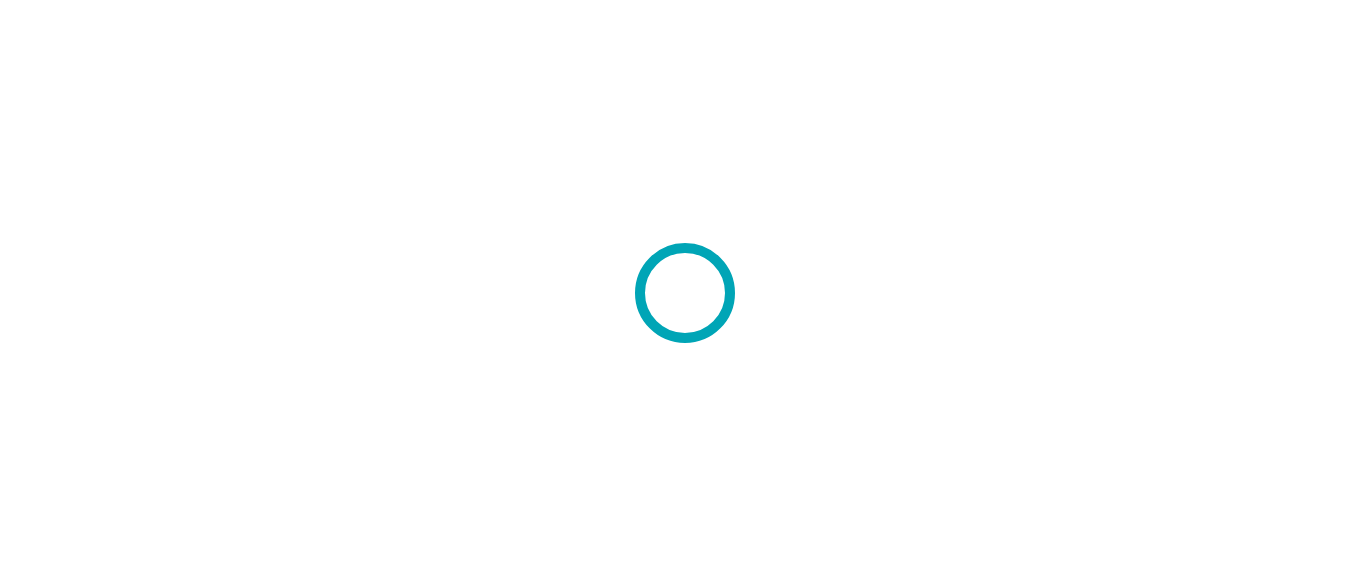 scroll, scrollTop: 0, scrollLeft: 0, axis: both 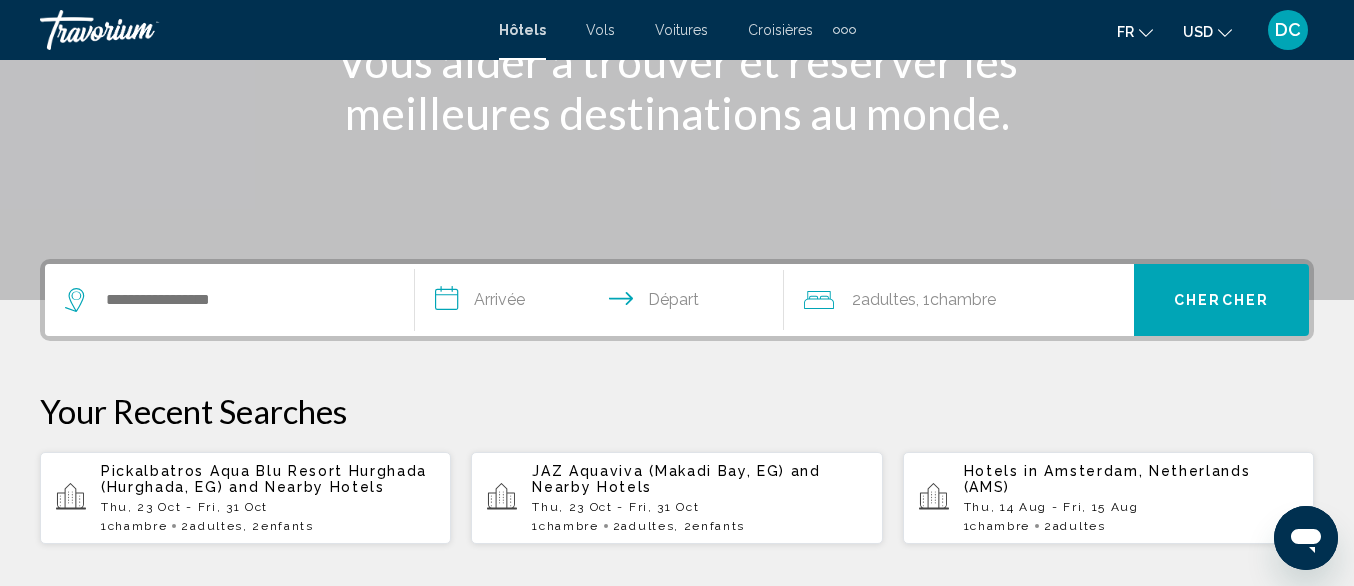 click on "Thu, 23 Oct - Fri, 31 Oct" at bounding box center (268, 507) 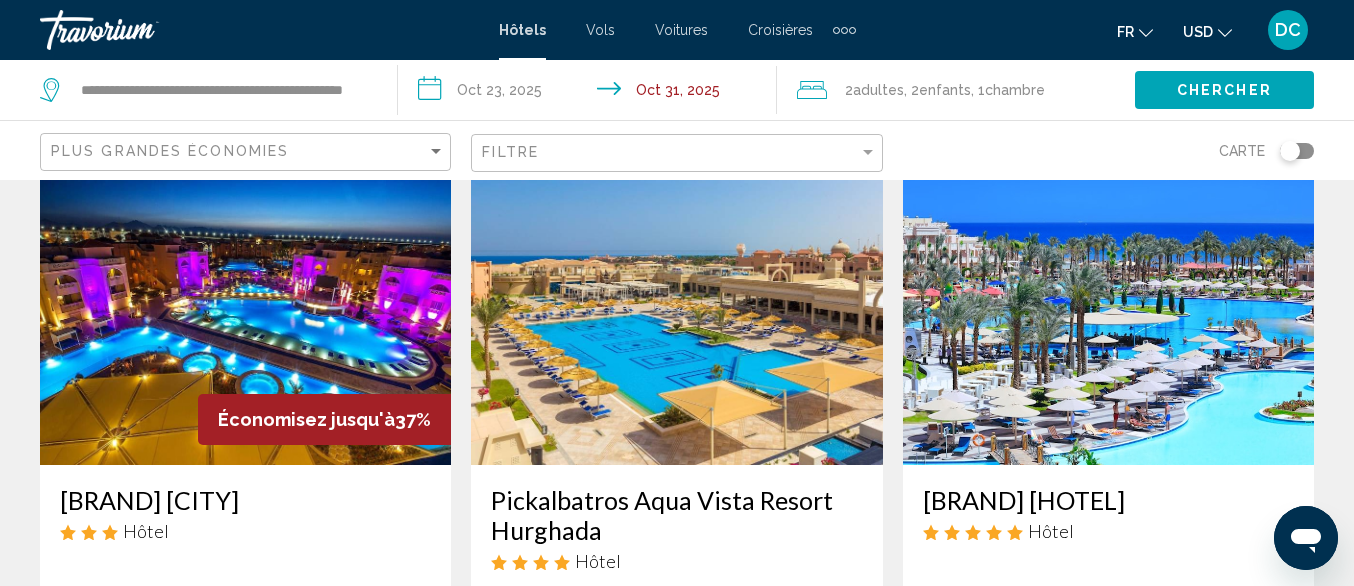 scroll, scrollTop: 0, scrollLeft: 0, axis: both 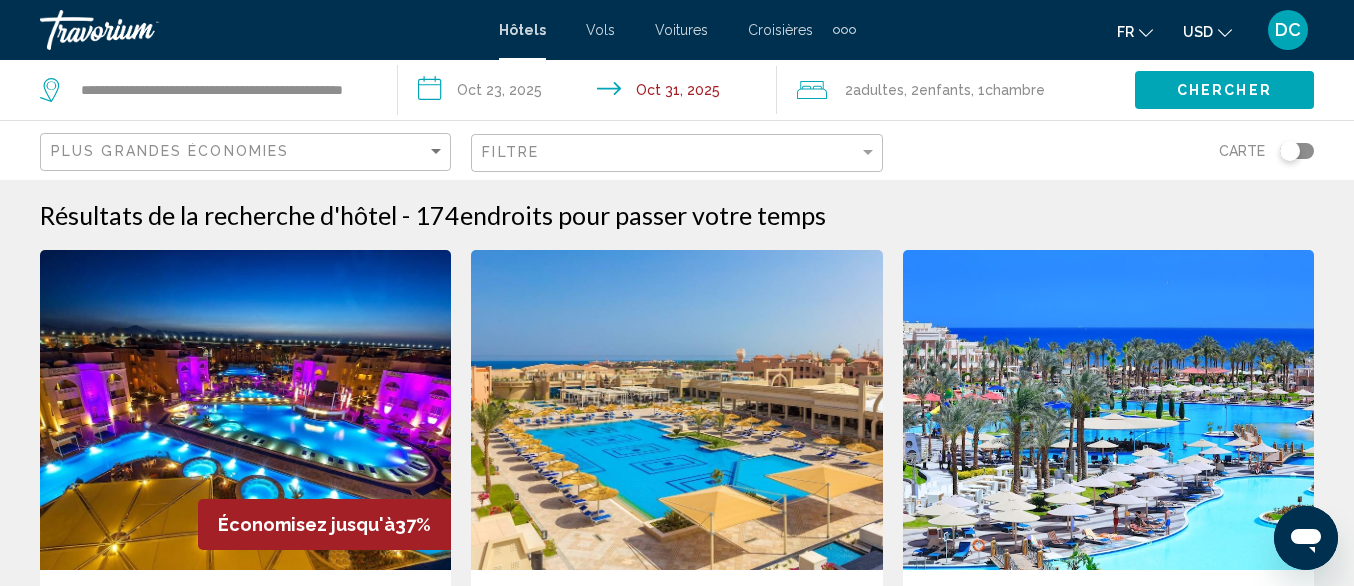 click 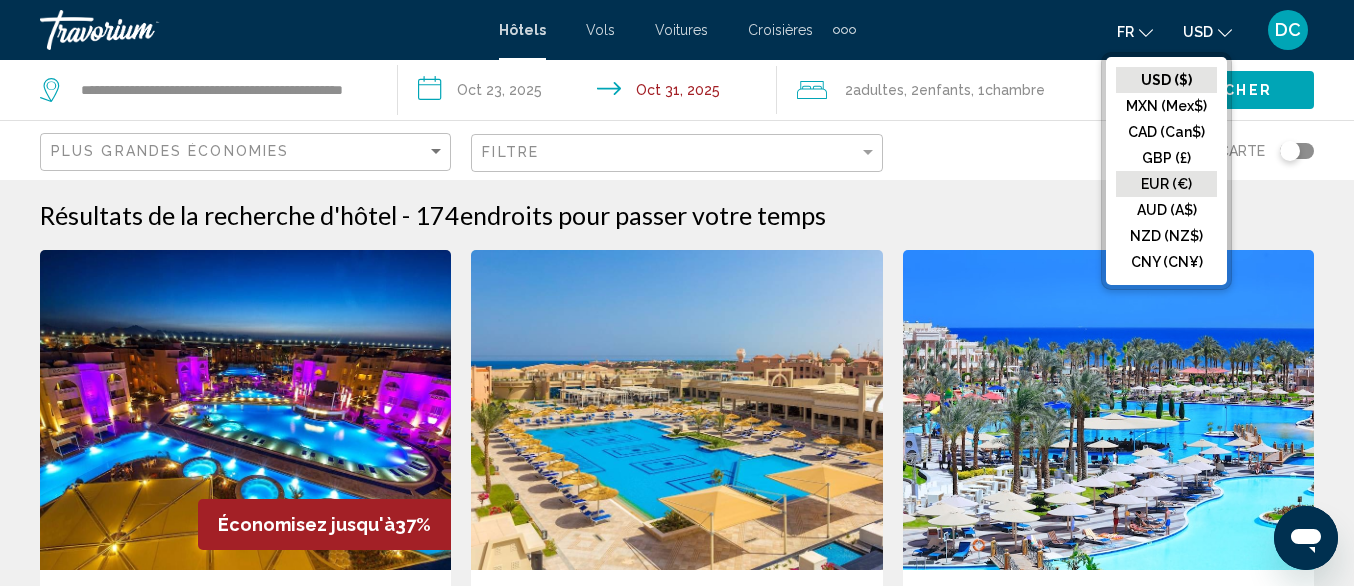 click on "EUR (€)" 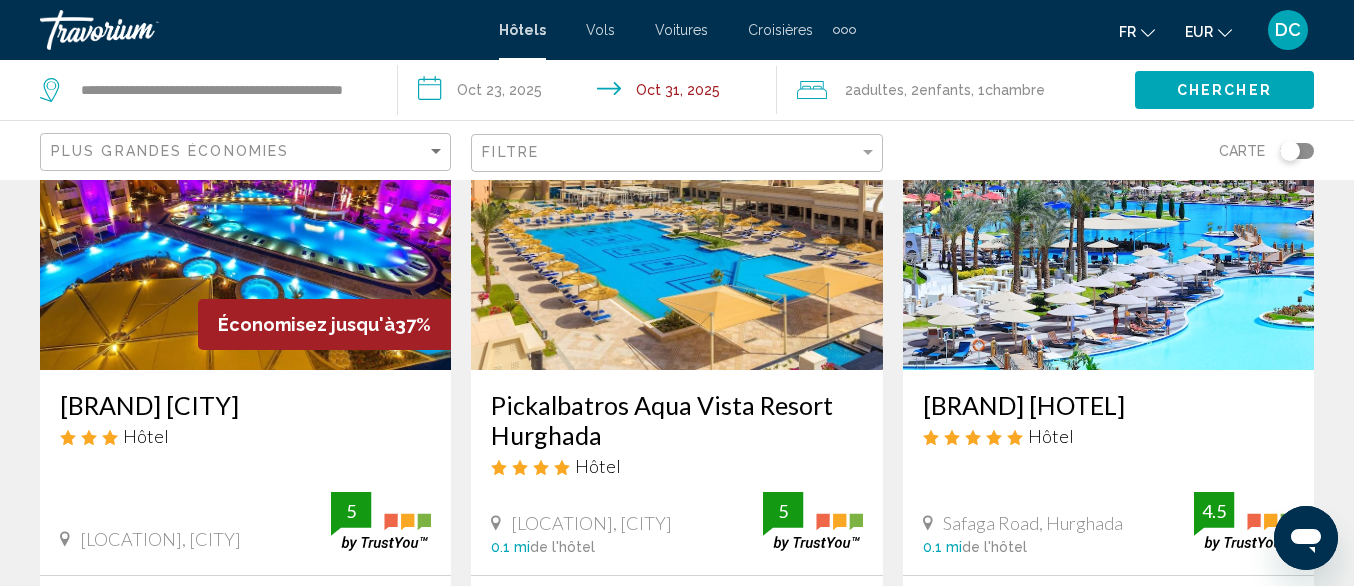 scroll, scrollTop: 0, scrollLeft: 0, axis: both 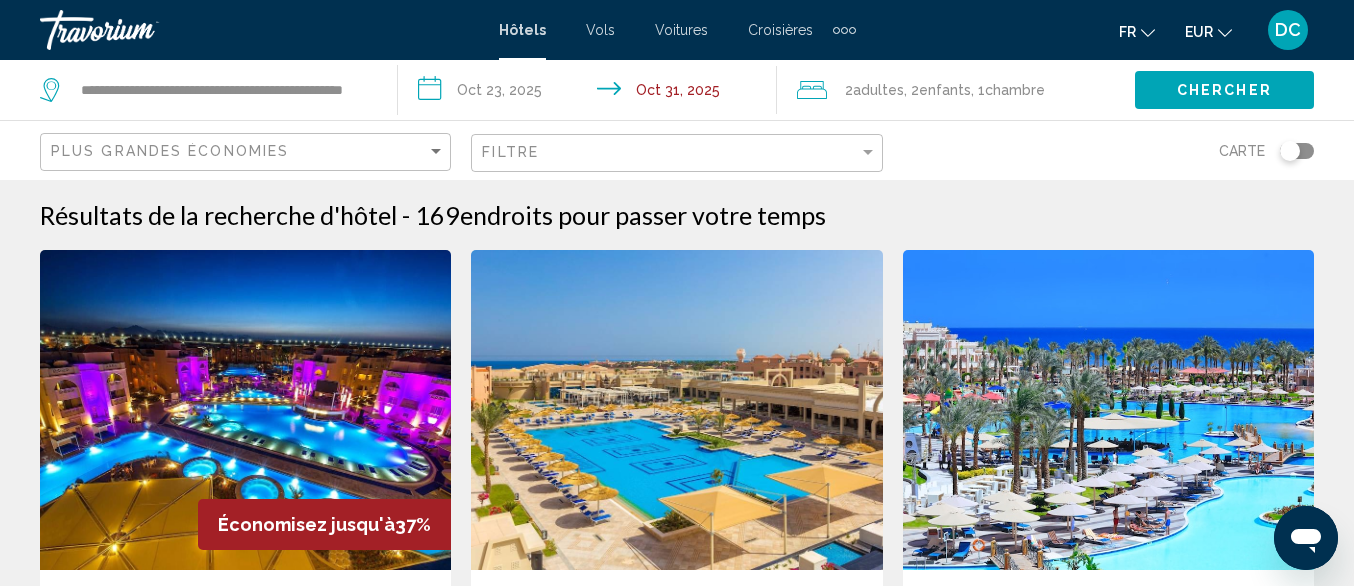 click at bounding box center (140, 30) 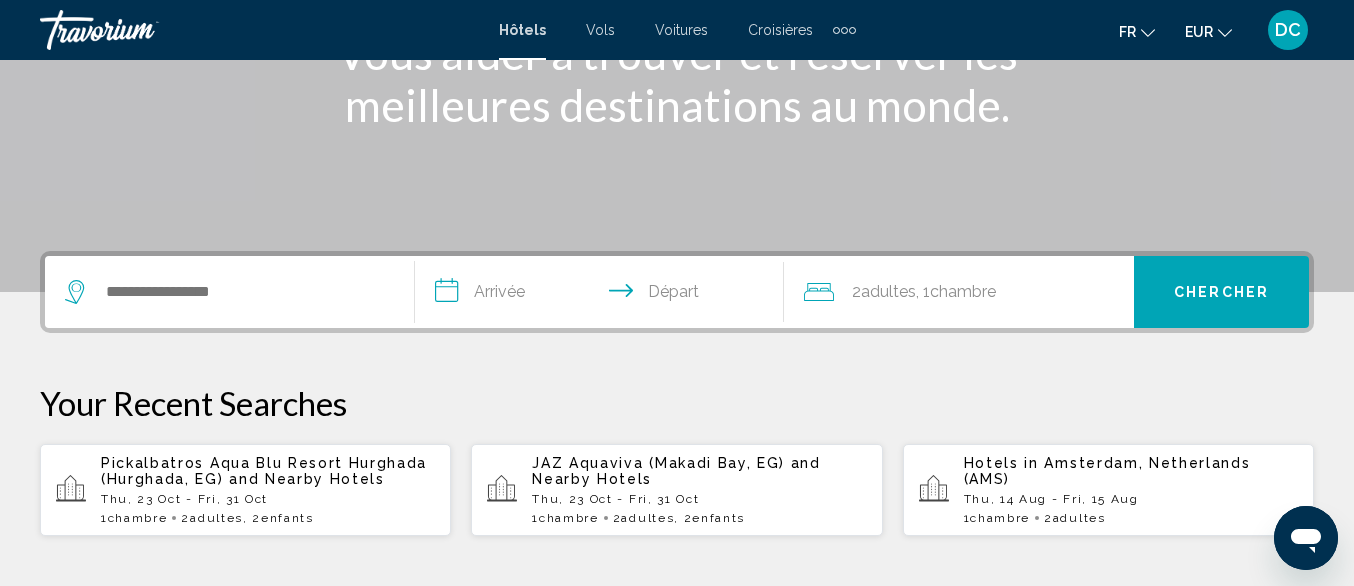 scroll, scrollTop: 500, scrollLeft: 0, axis: vertical 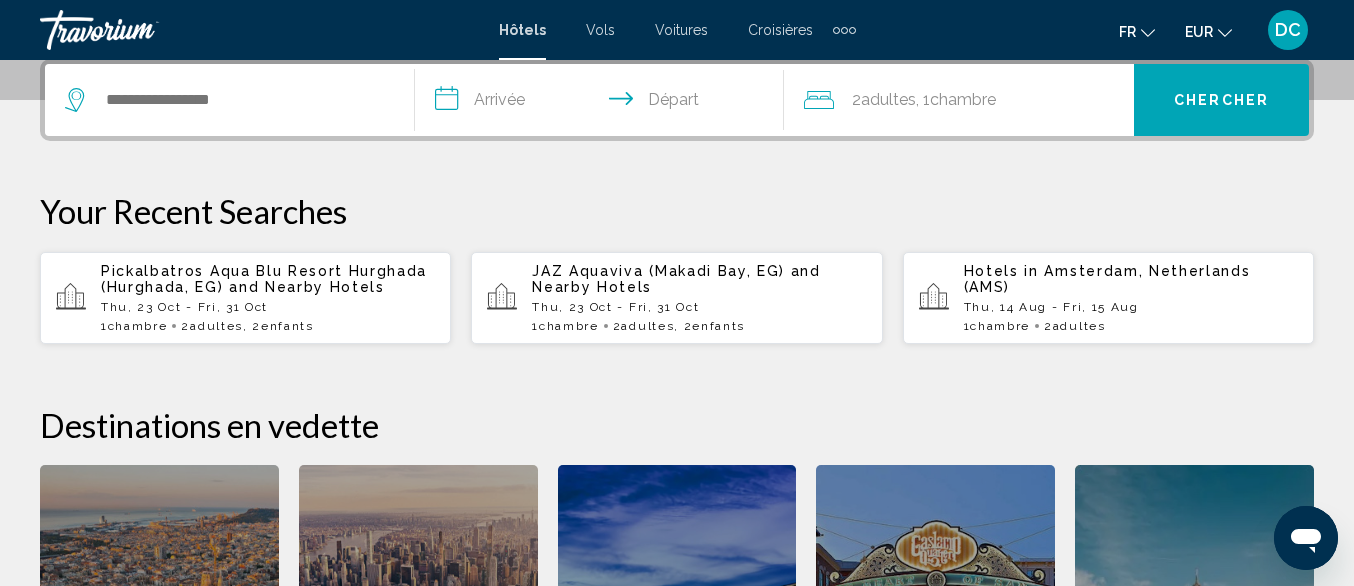 click on "Thu, 23 Oct - Fri, 31 Oct" at bounding box center (268, 307) 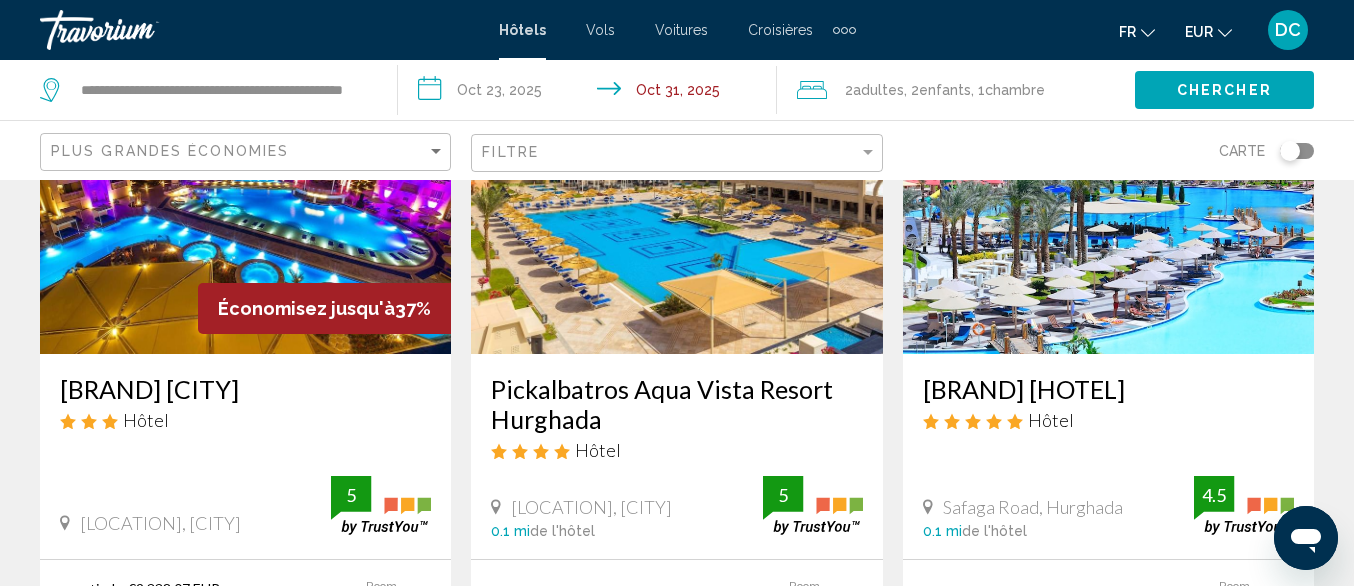 scroll, scrollTop: 0, scrollLeft: 0, axis: both 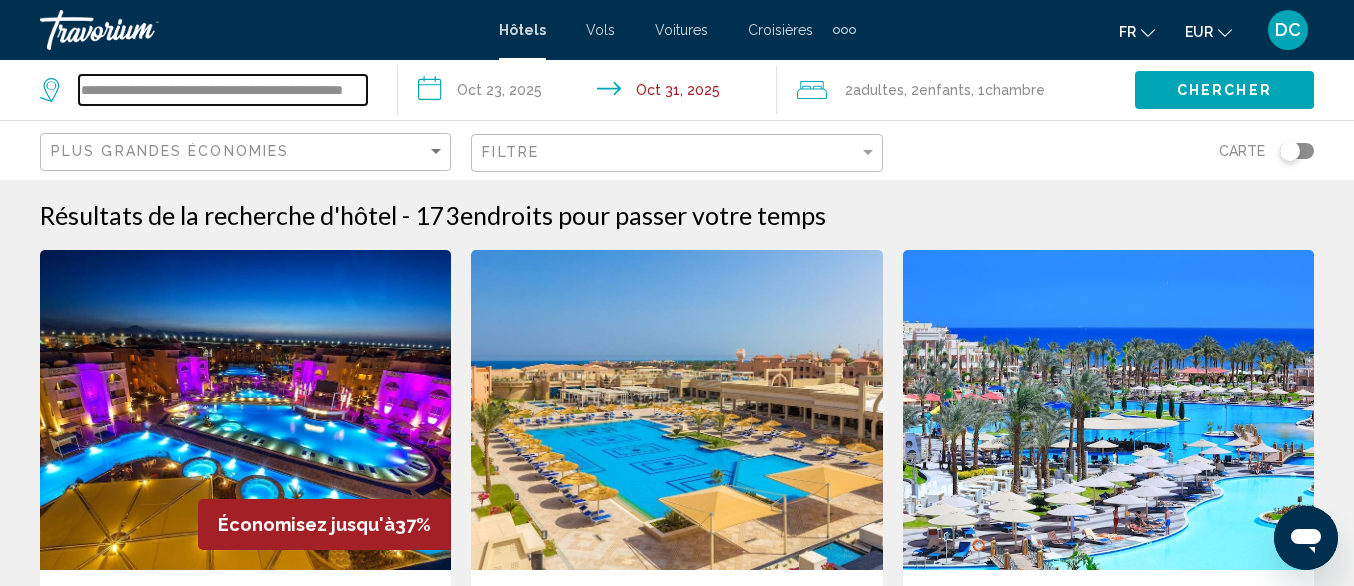click on "**********" at bounding box center [223, 90] 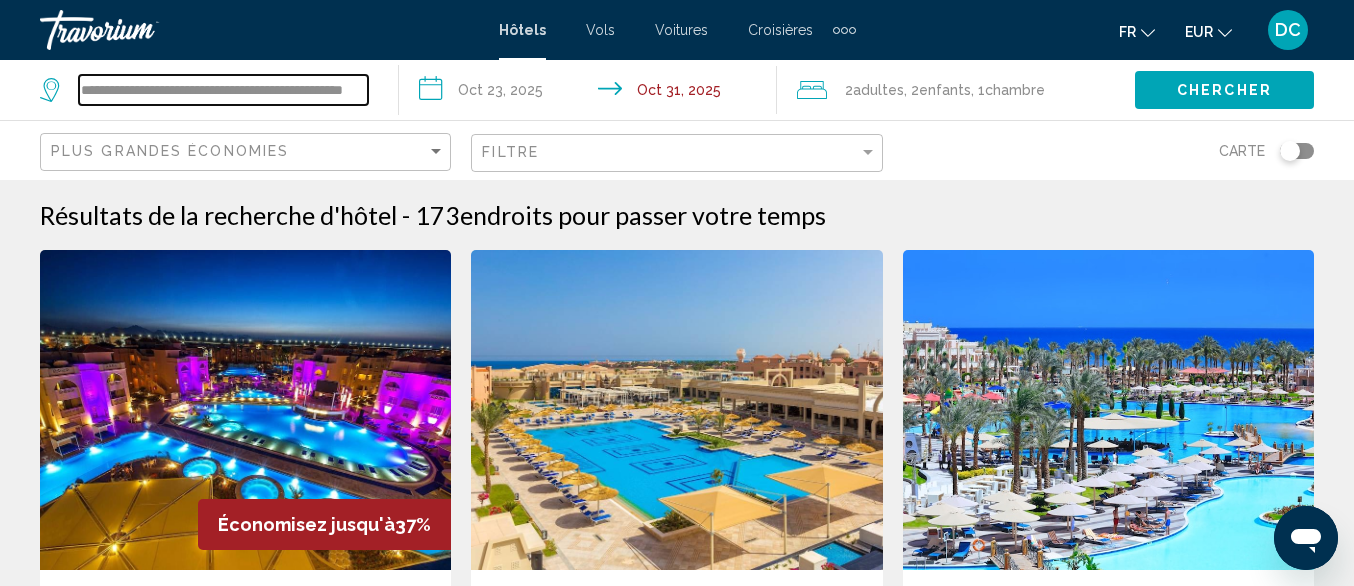 drag, startPoint x: 82, startPoint y: 91, endPoint x: 1141, endPoint y: 17, distance: 1061.5823 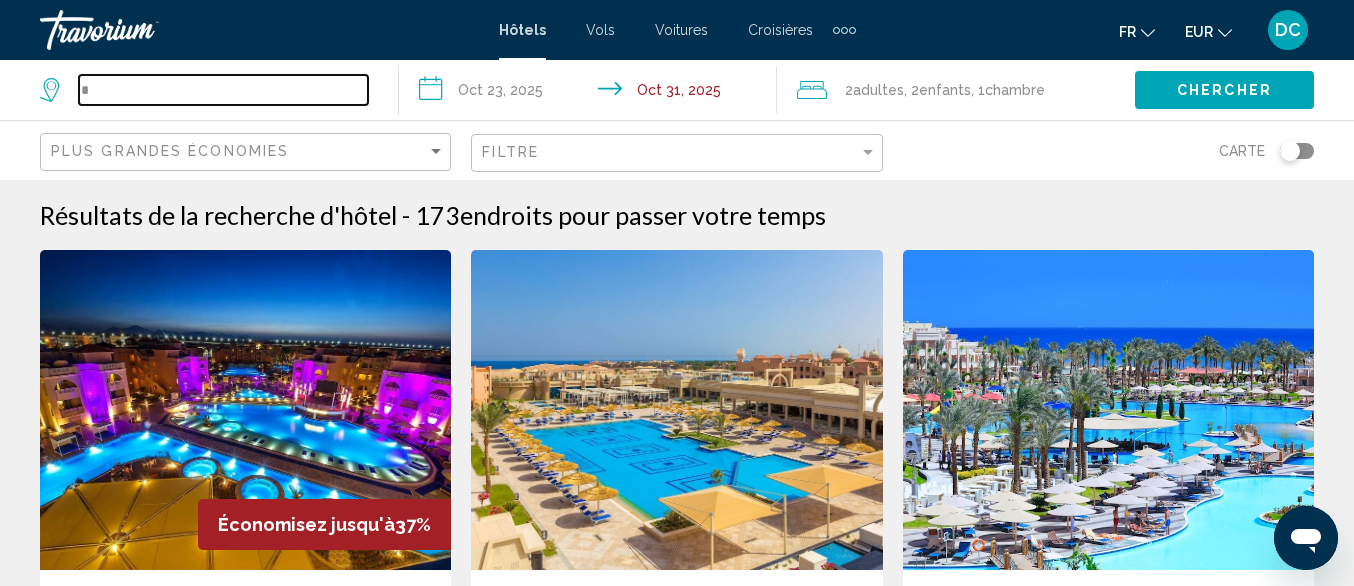 scroll, scrollTop: 0, scrollLeft: 0, axis: both 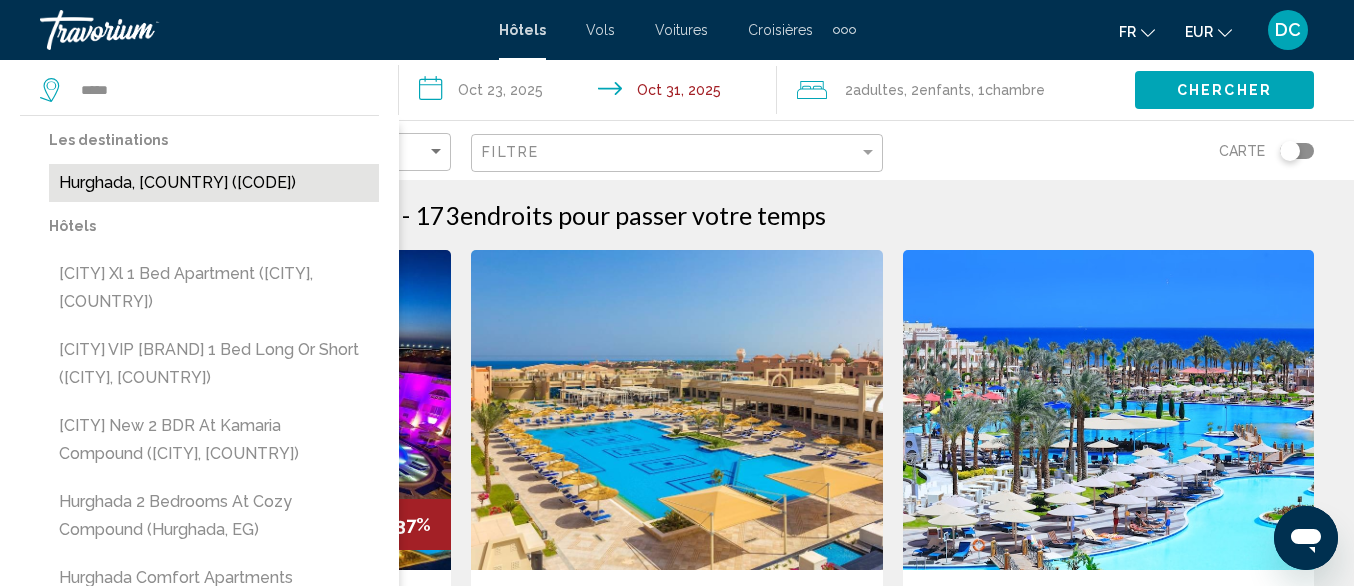 click on "Hurghada, [COUNTRY] ([CODE])" at bounding box center (214, 183) 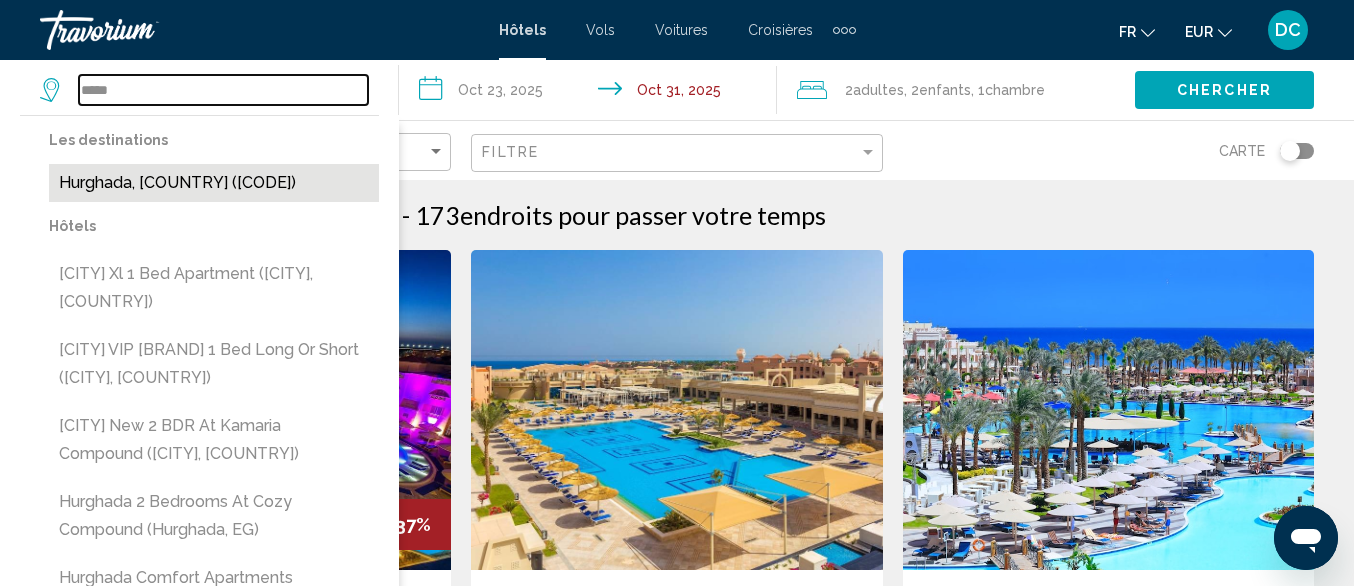type on "**********" 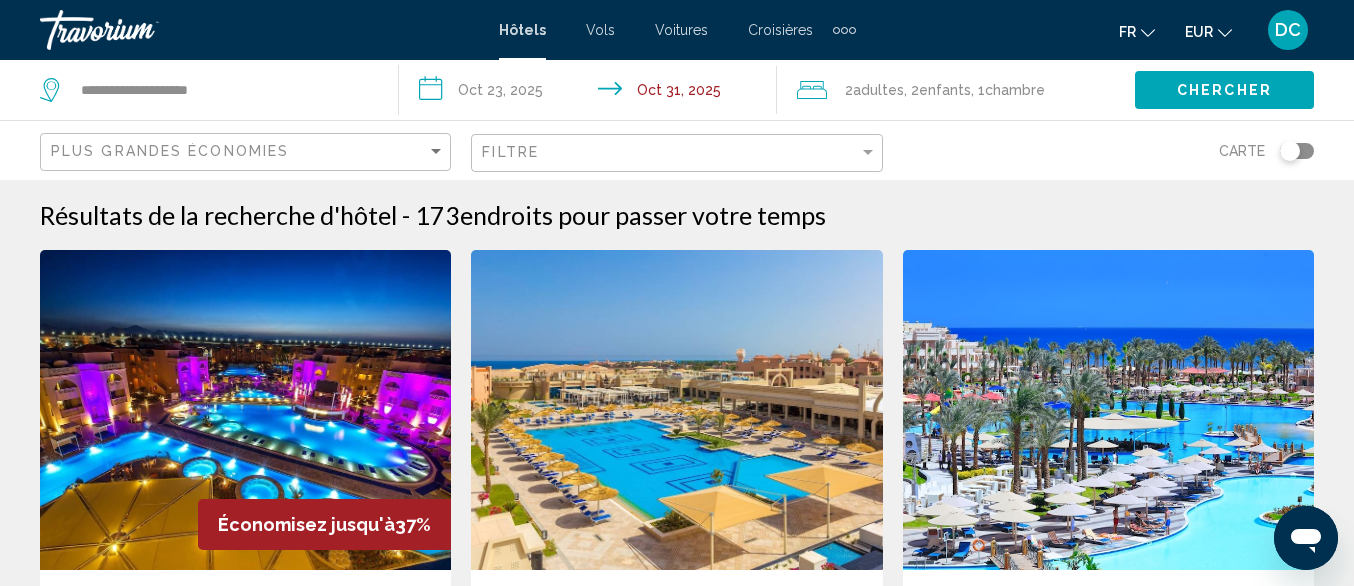 click on "Chercher" 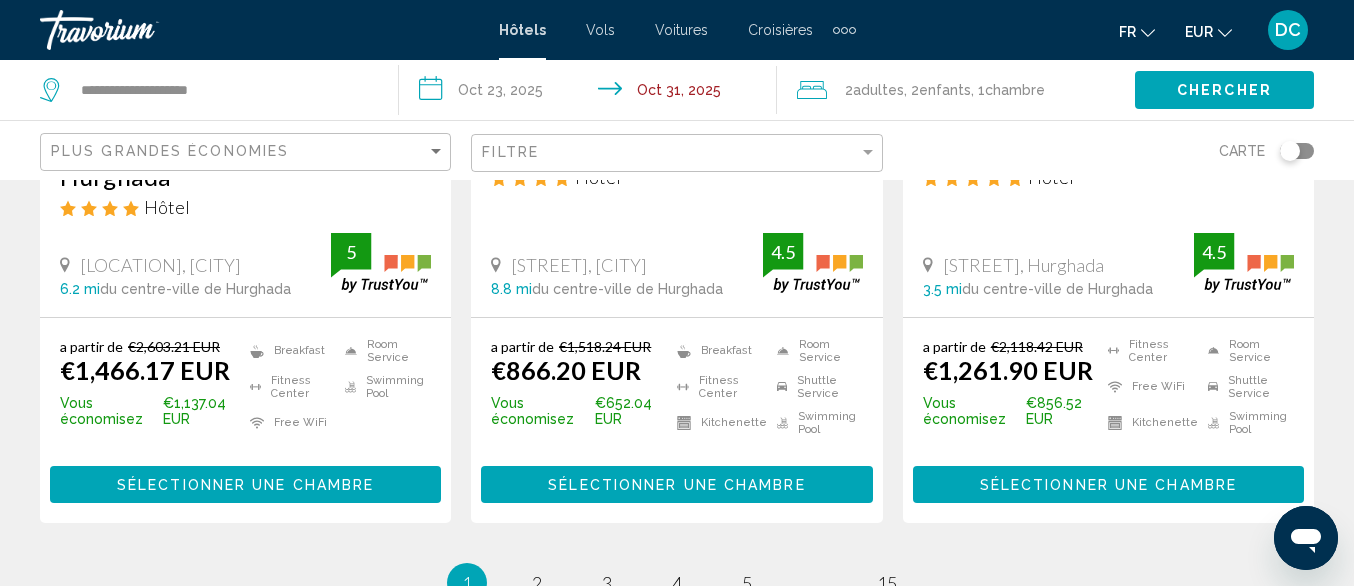 scroll, scrollTop: 2773, scrollLeft: 0, axis: vertical 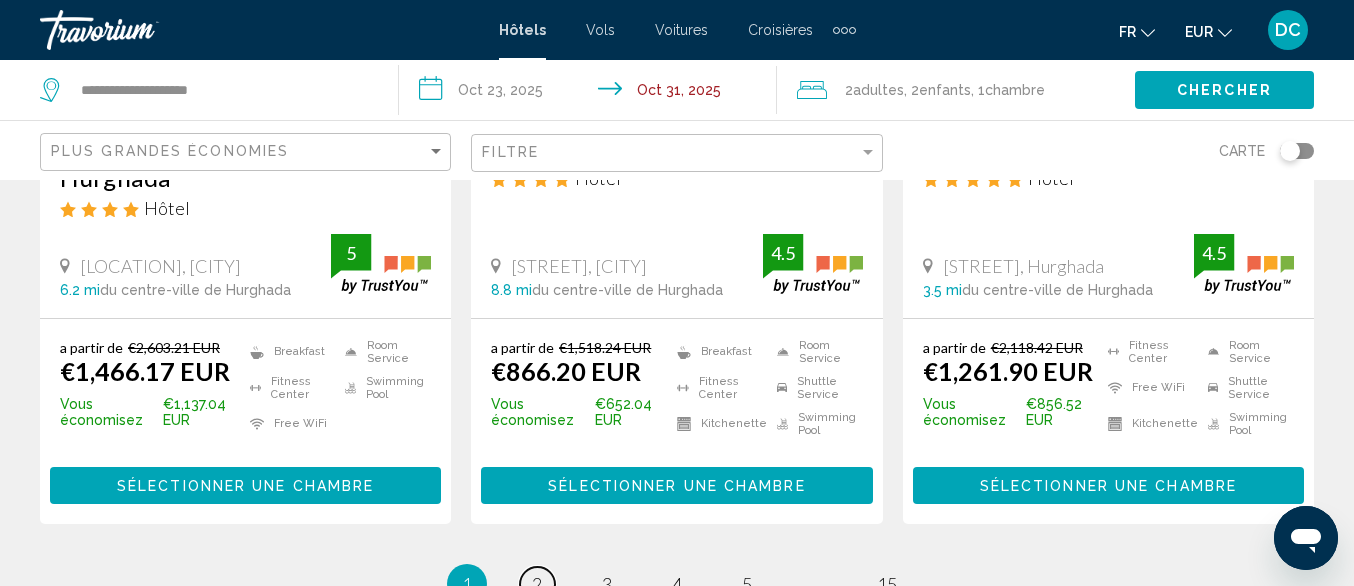 click on "2" at bounding box center [537, 584] 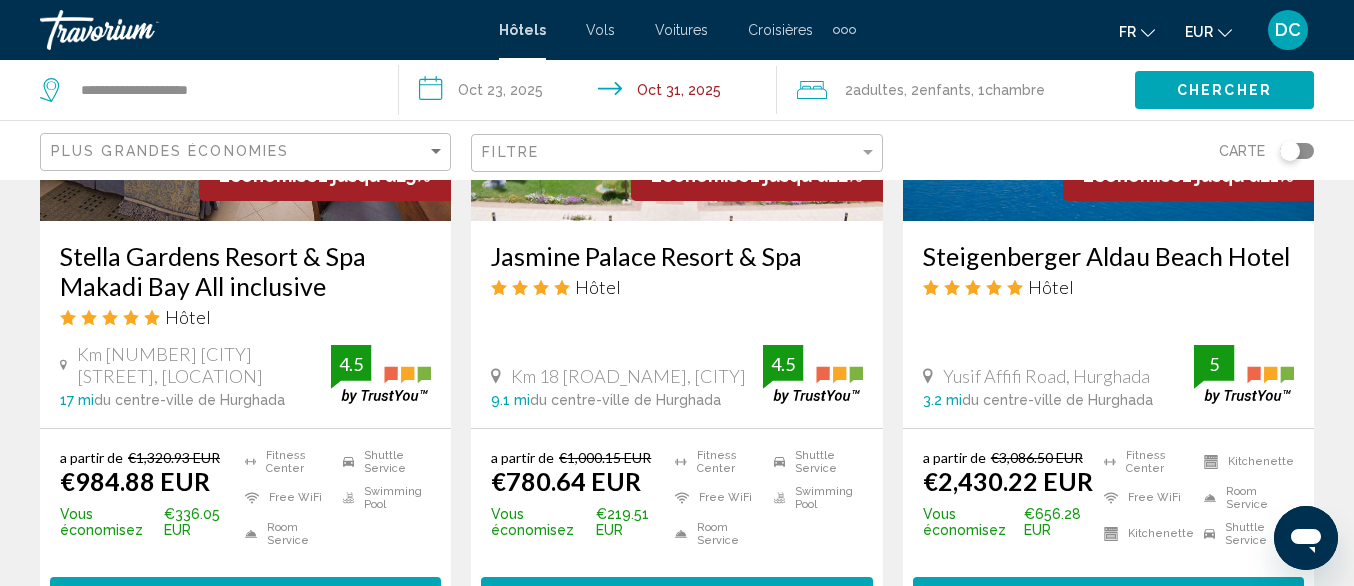 scroll, scrollTop: 3000, scrollLeft: 0, axis: vertical 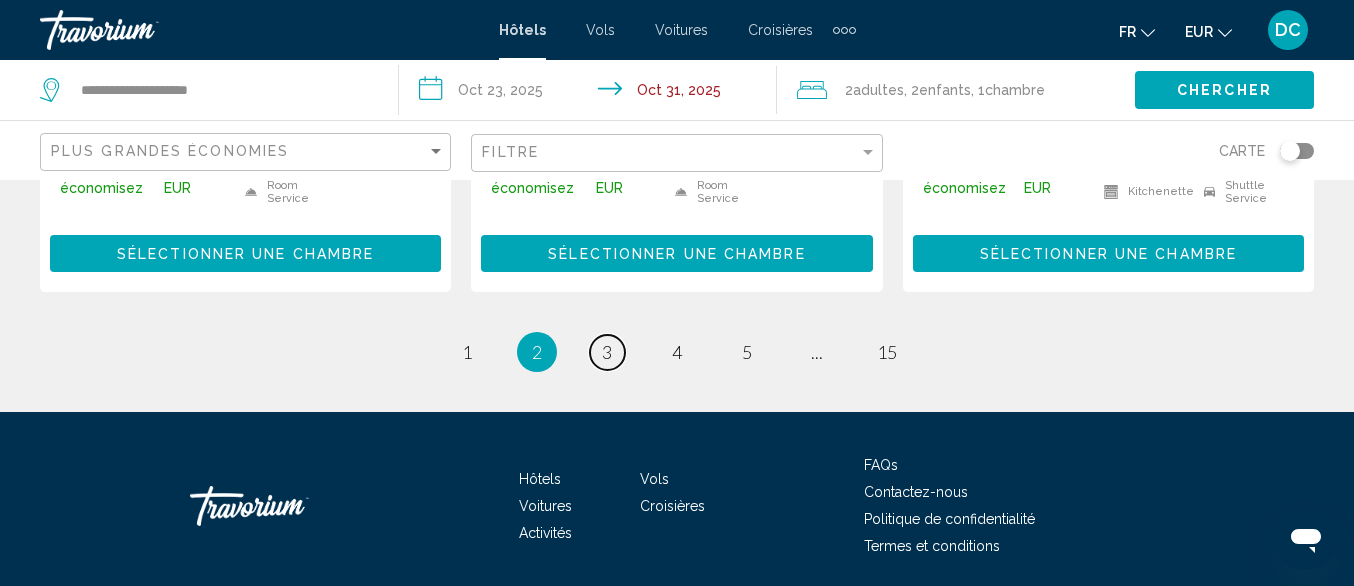 click on "page  3" at bounding box center [607, 352] 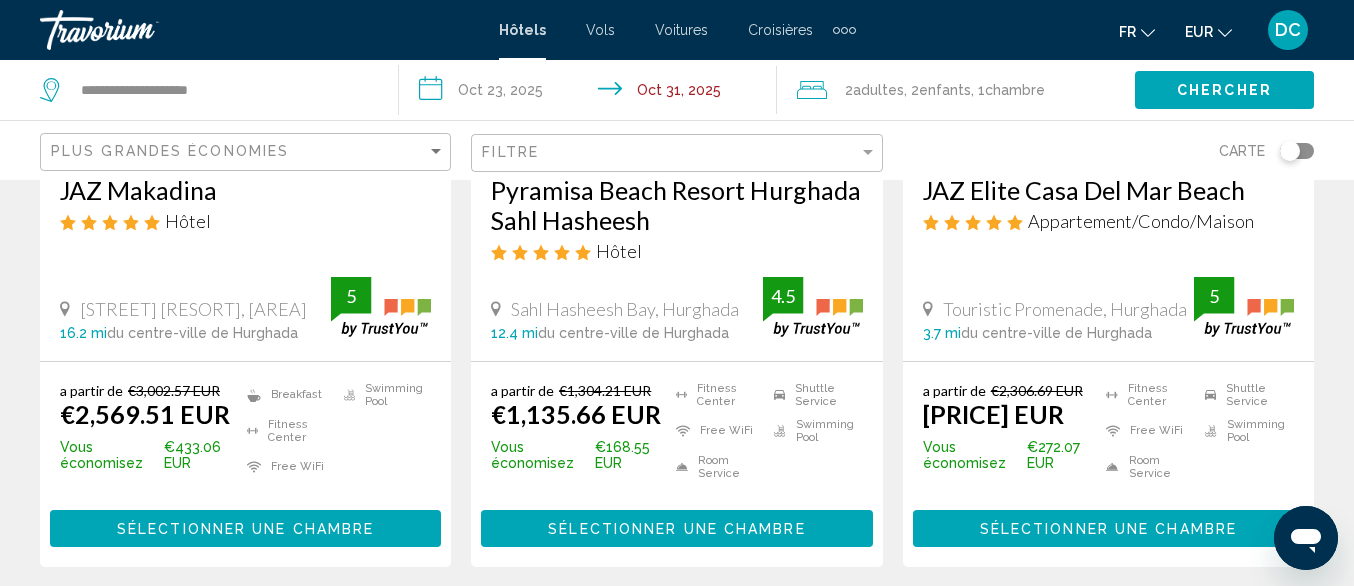 scroll, scrollTop: 2900, scrollLeft: 0, axis: vertical 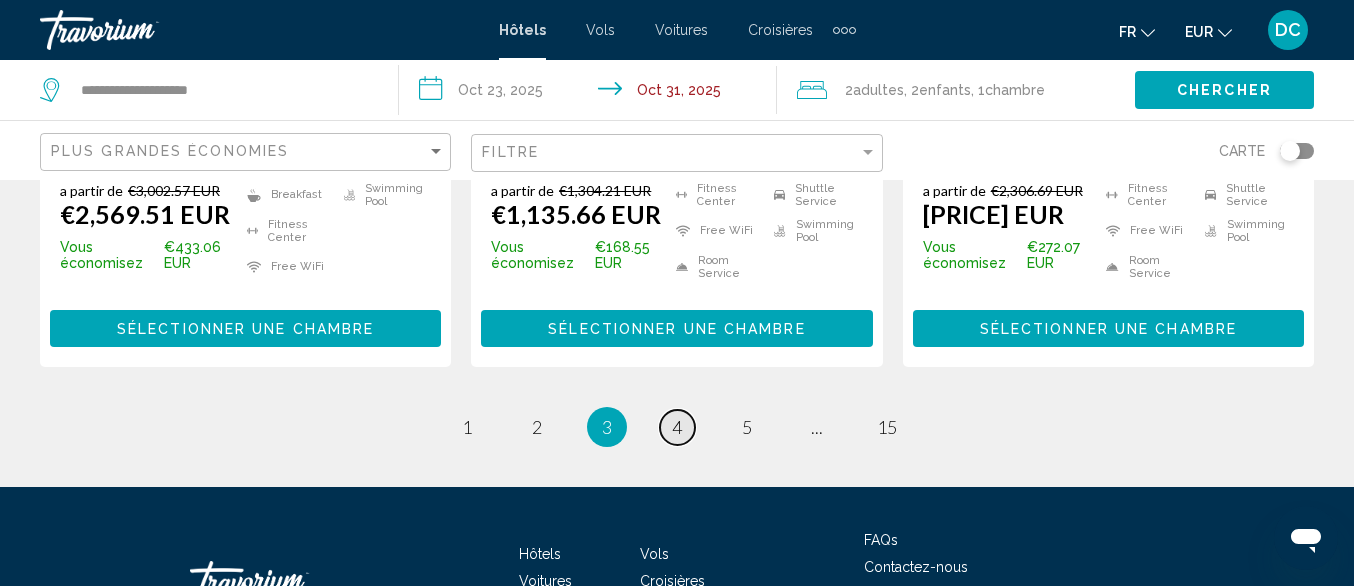 click on "4" at bounding box center (677, 427) 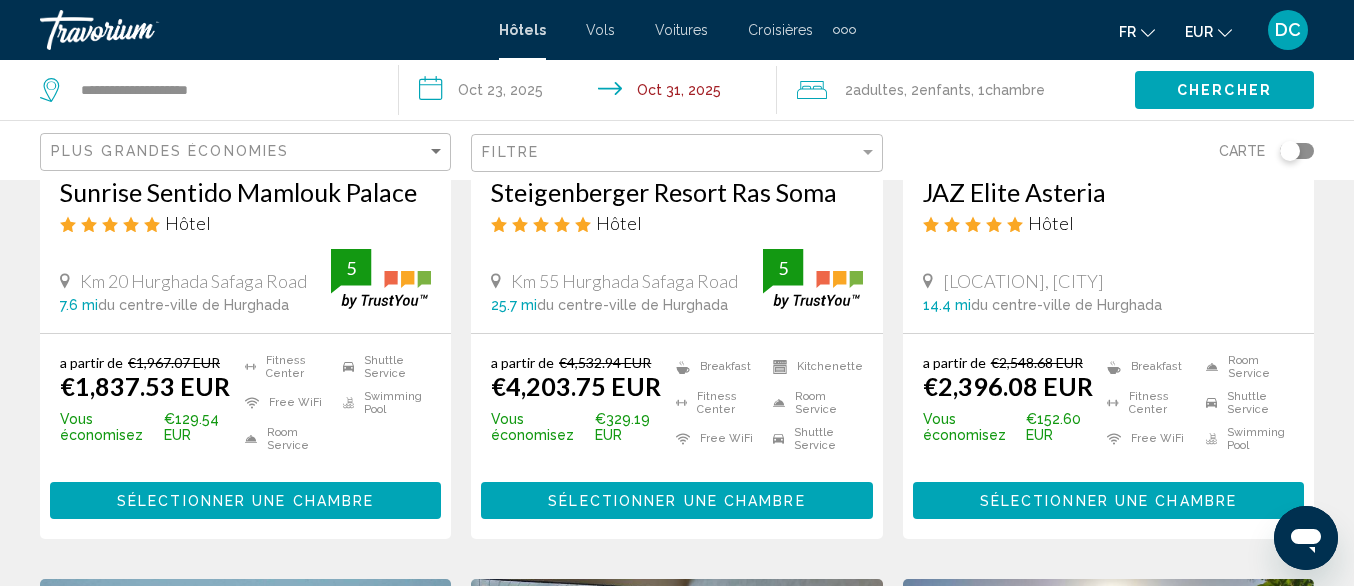 scroll, scrollTop: 1900, scrollLeft: 0, axis: vertical 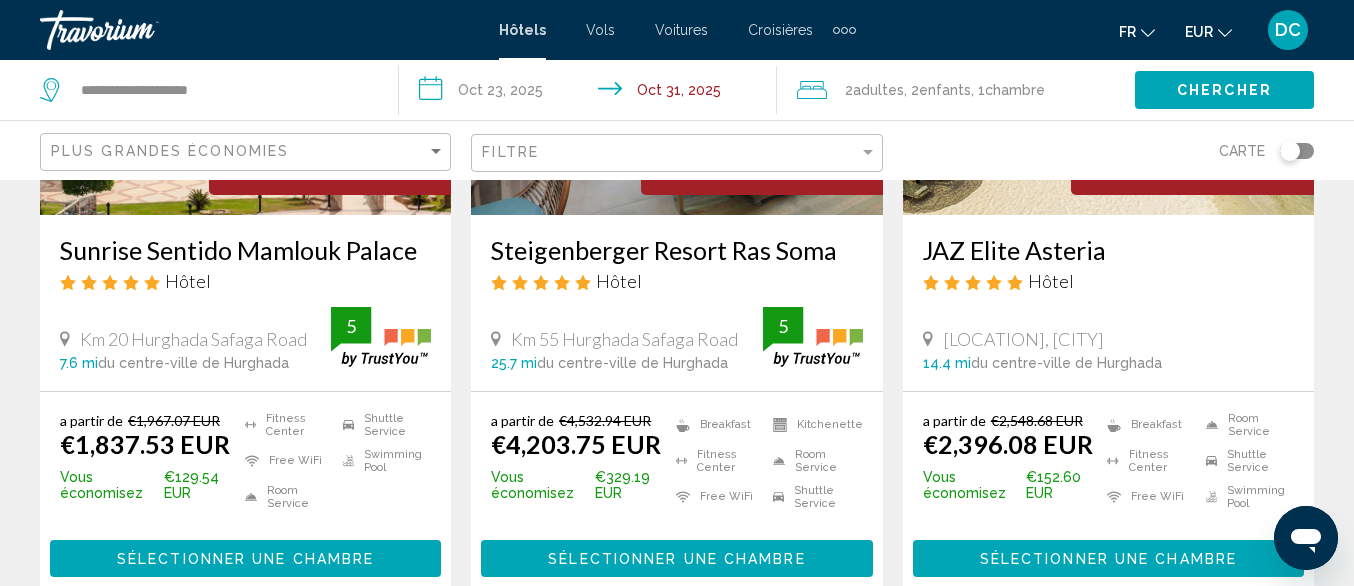 click on "Sélectionner une chambre" at bounding box center [245, 559] 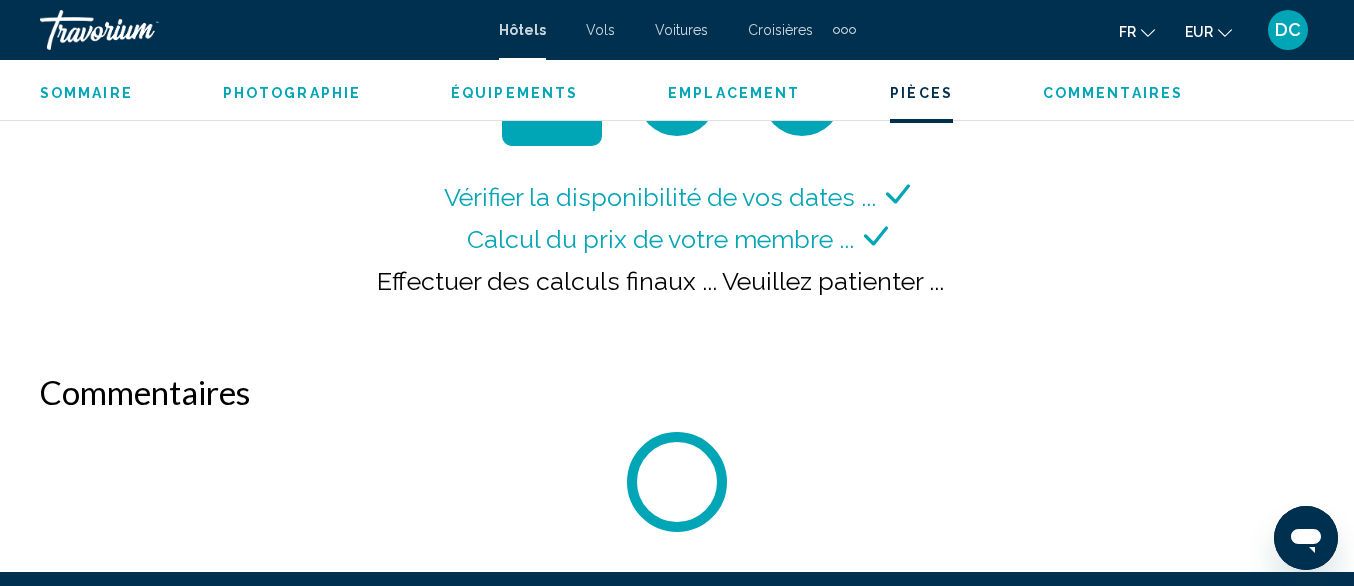 scroll, scrollTop: 3142, scrollLeft: 0, axis: vertical 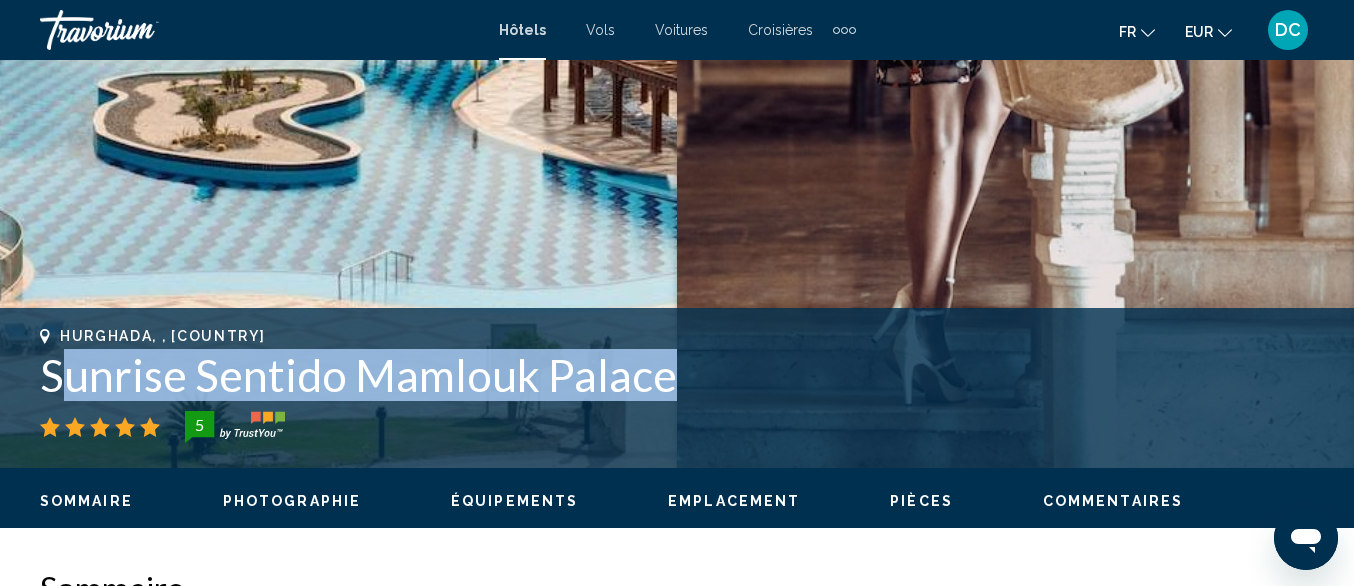 drag, startPoint x: 52, startPoint y: 365, endPoint x: 767, endPoint y: 376, distance: 715.0846 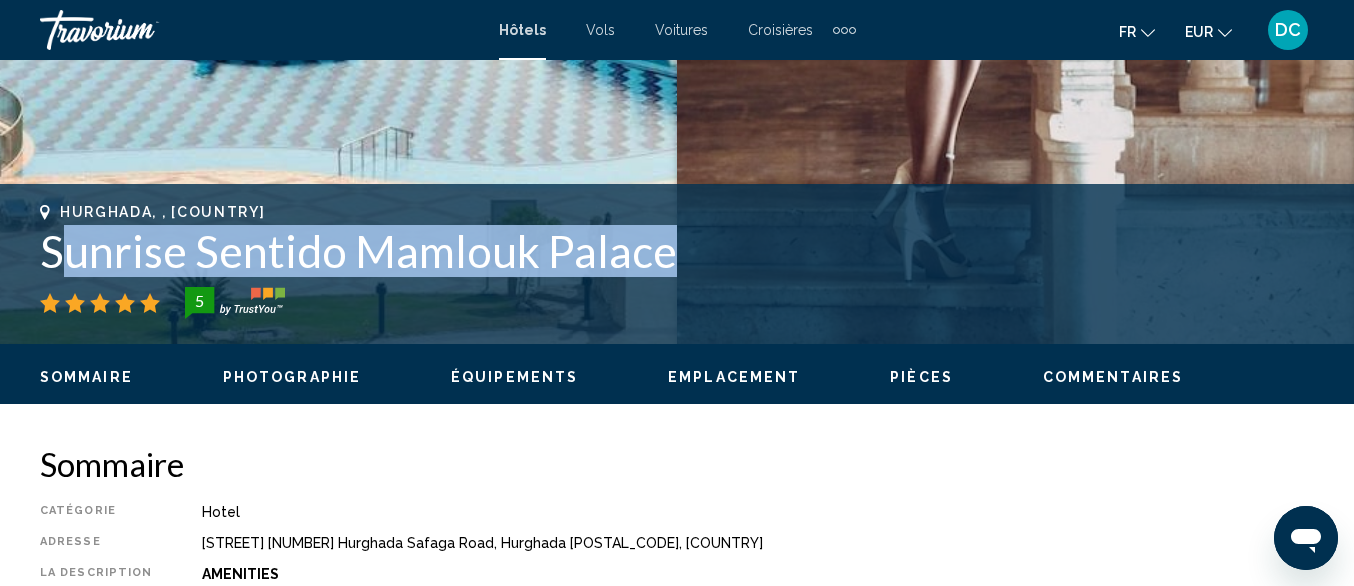 scroll, scrollTop: 642, scrollLeft: 0, axis: vertical 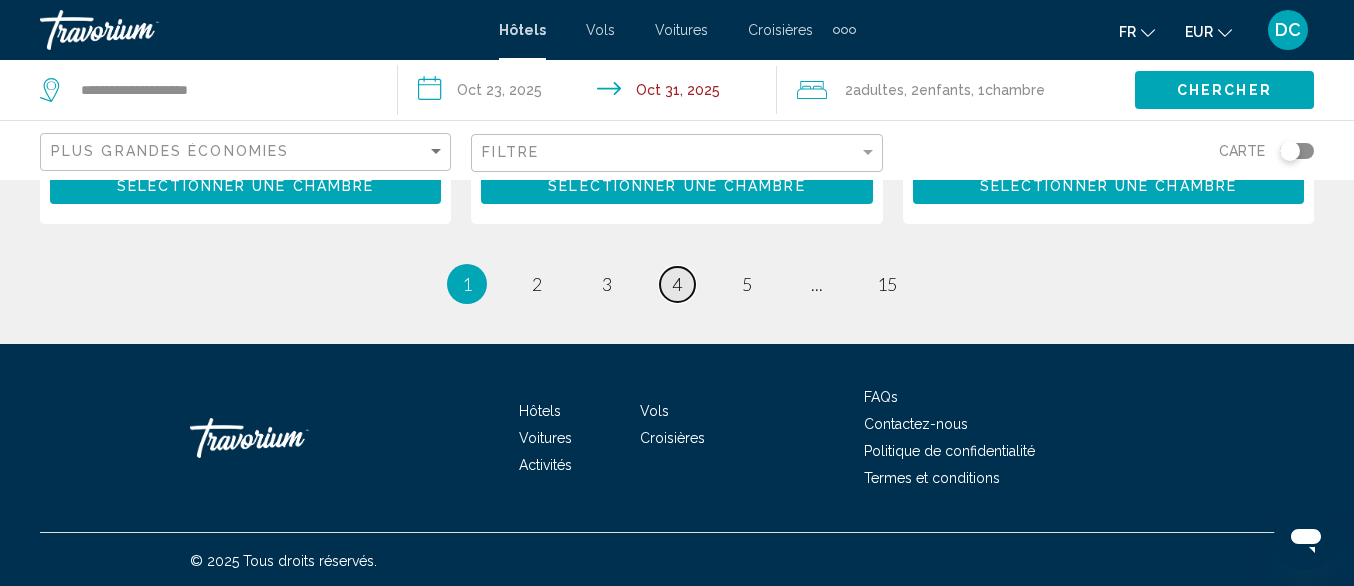 click on "page  4" at bounding box center [677, 284] 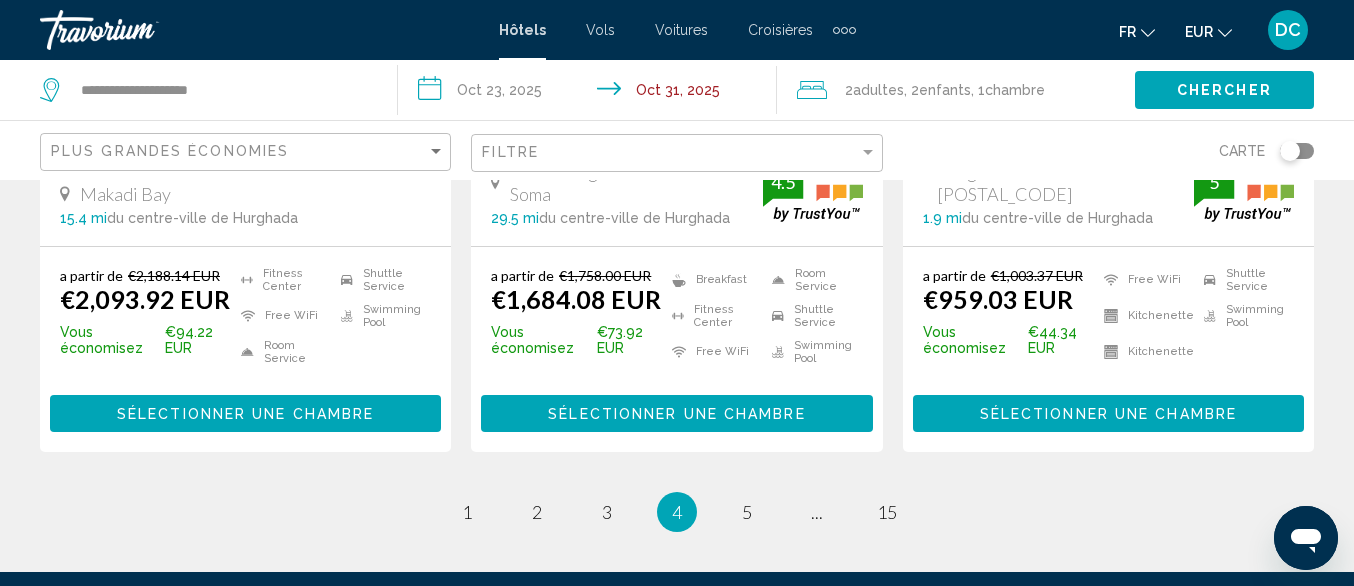 scroll, scrollTop: 2900, scrollLeft: 0, axis: vertical 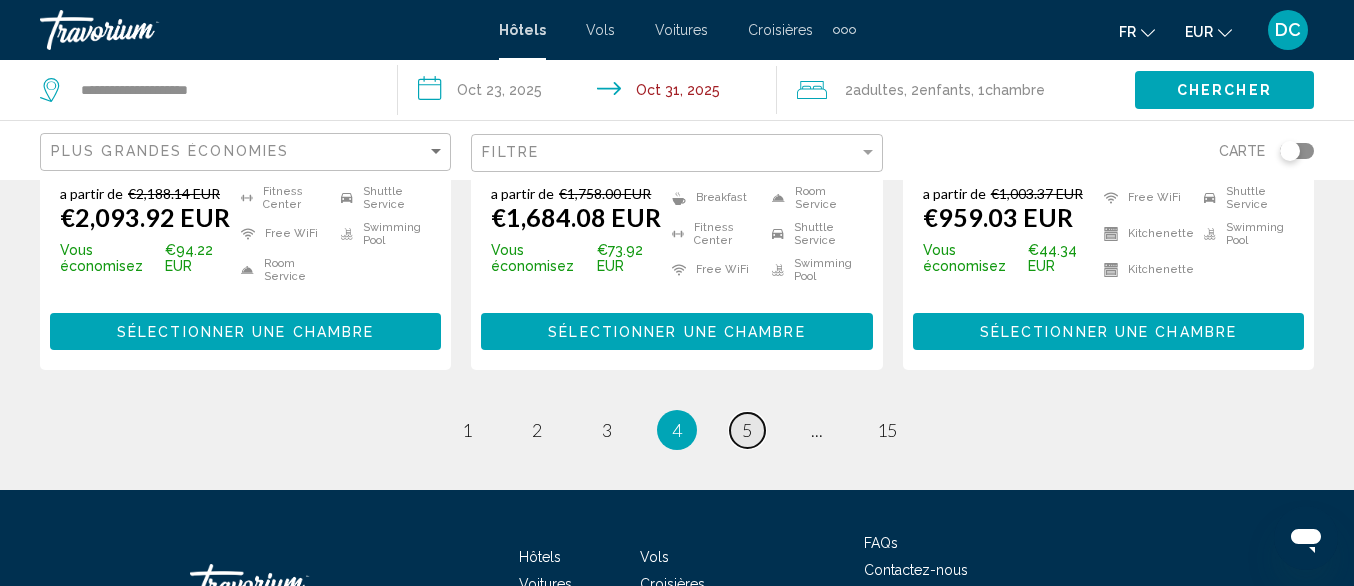 click on "page  5" at bounding box center [747, 430] 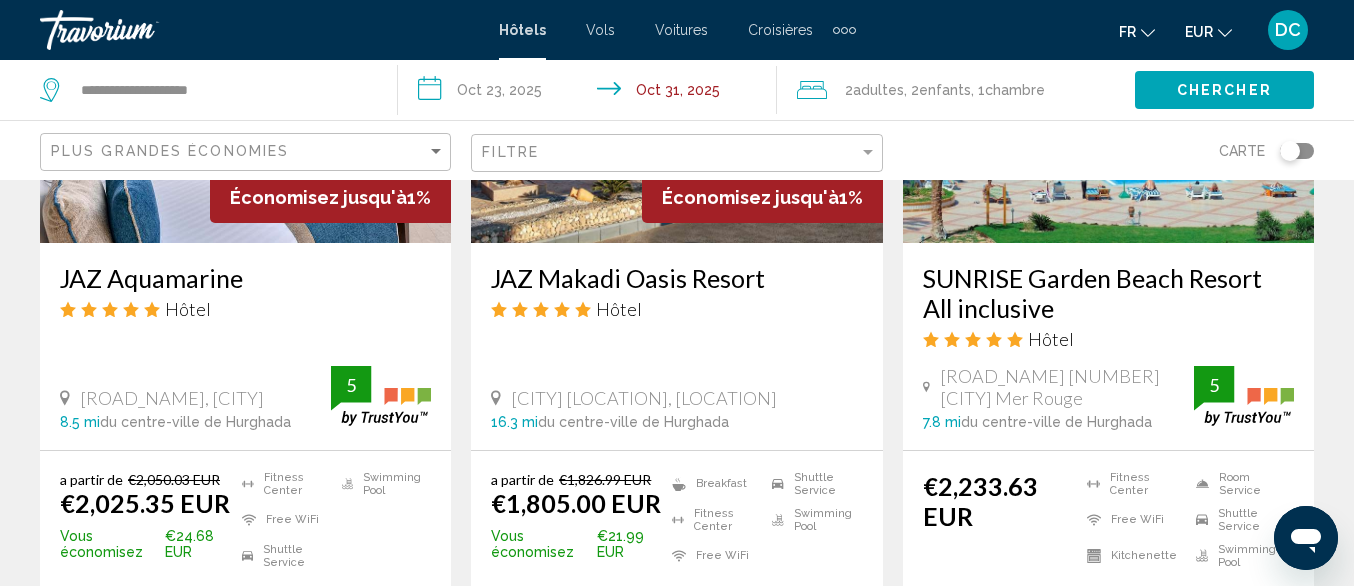 scroll, scrollTop: 1300, scrollLeft: 0, axis: vertical 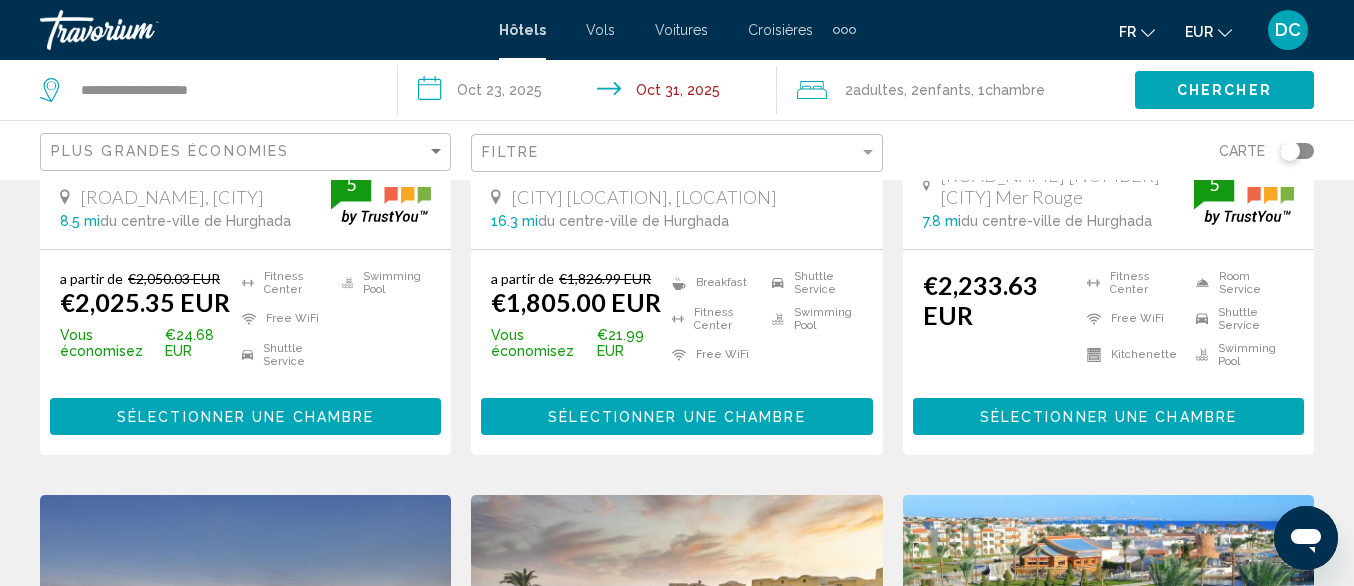 click on "Sélectionner une chambre" at bounding box center [245, 417] 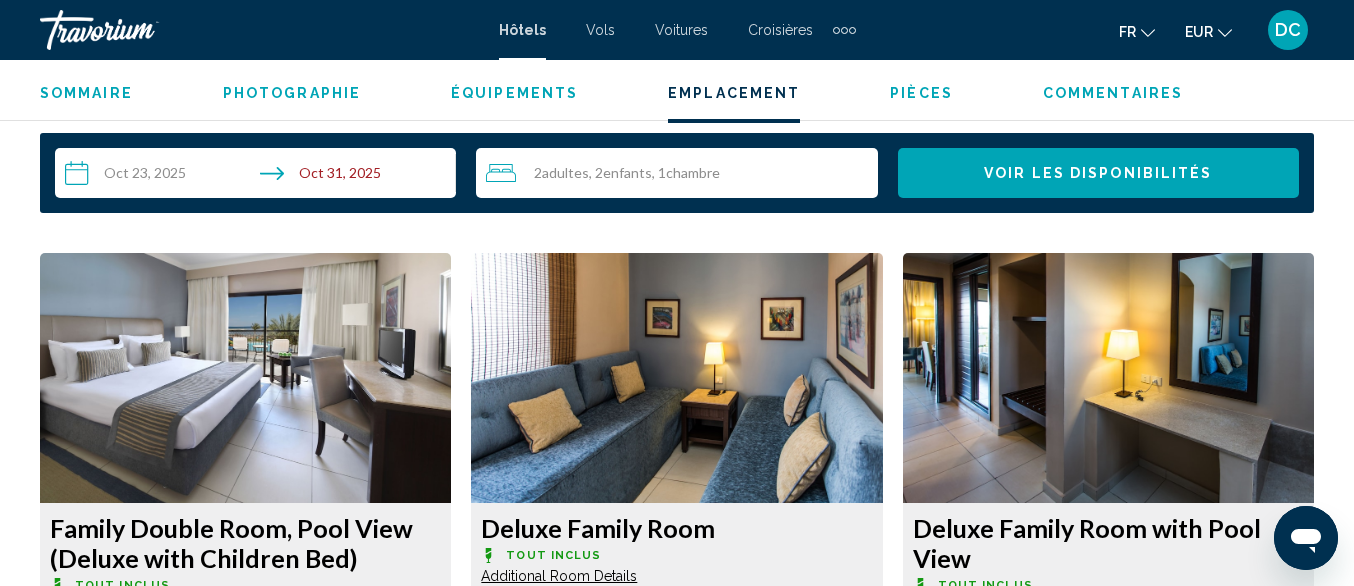 scroll, scrollTop: 2742, scrollLeft: 0, axis: vertical 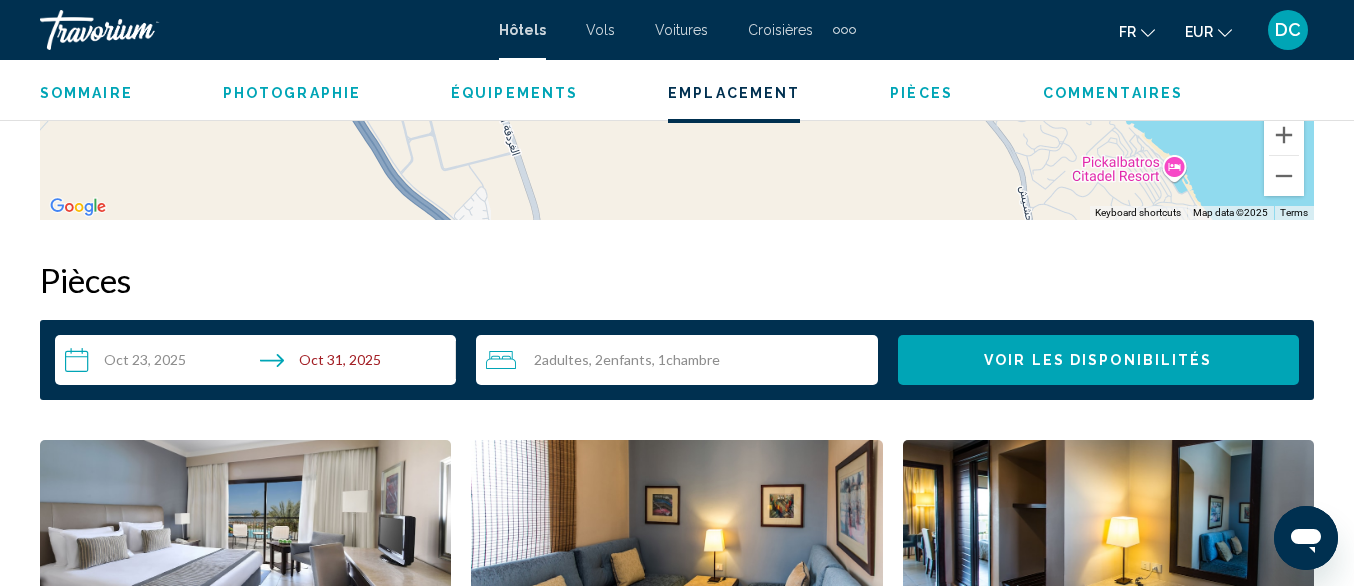 click on "Équipements" at bounding box center (514, 93) 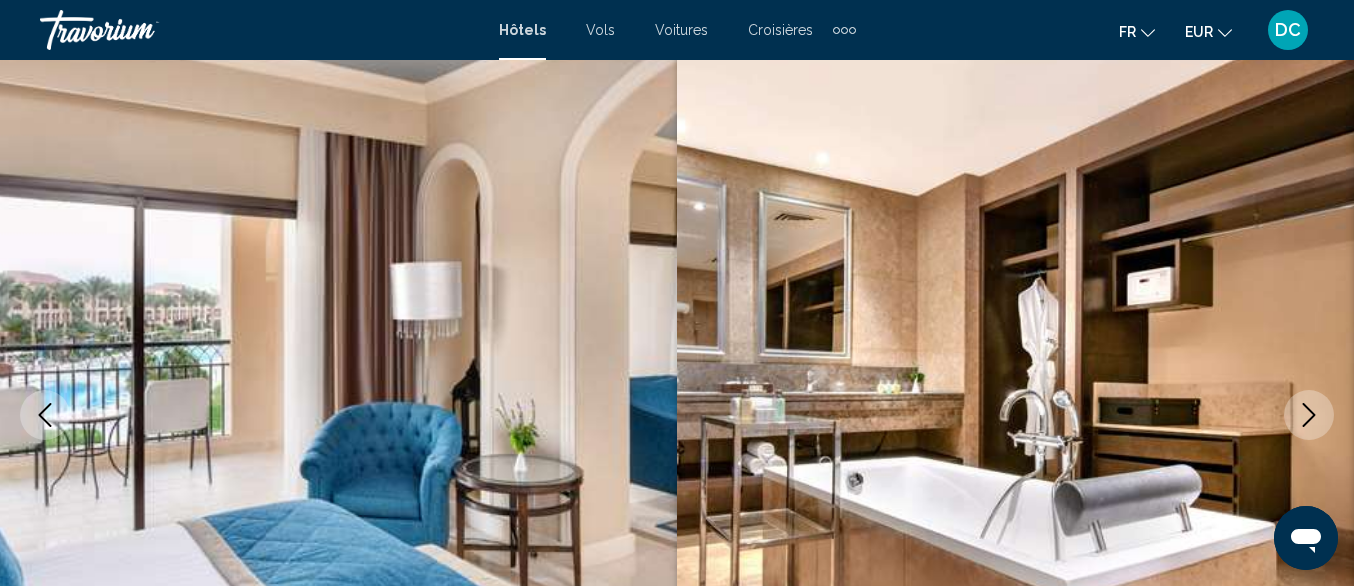 scroll, scrollTop: 0, scrollLeft: 0, axis: both 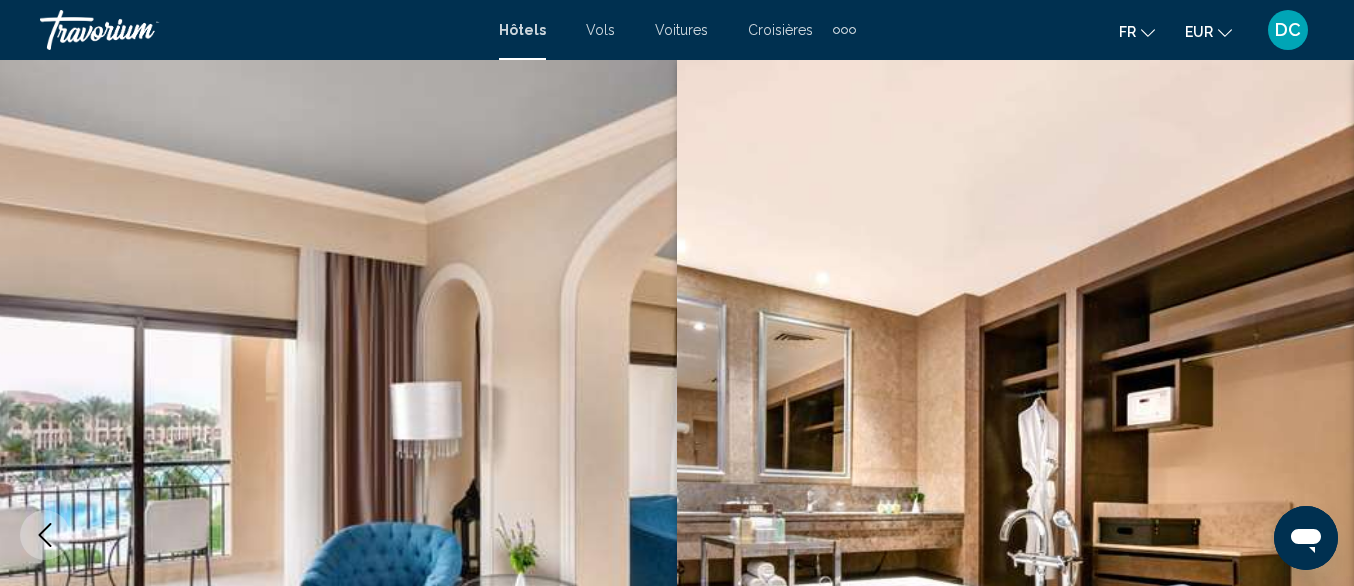 click at bounding box center [844, 30] 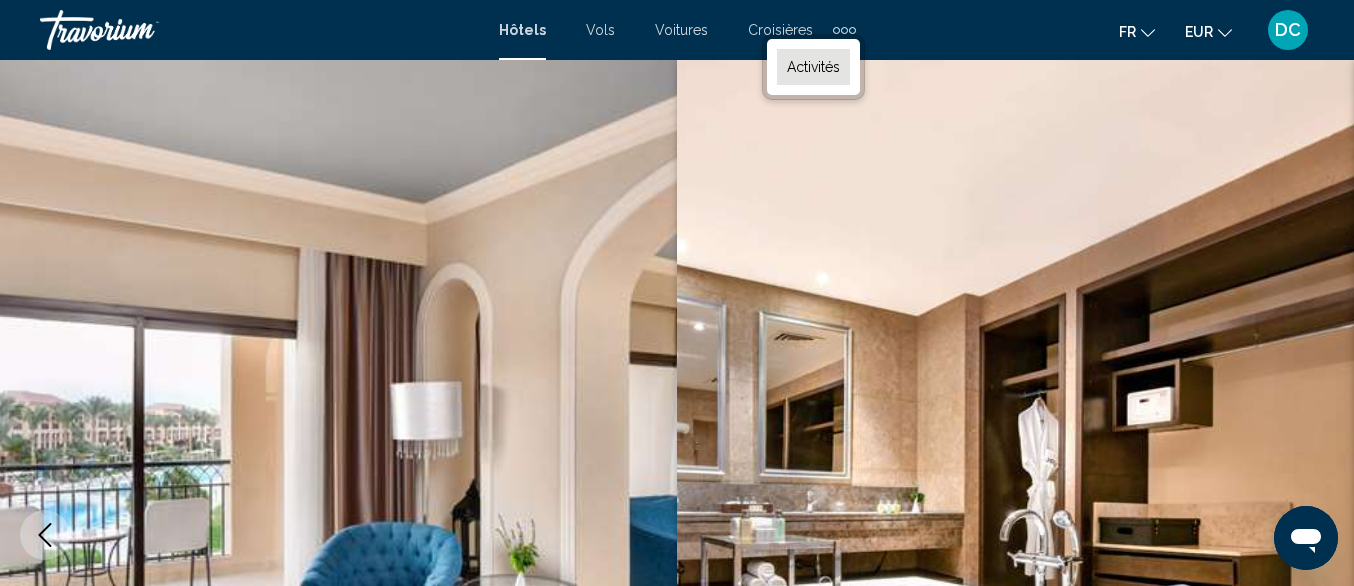 click on "Activités" at bounding box center (813, 67) 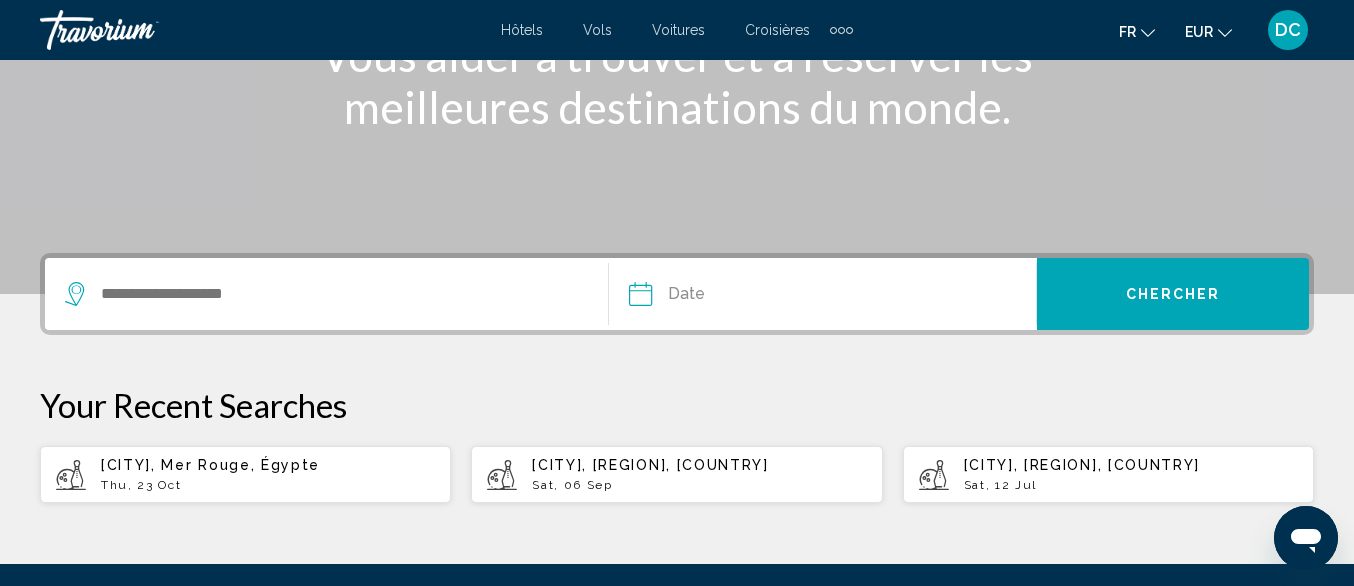 scroll, scrollTop: 500, scrollLeft: 0, axis: vertical 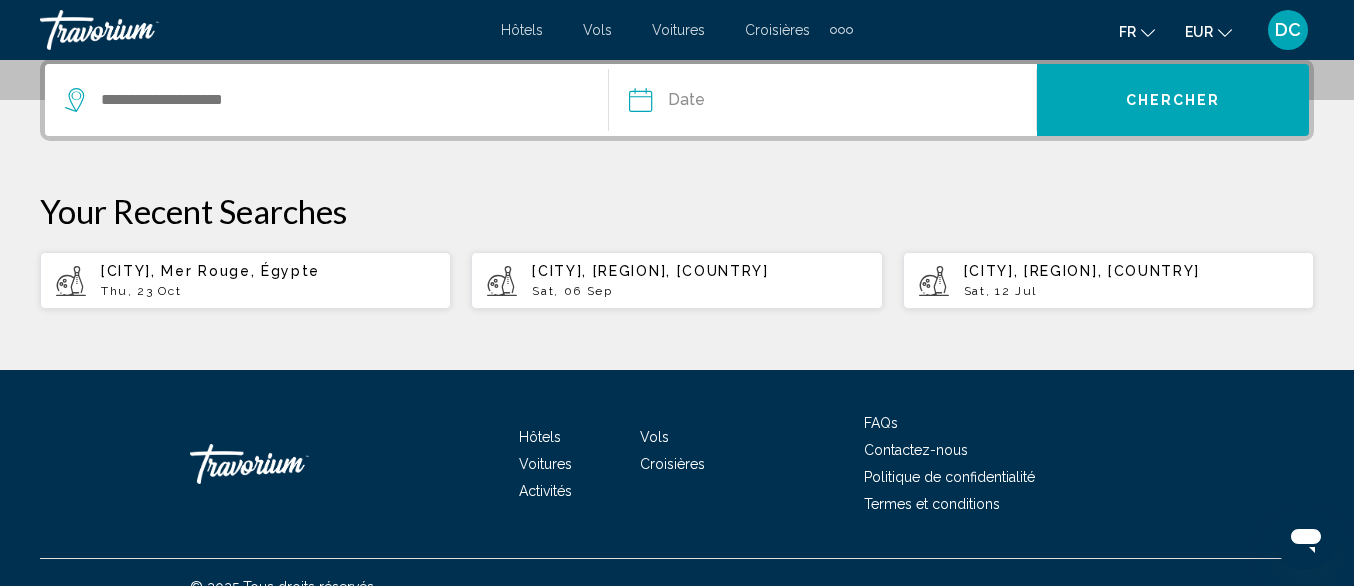 click at bounding box center (336, 100) 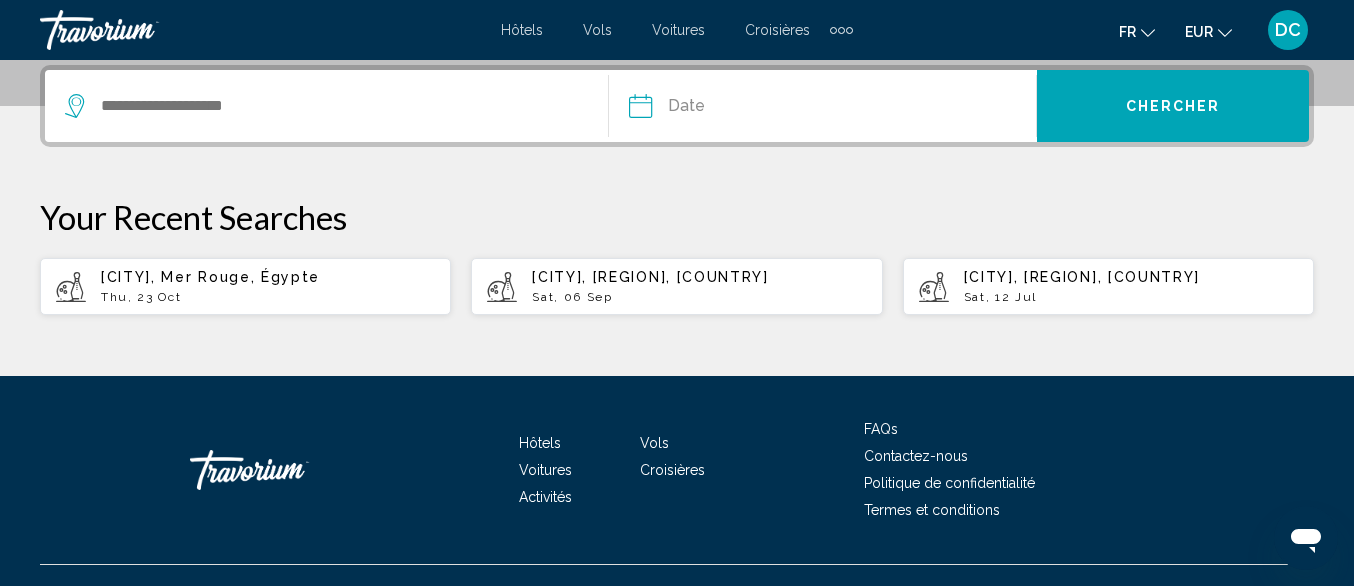 click on "[CITY], [LOCATION], [DAY] [DATE]" at bounding box center (268, 286) 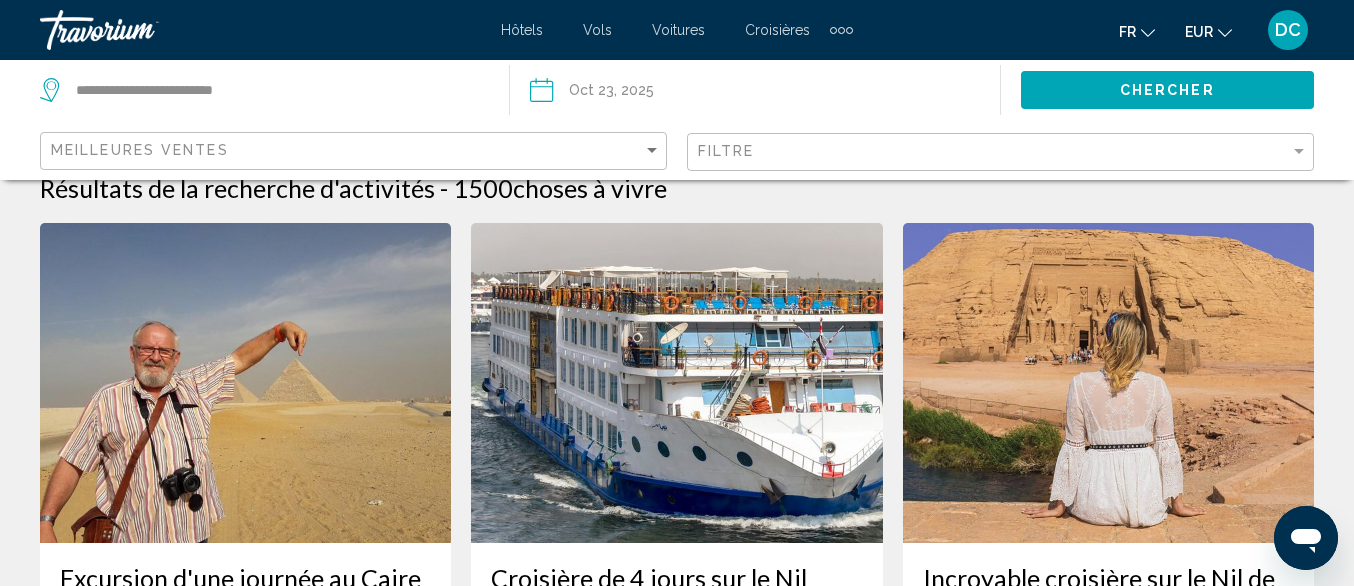 scroll, scrollTop: 0, scrollLeft: 0, axis: both 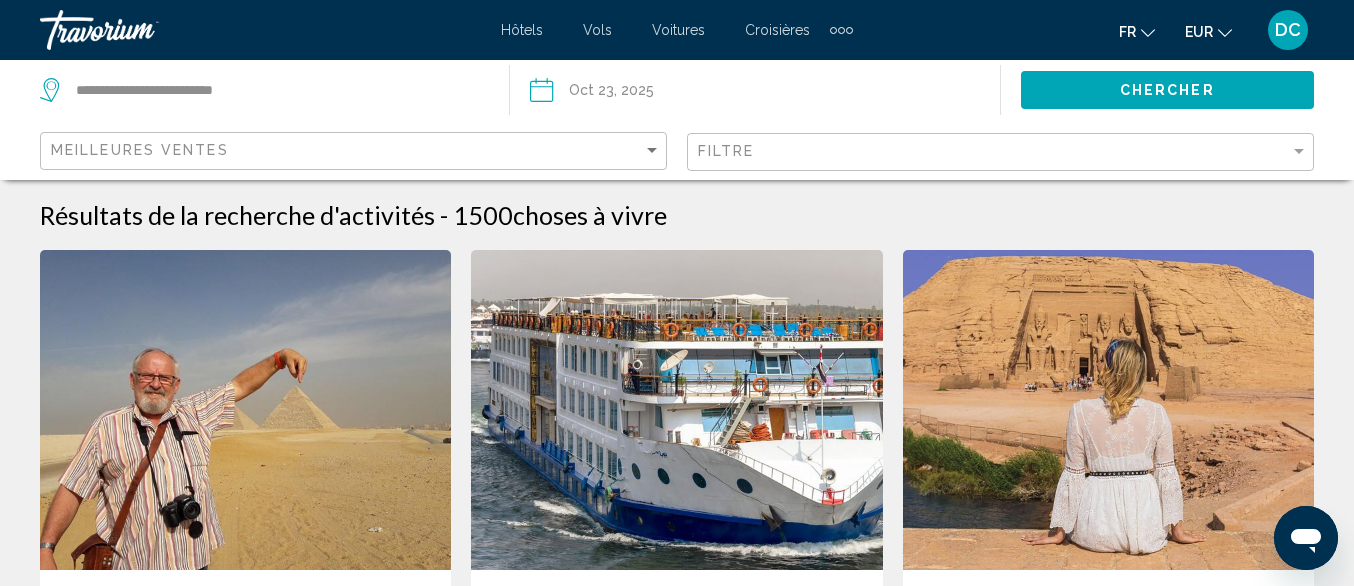 click at bounding box center [646, 93] 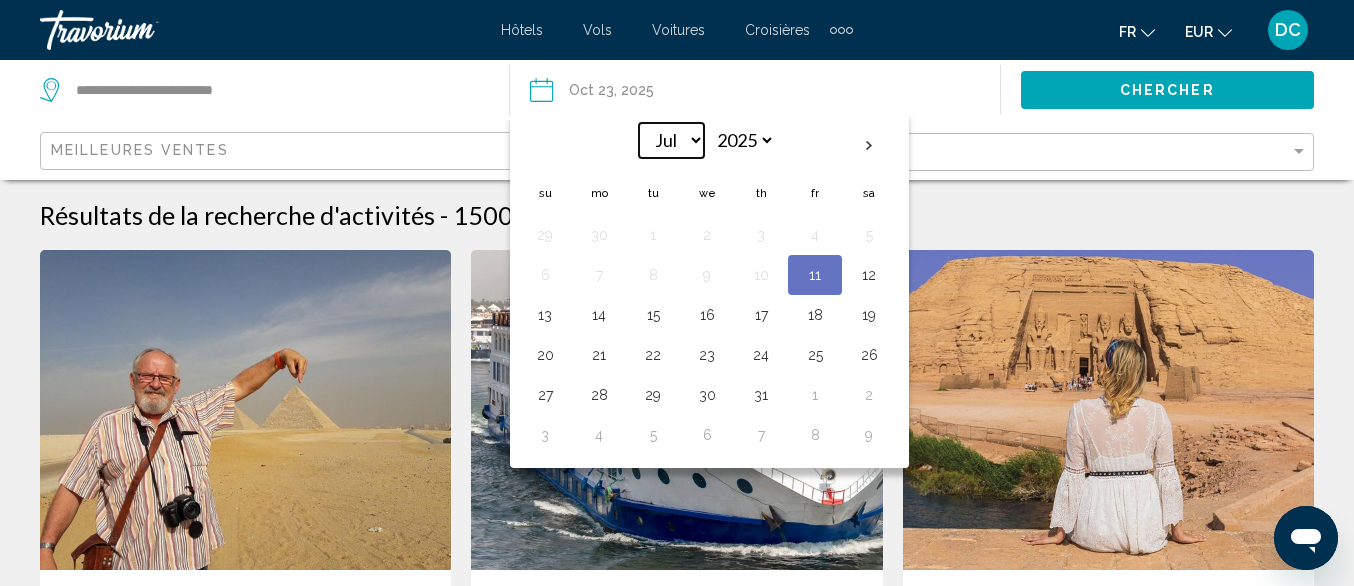 click on "*** *** *** *** *** *** *** *** *** *** *** ***" at bounding box center (671, 140) 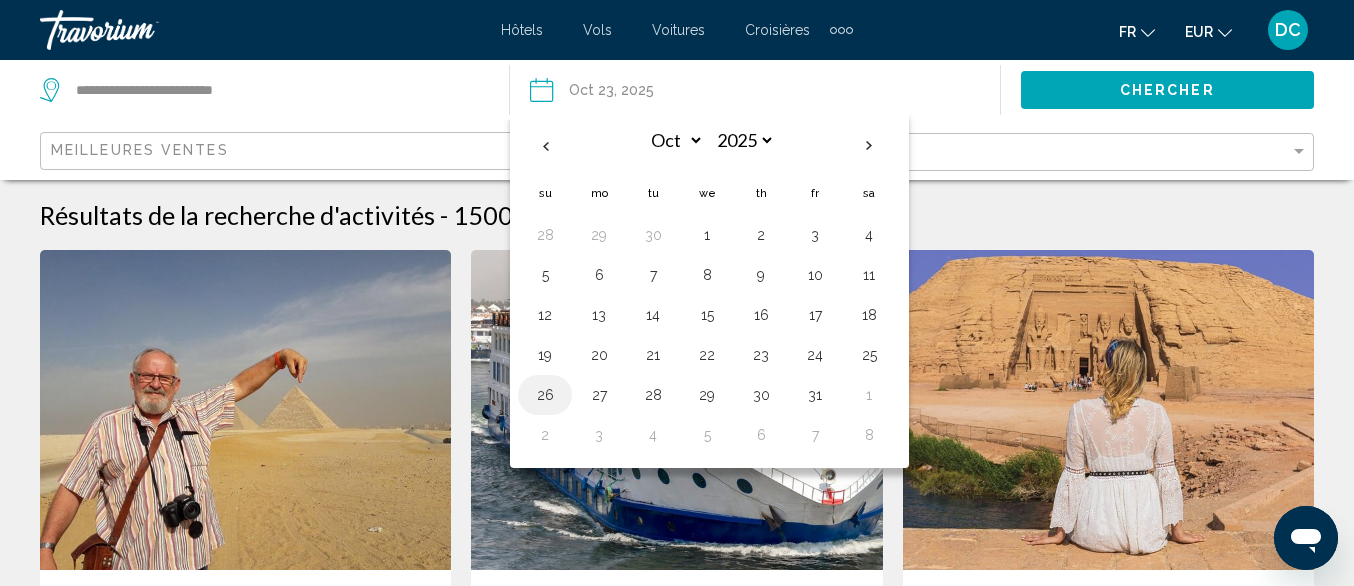 click on "26" at bounding box center (545, 395) 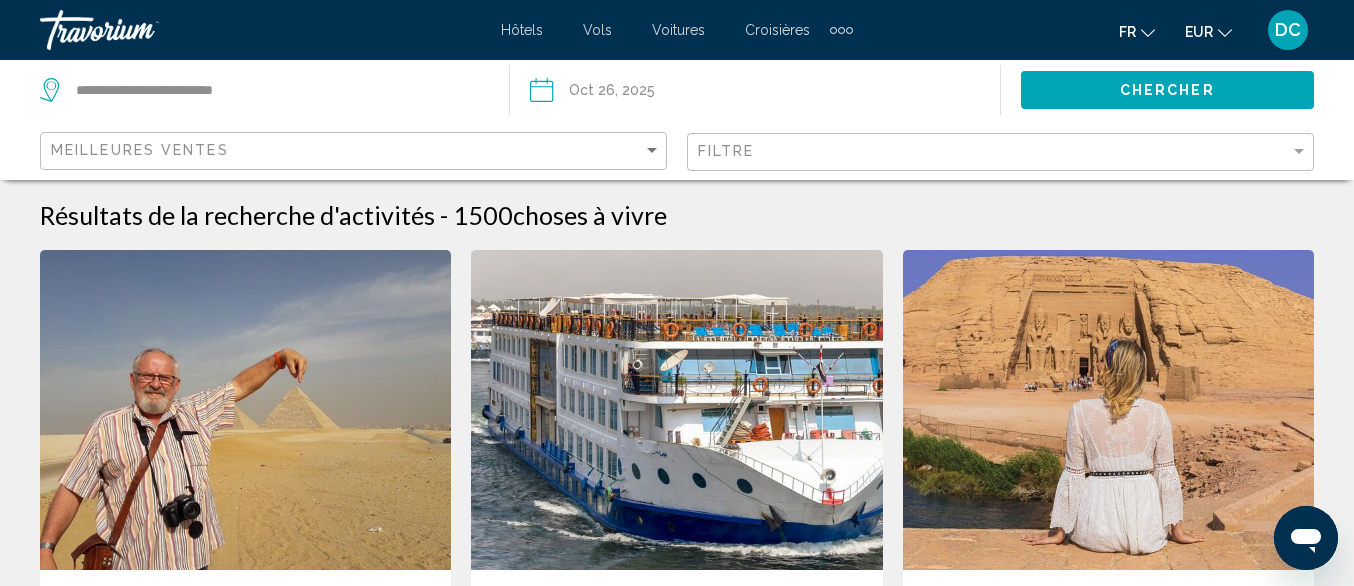 click on "Chercher" 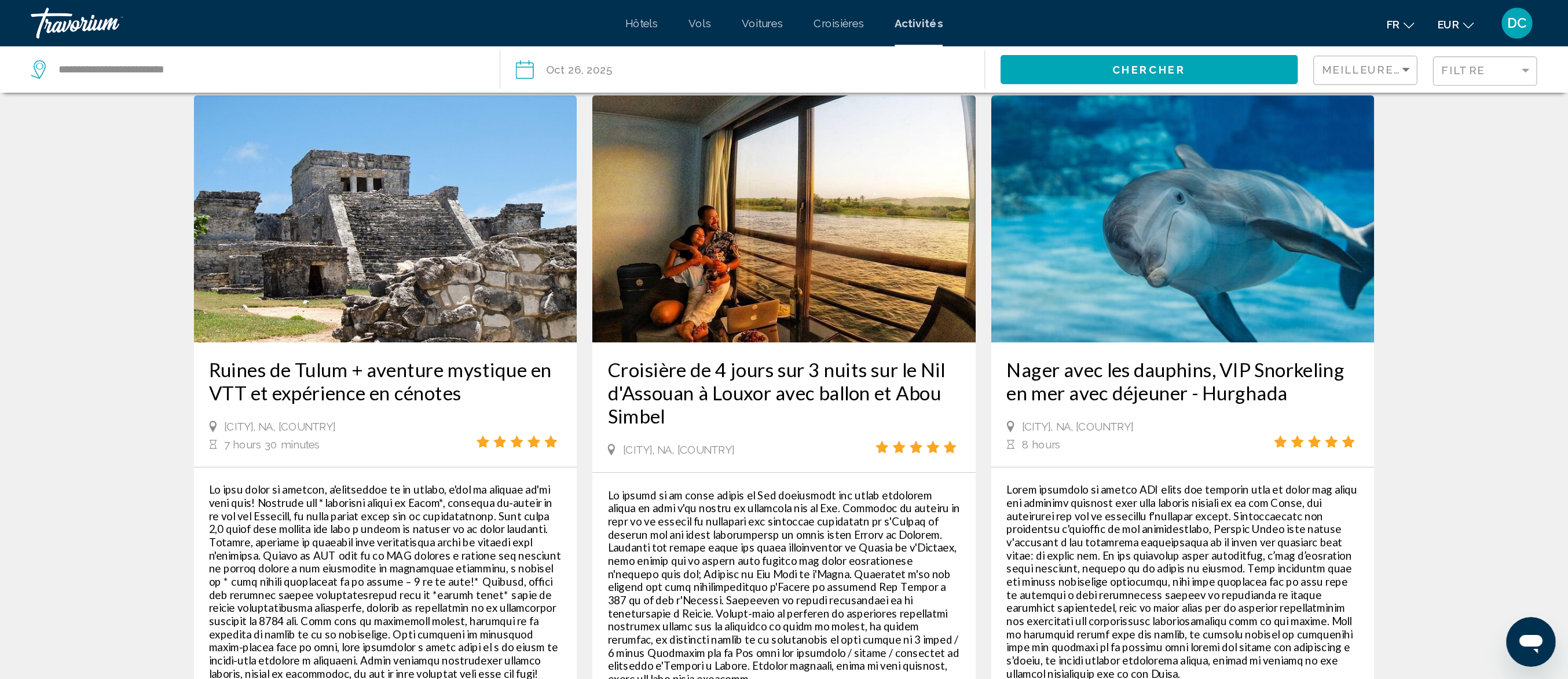 scroll, scrollTop: 1514, scrollLeft: 0, axis: vertical 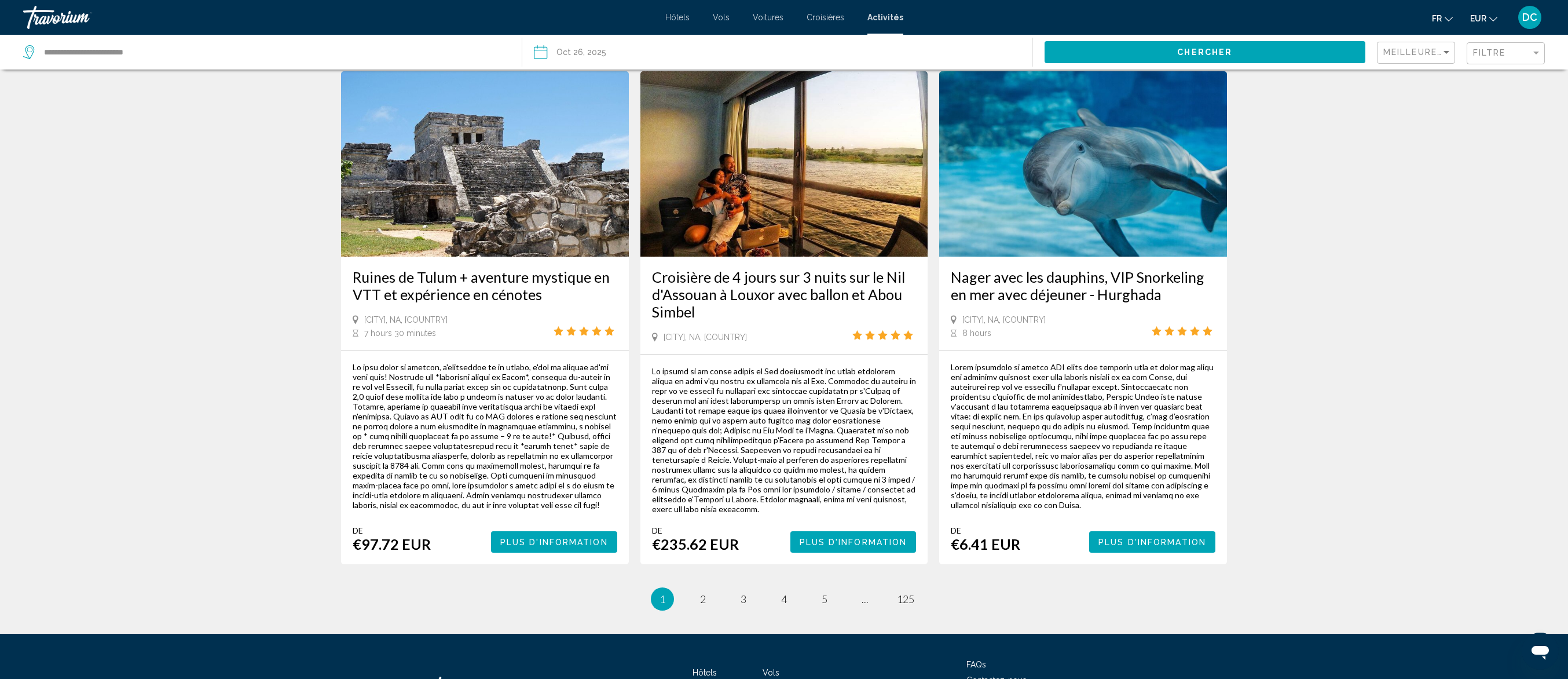 drag, startPoint x: 1024, startPoint y: 3, endPoint x: 221, endPoint y: 370, distance: 882.8918 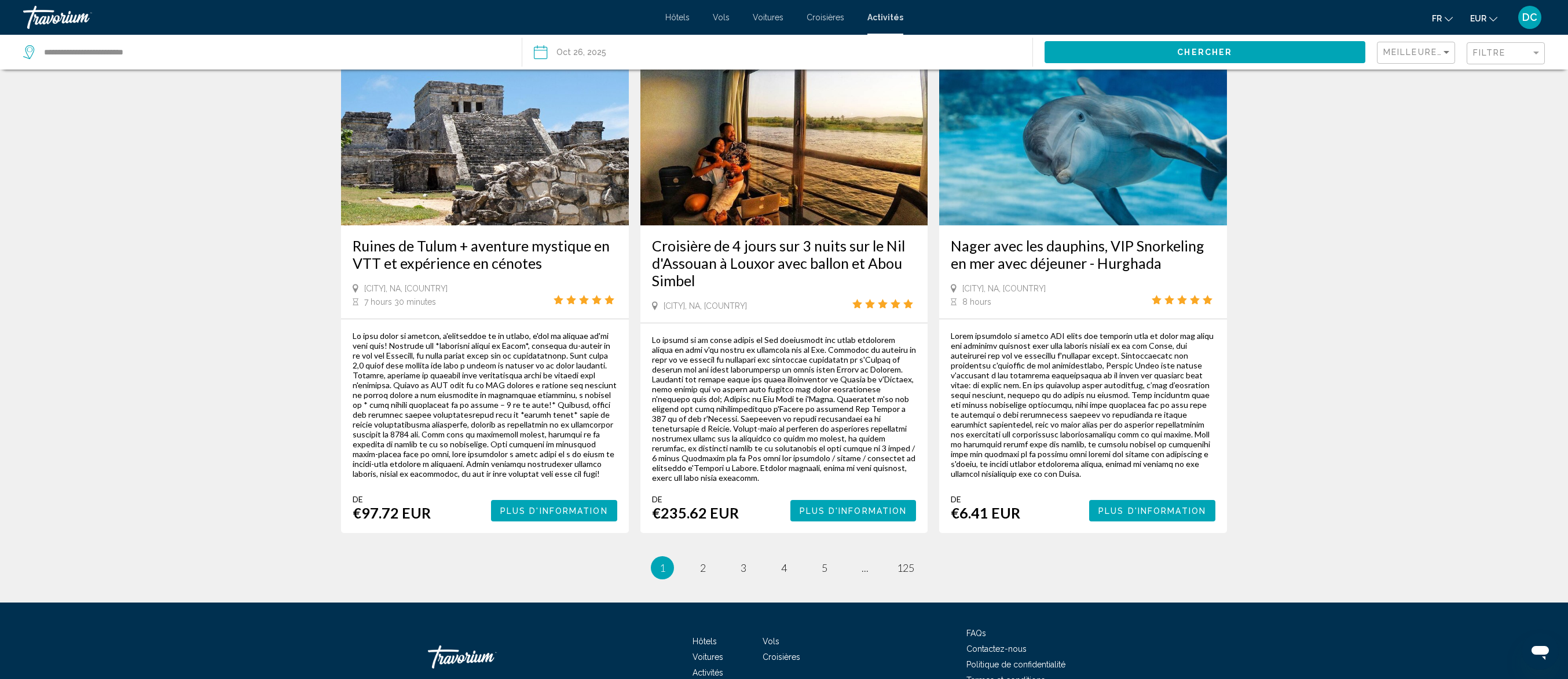 scroll, scrollTop: 1598, scrollLeft: 0, axis: vertical 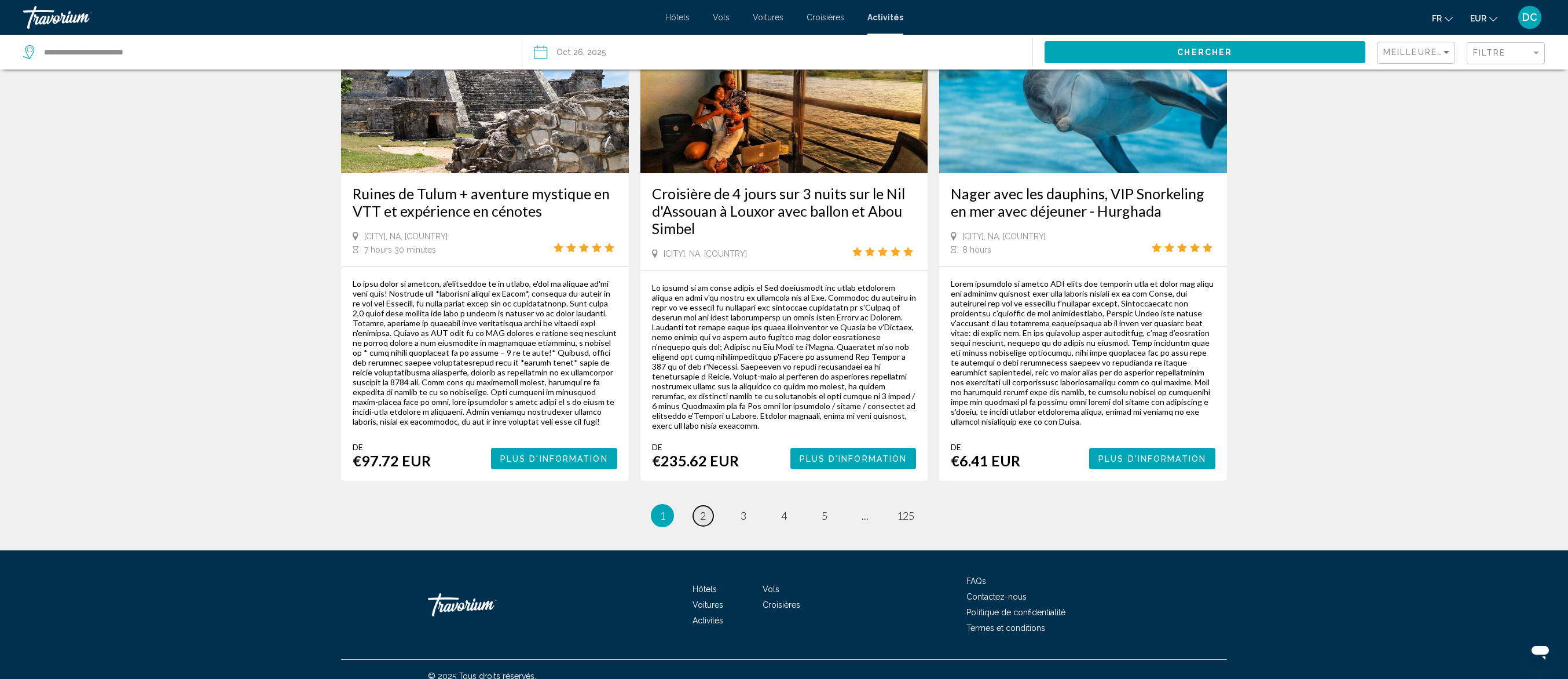click on "page  2" at bounding box center (703, 516) 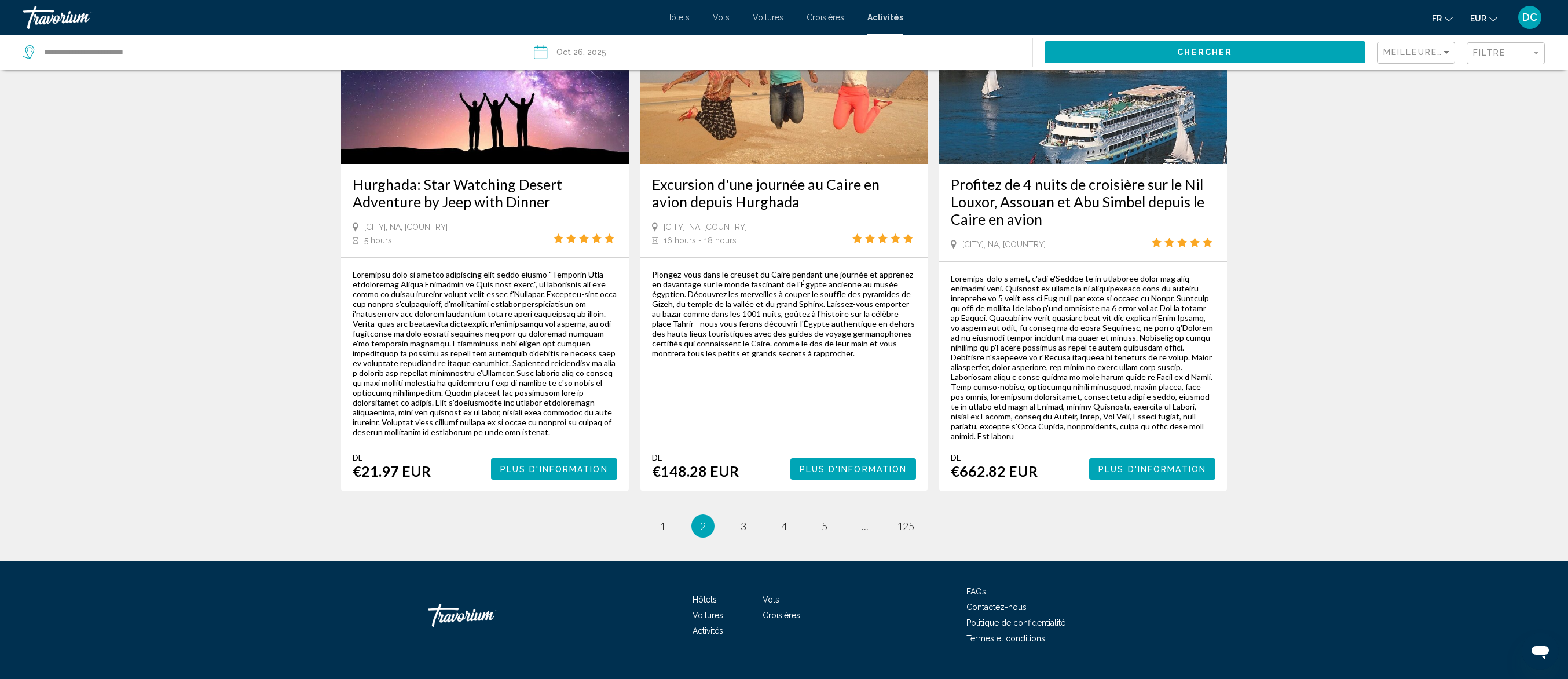scroll, scrollTop: 1729, scrollLeft: 0, axis: vertical 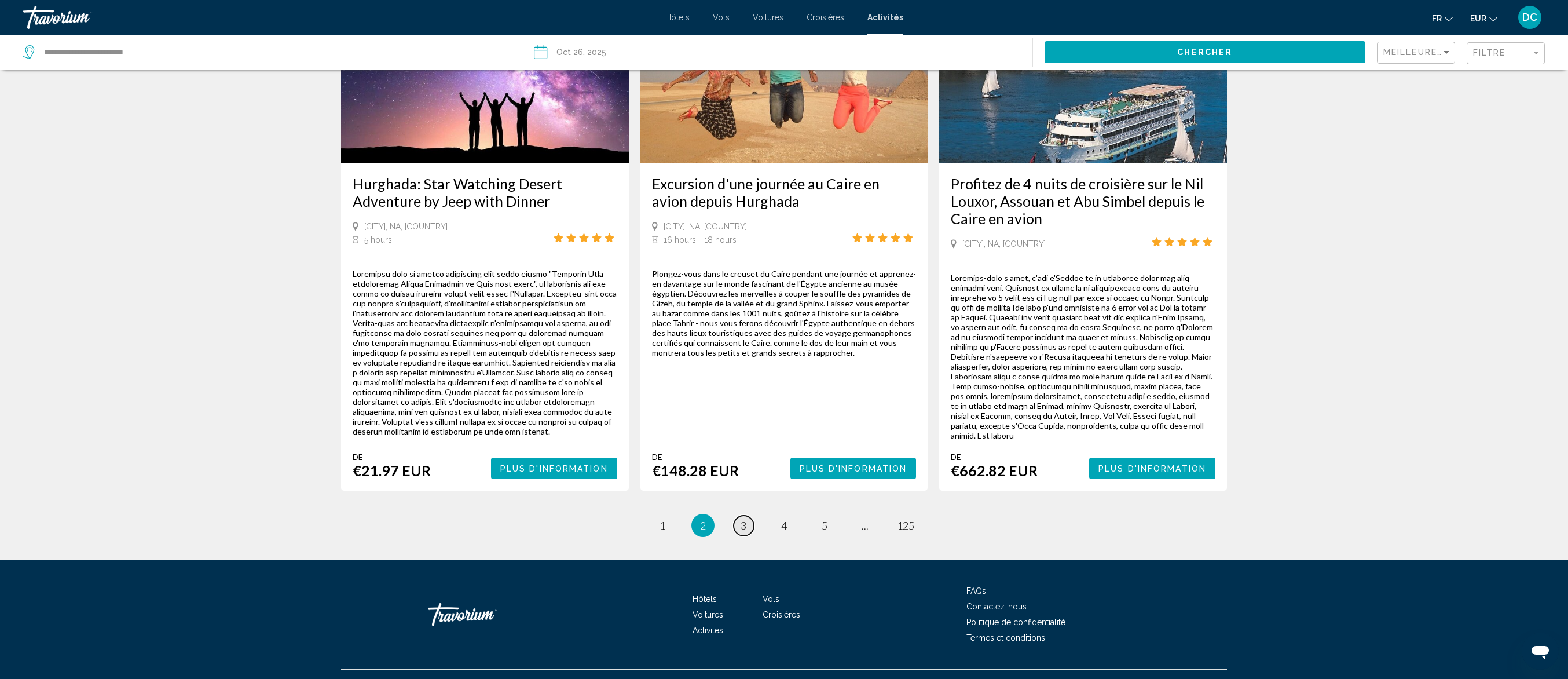 click on "3" at bounding box center [743, 525] 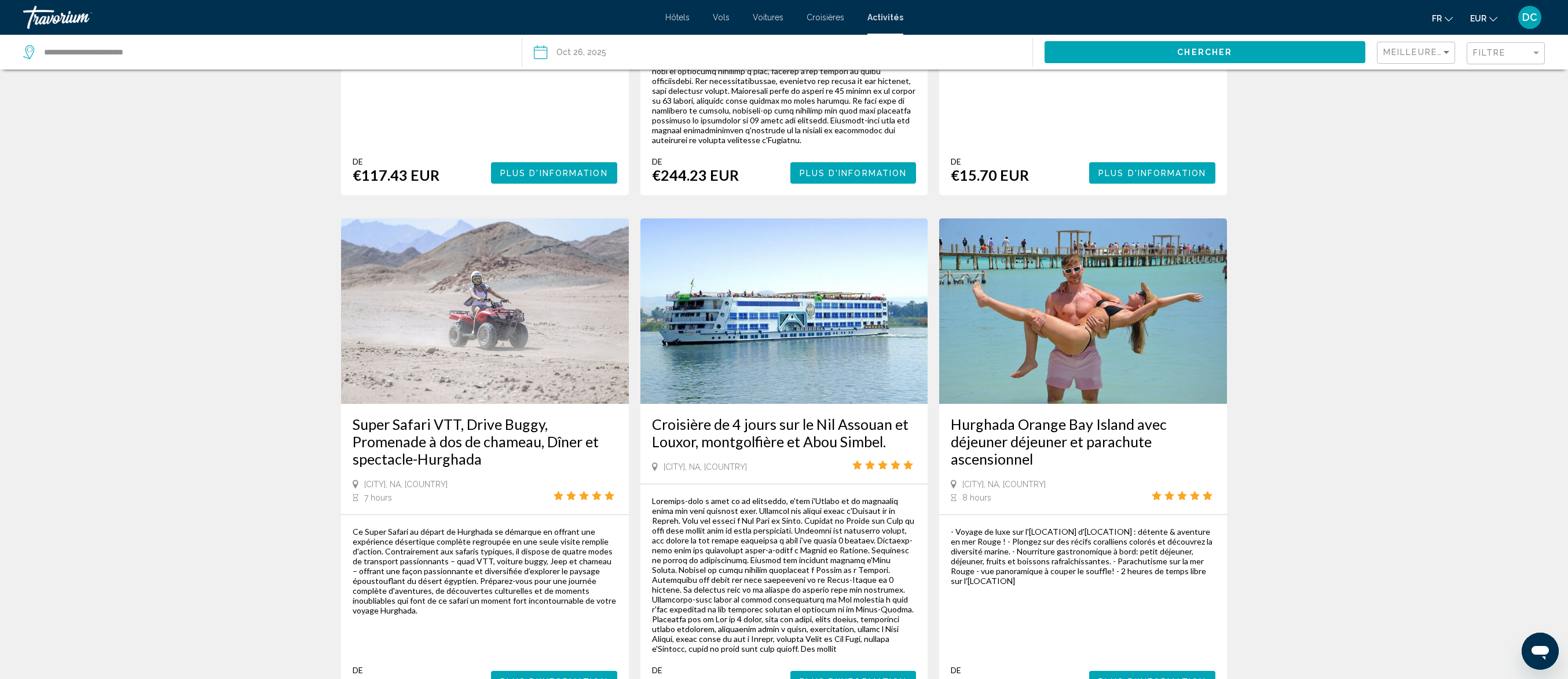 scroll, scrollTop: 1622, scrollLeft: 0, axis: vertical 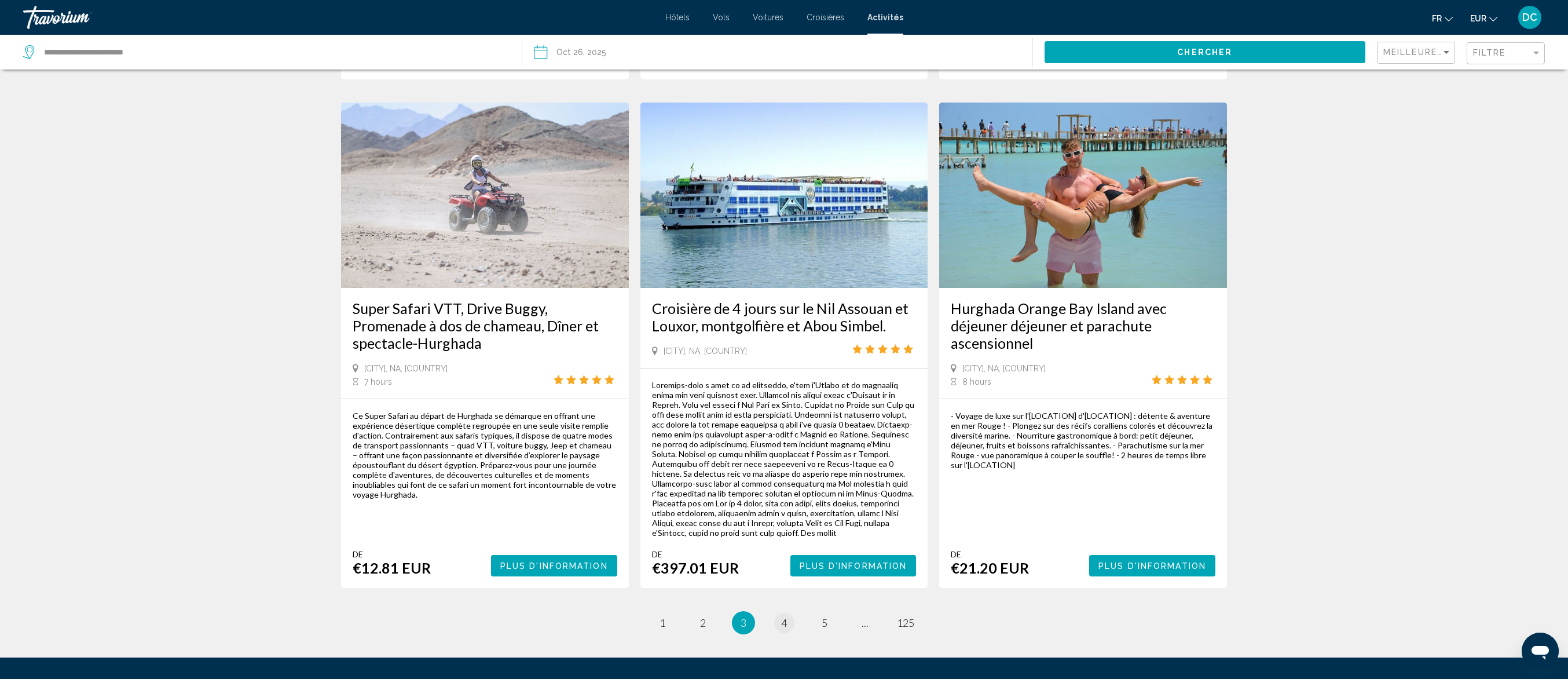 drag, startPoint x: 794, startPoint y: 616, endPoint x: 788, endPoint y: 614, distance: 6.324555 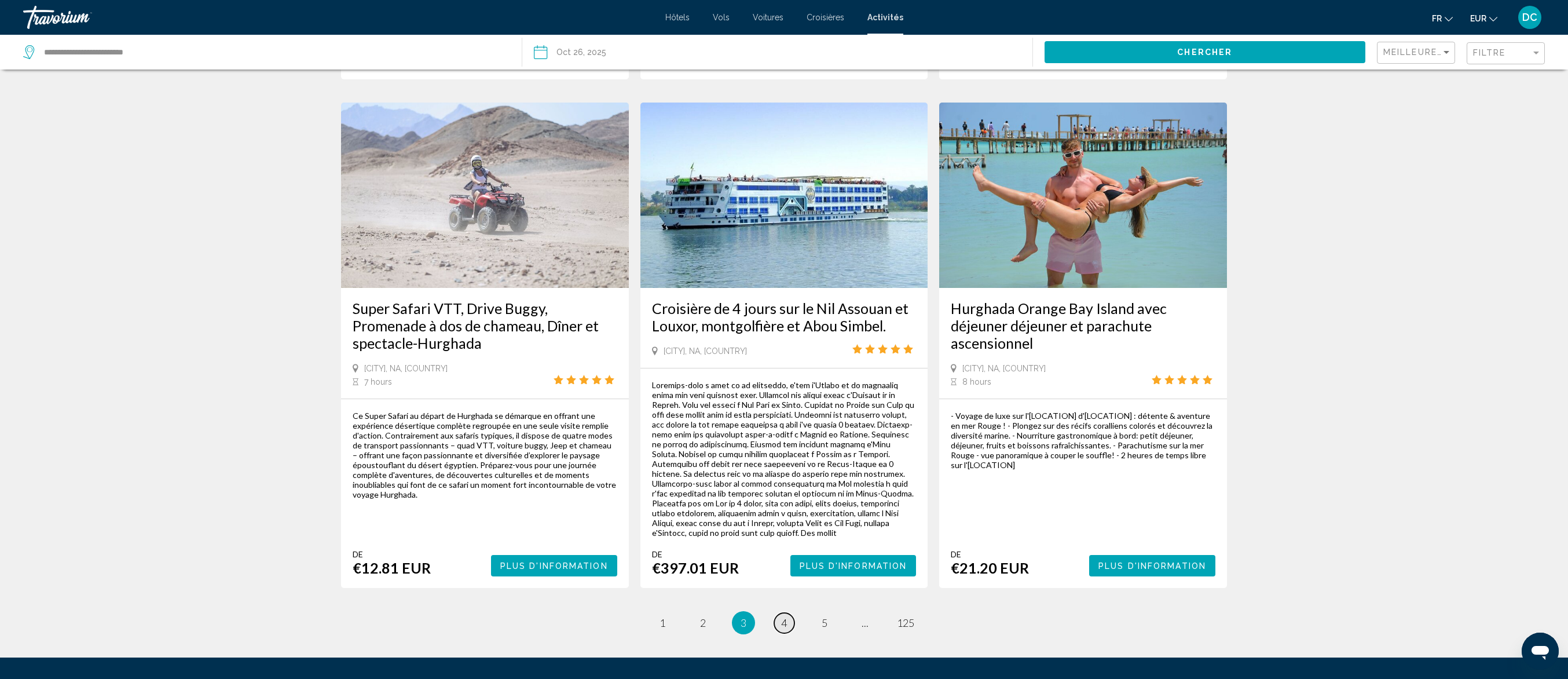 click on "4" at bounding box center (784, 623) 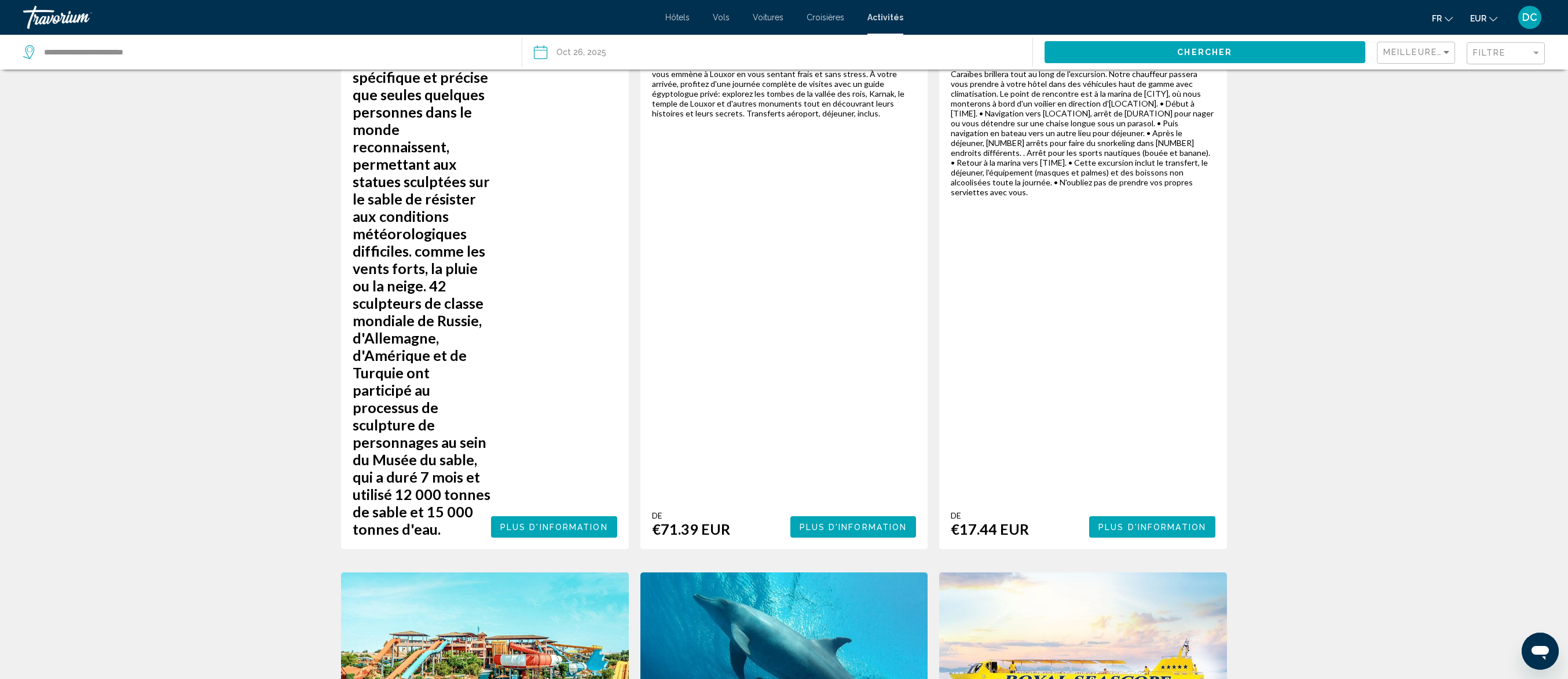 scroll, scrollTop: 1622, scrollLeft: 0, axis: vertical 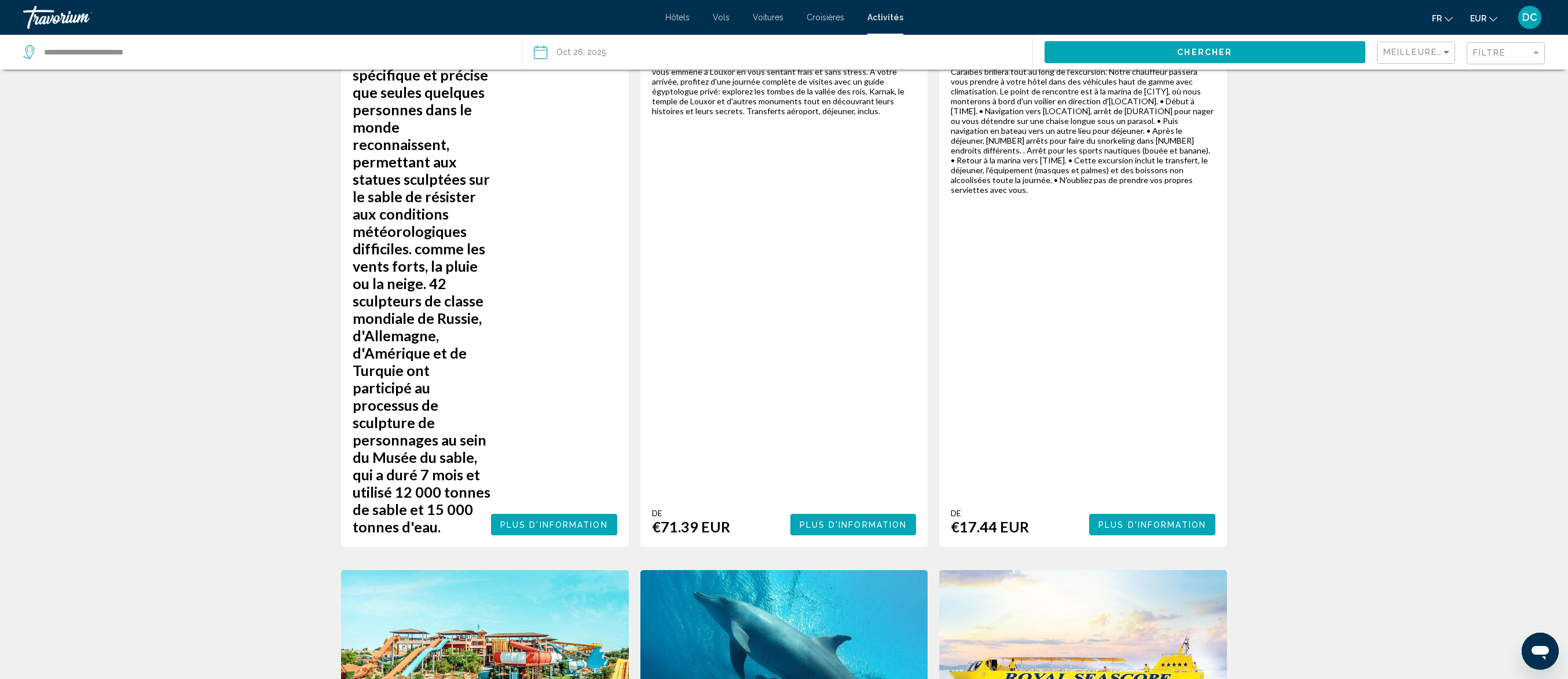 click on "5" at bounding box center [825, 1111] 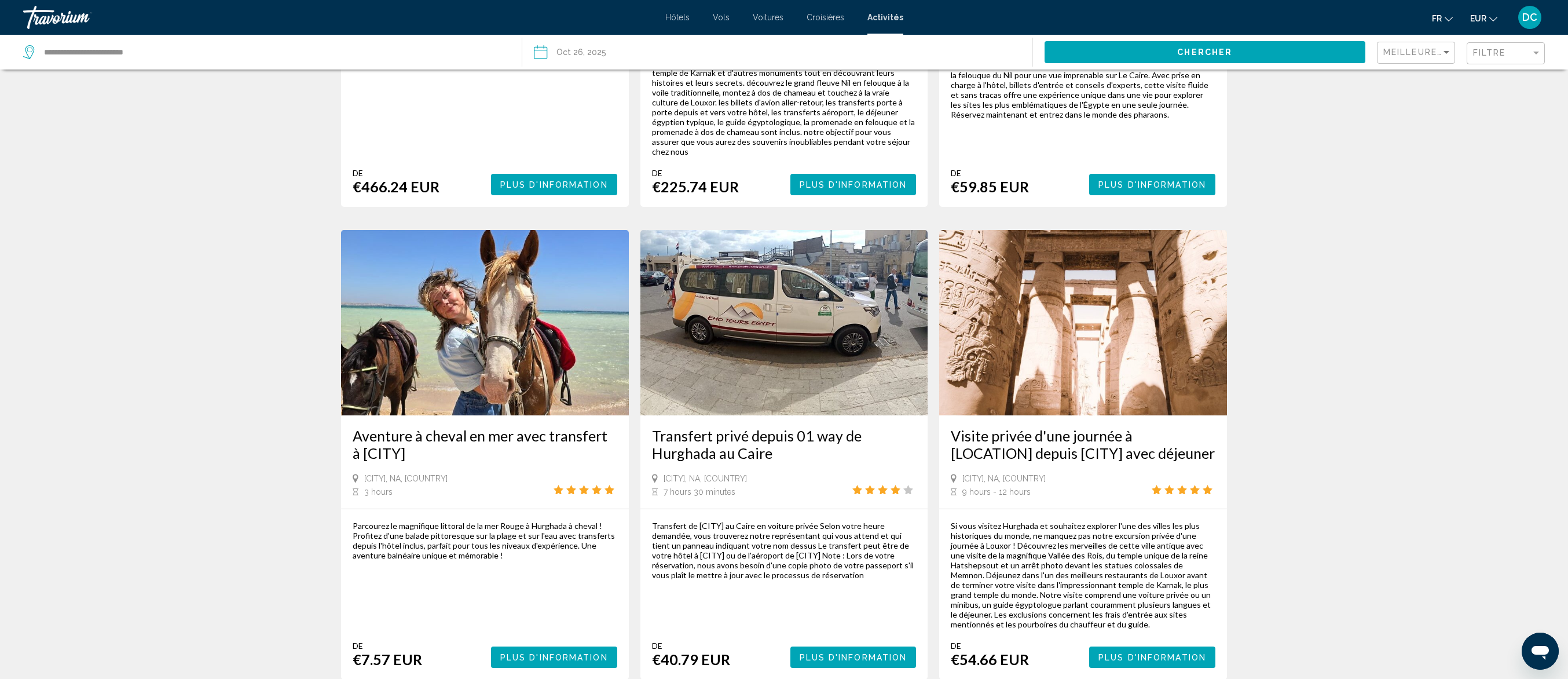 scroll, scrollTop: 1506, scrollLeft: 0, axis: vertical 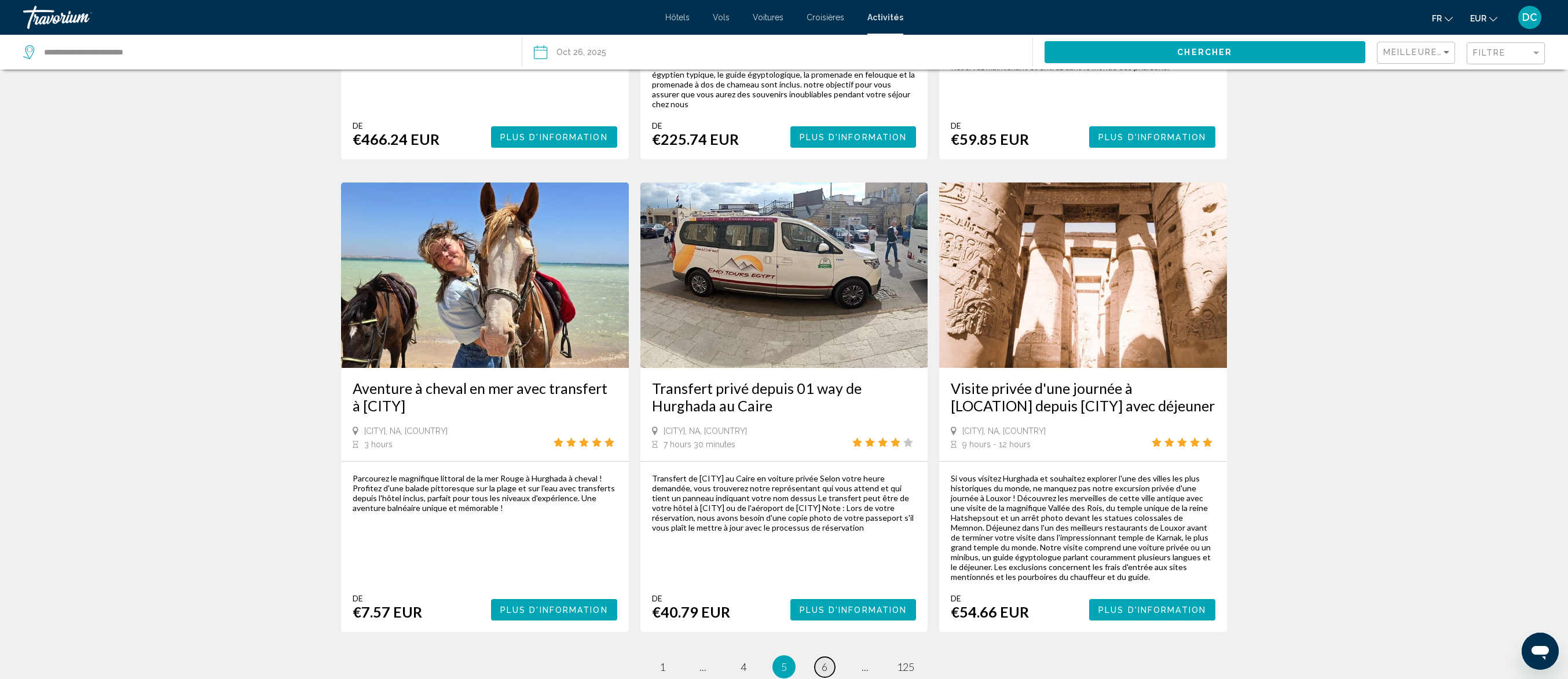 click on "page  6" at bounding box center (825, 667) 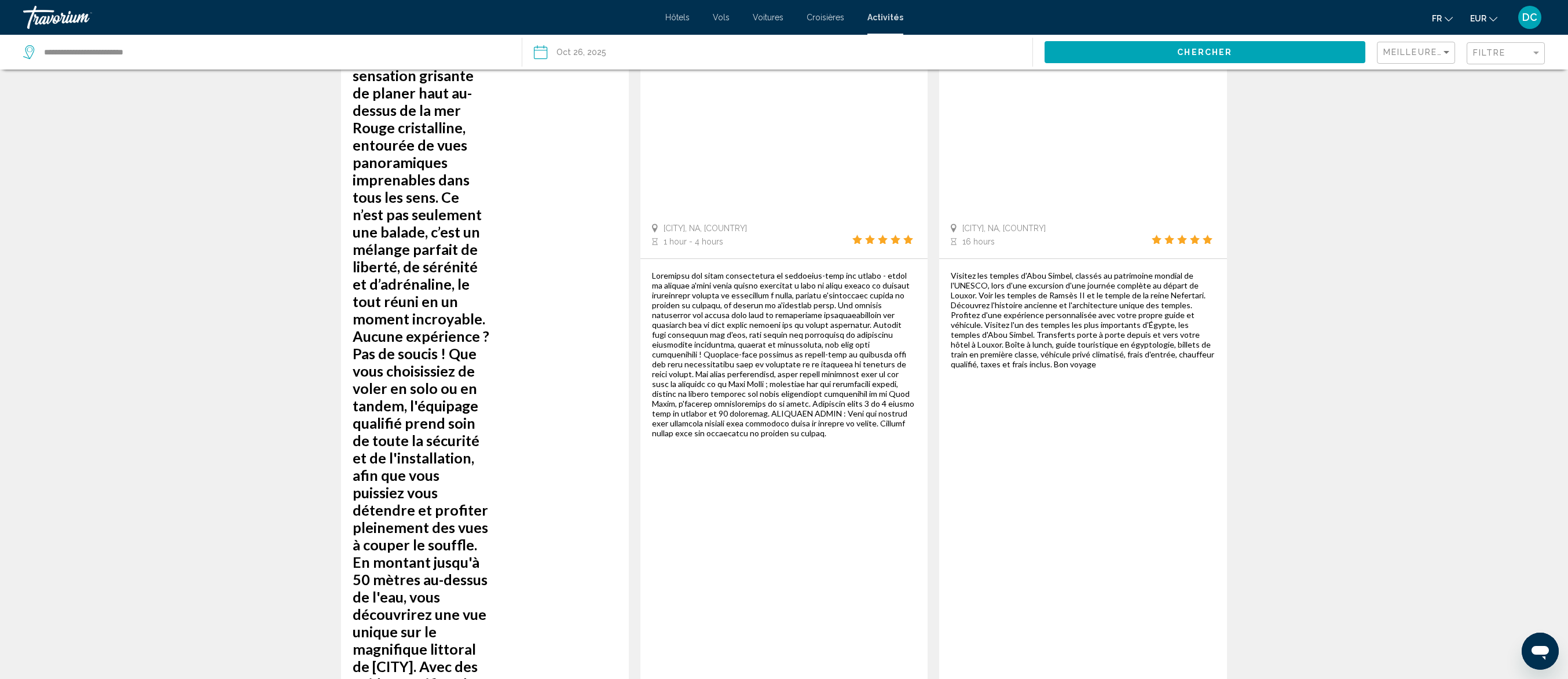 scroll, scrollTop: 463, scrollLeft: 0, axis: vertical 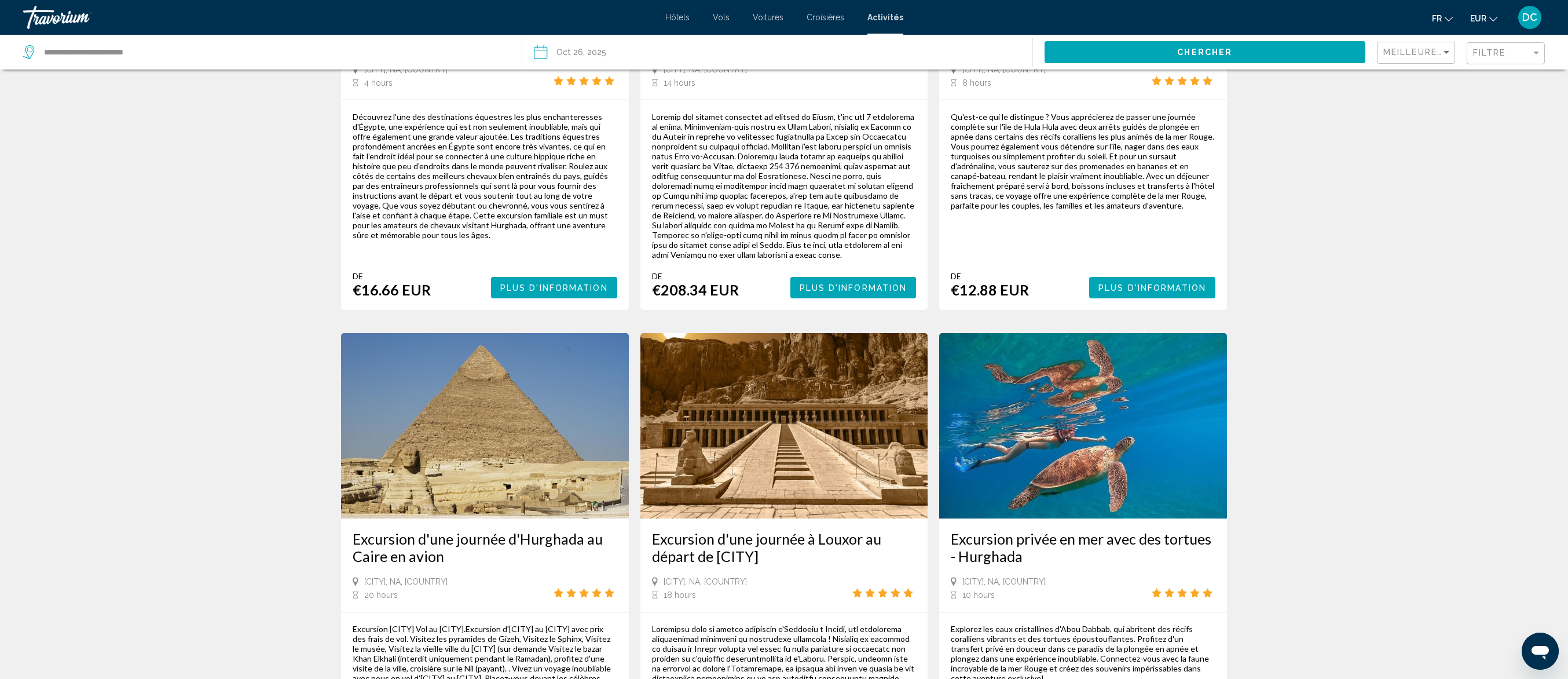 click on "7" at bounding box center (825, 1322) 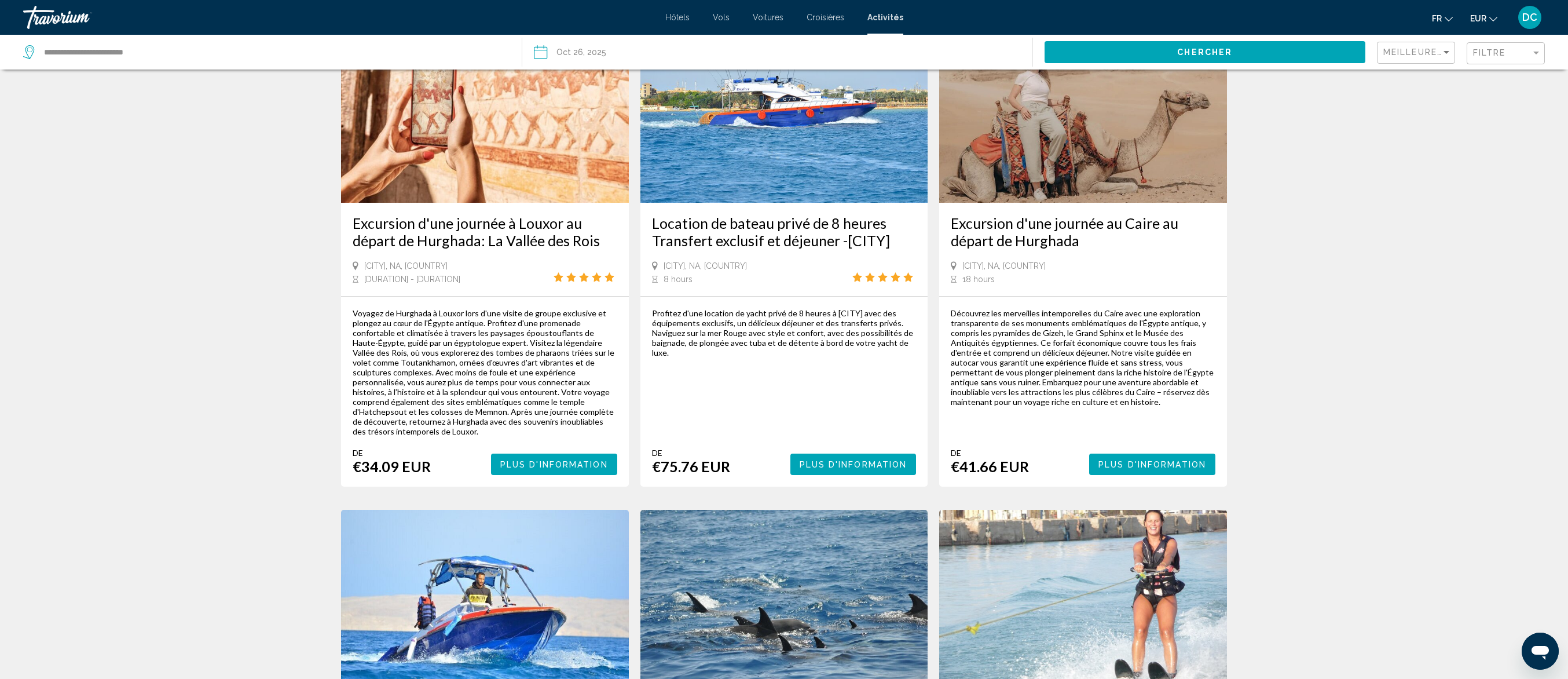 scroll, scrollTop: 0, scrollLeft: 0, axis: both 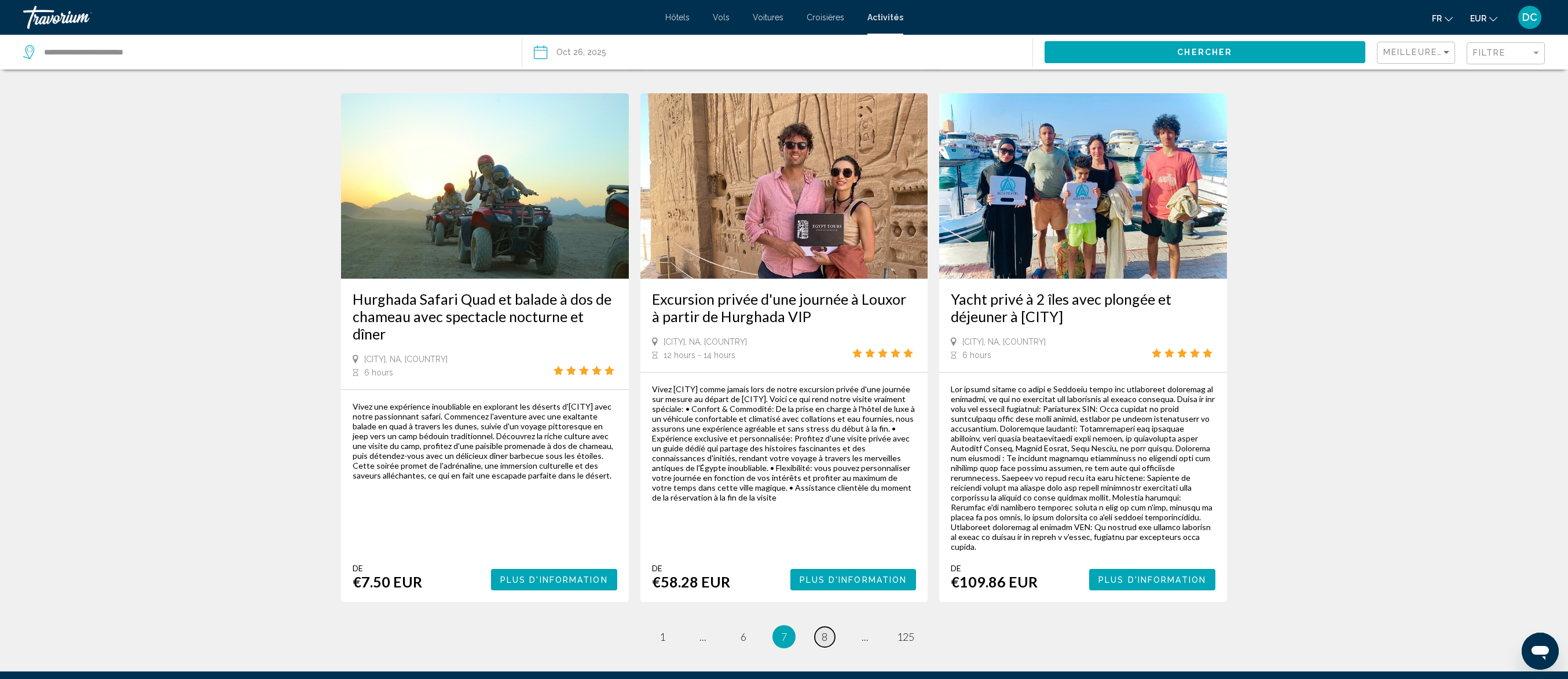 click on "8" at bounding box center [825, 637] 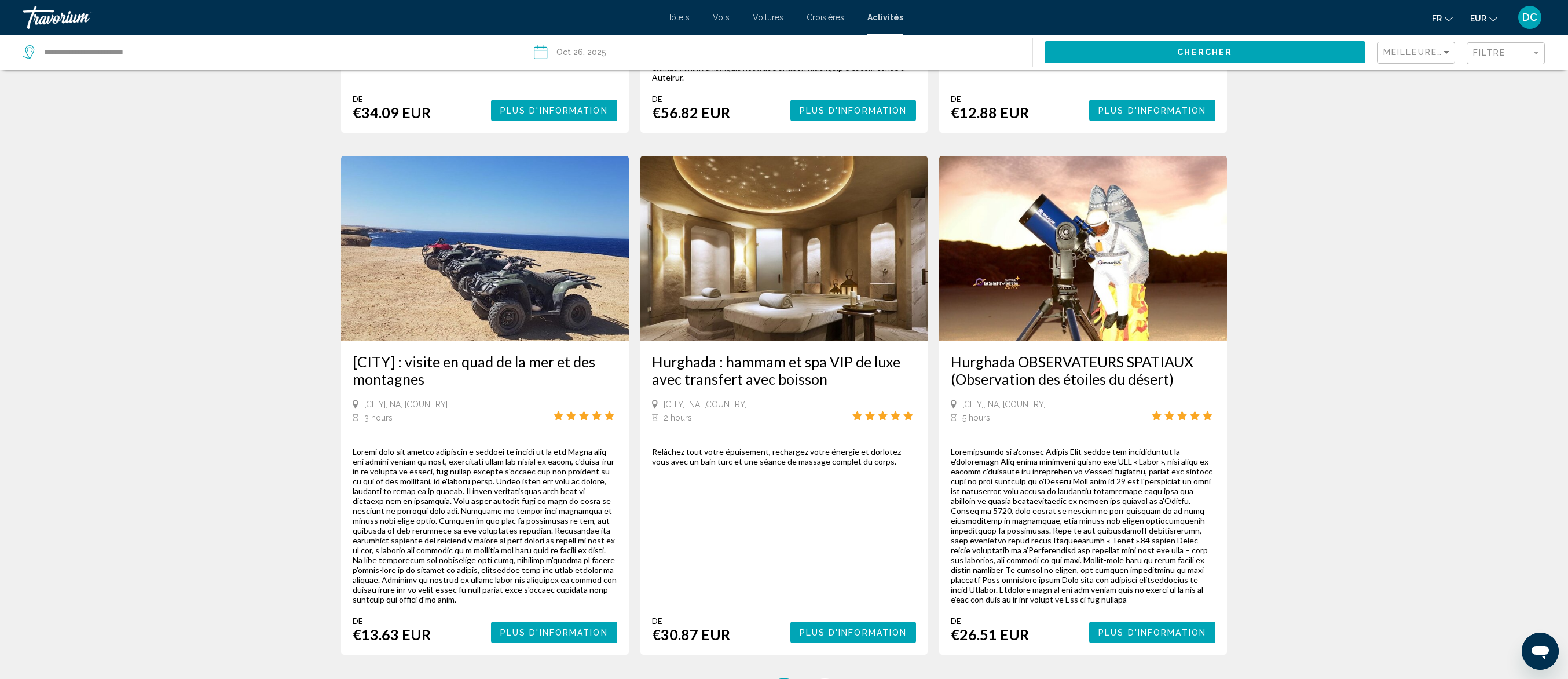 scroll, scrollTop: 1684, scrollLeft: 0, axis: vertical 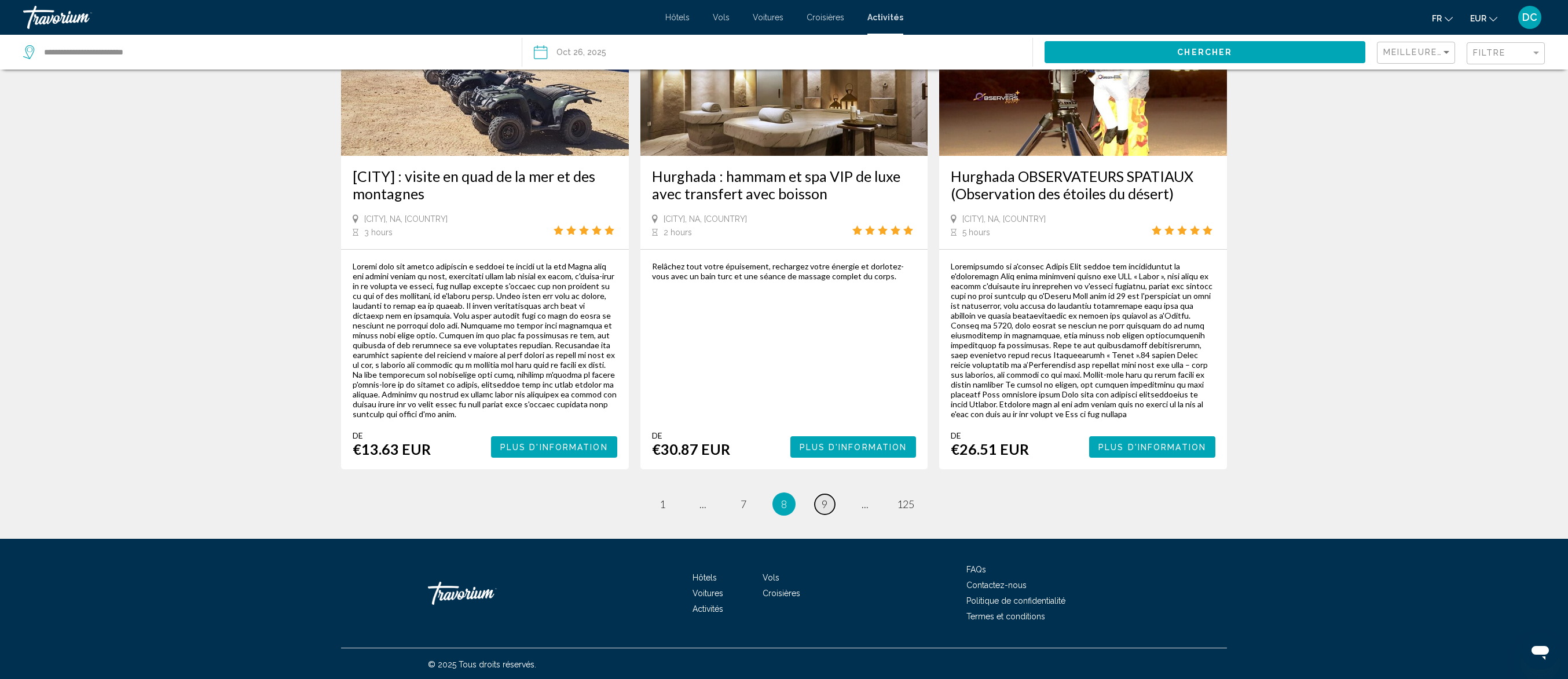 click on "9" at bounding box center (825, 504) 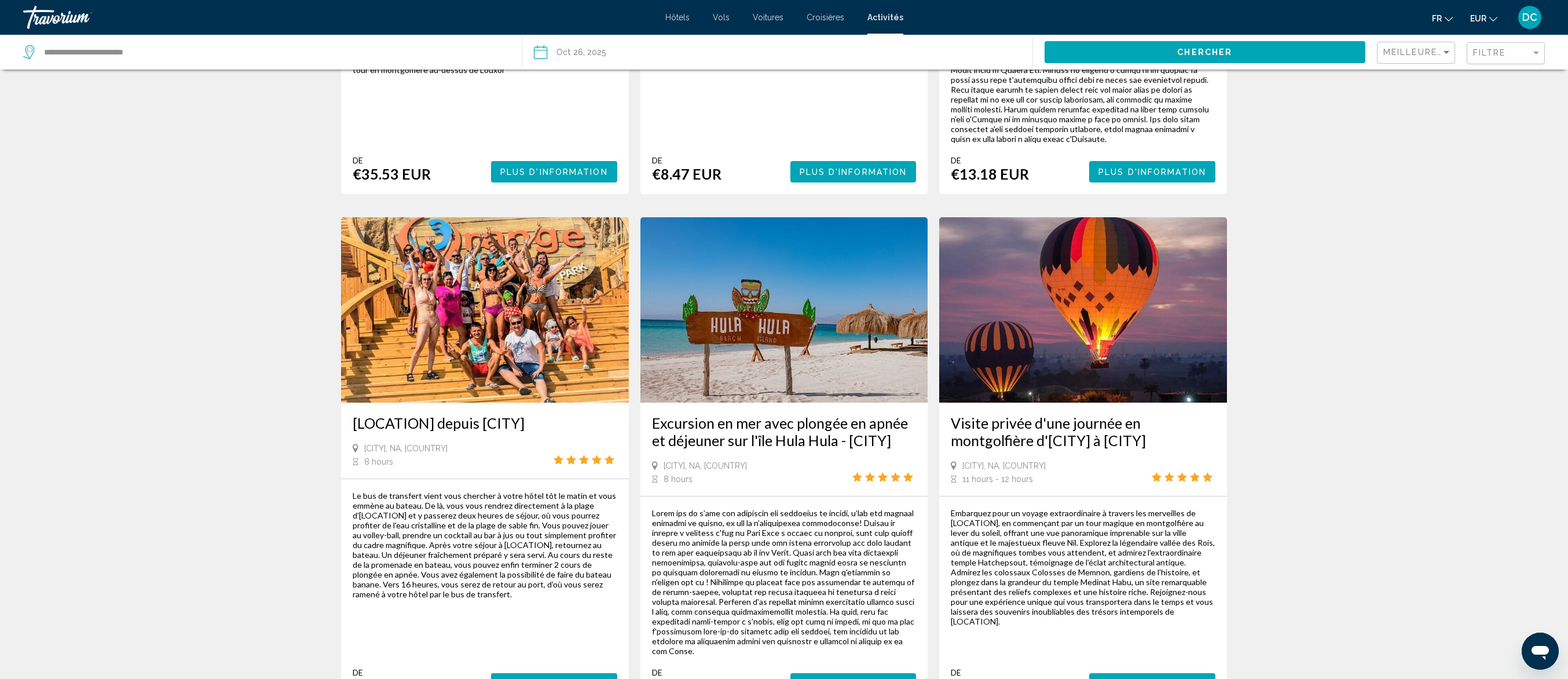 scroll, scrollTop: 1506, scrollLeft: 0, axis: vertical 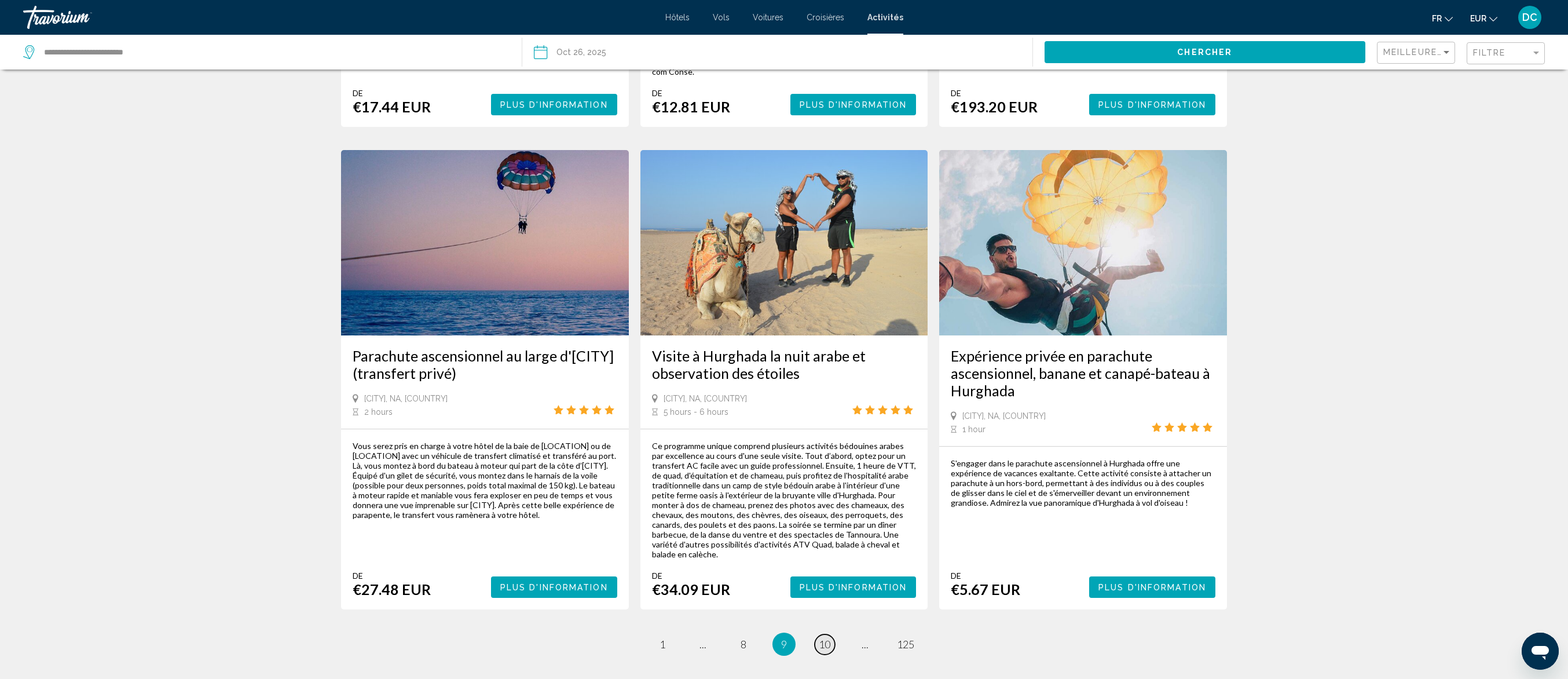 click on "page  10" at bounding box center [825, 644] 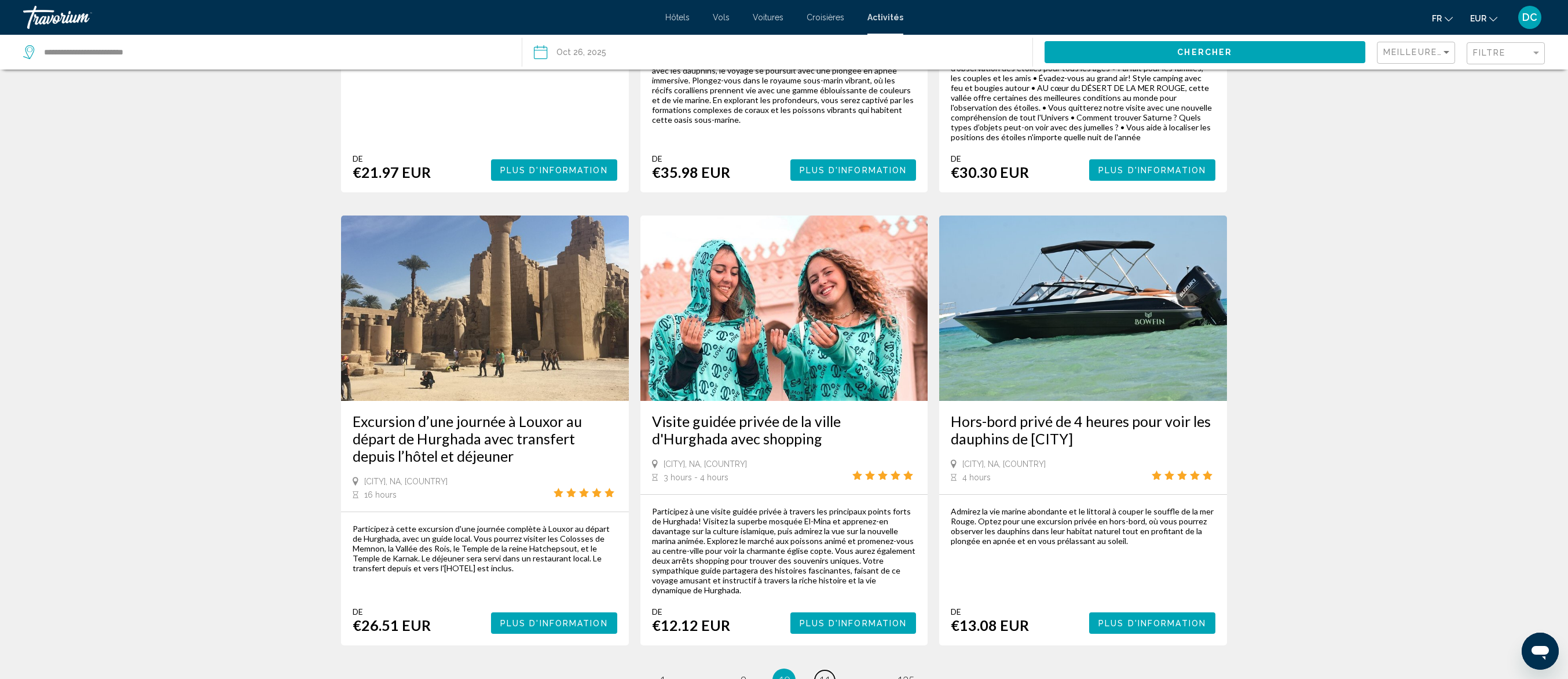 scroll, scrollTop: 1390, scrollLeft: 0, axis: vertical 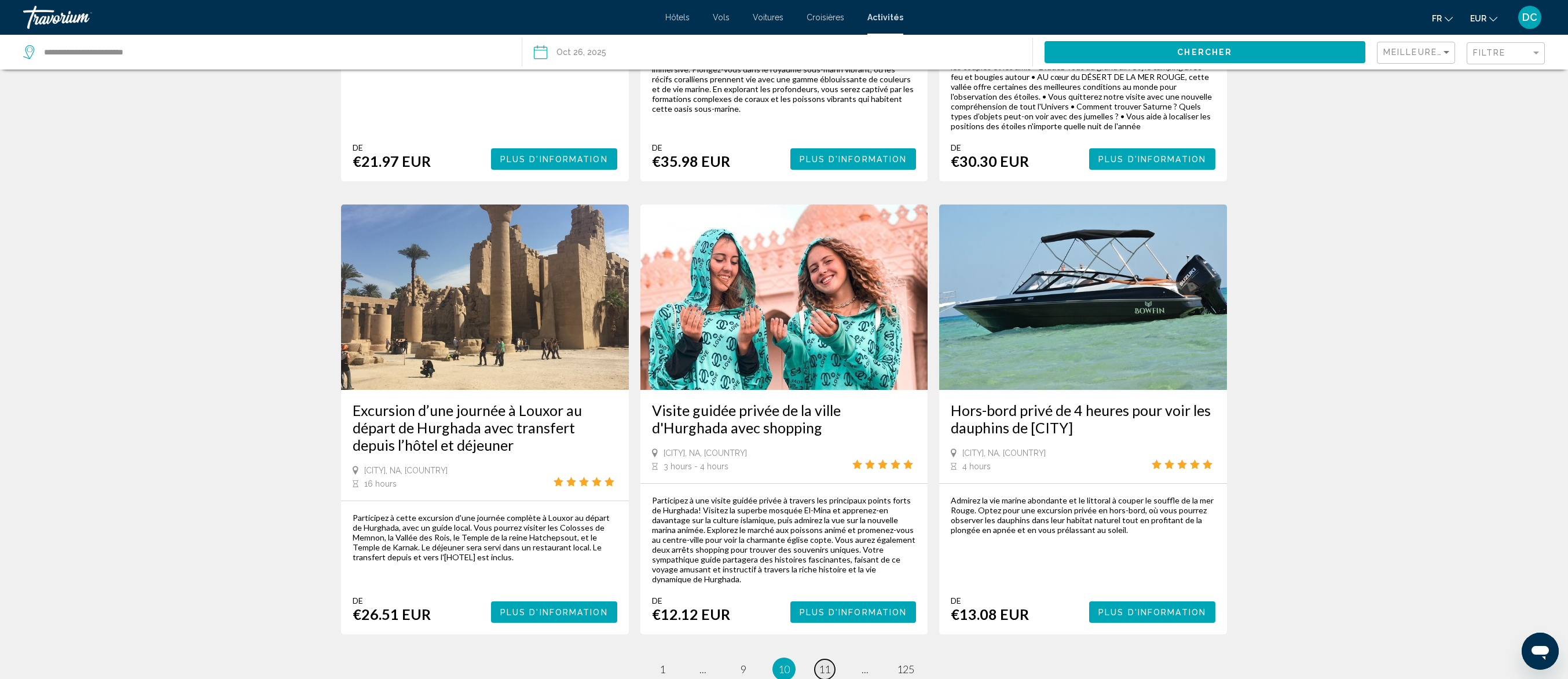 click on "page  11" at bounding box center (825, 669) 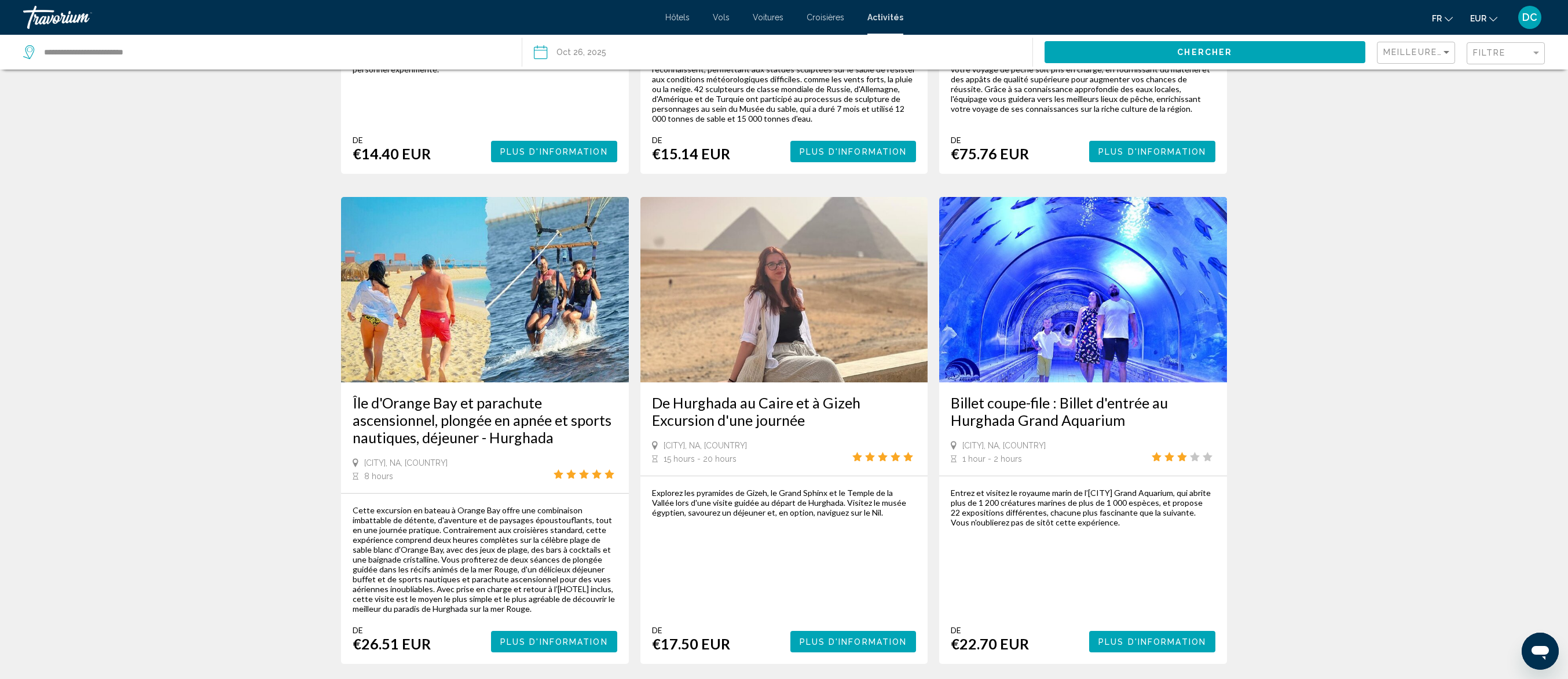 scroll, scrollTop: 1506, scrollLeft: 0, axis: vertical 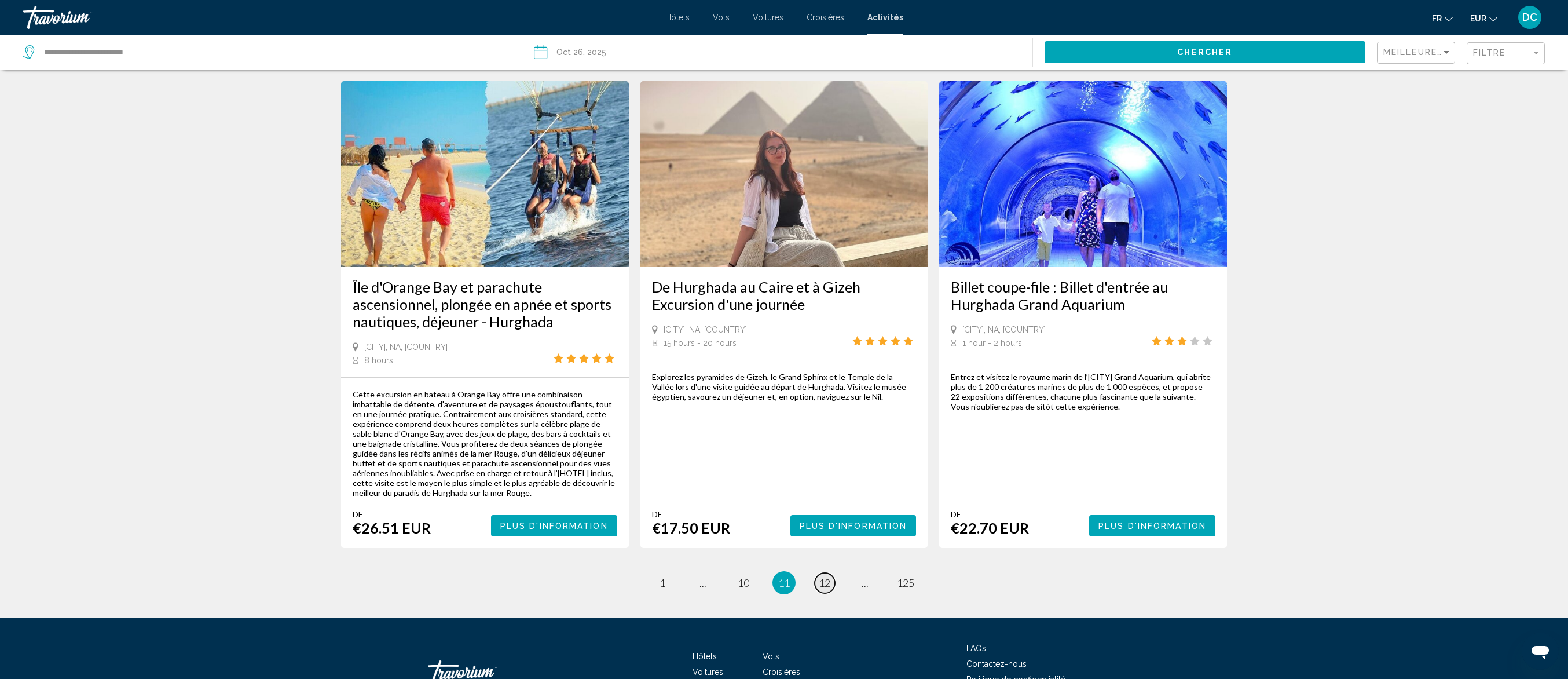 click on "12" at bounding box center [825, 583] 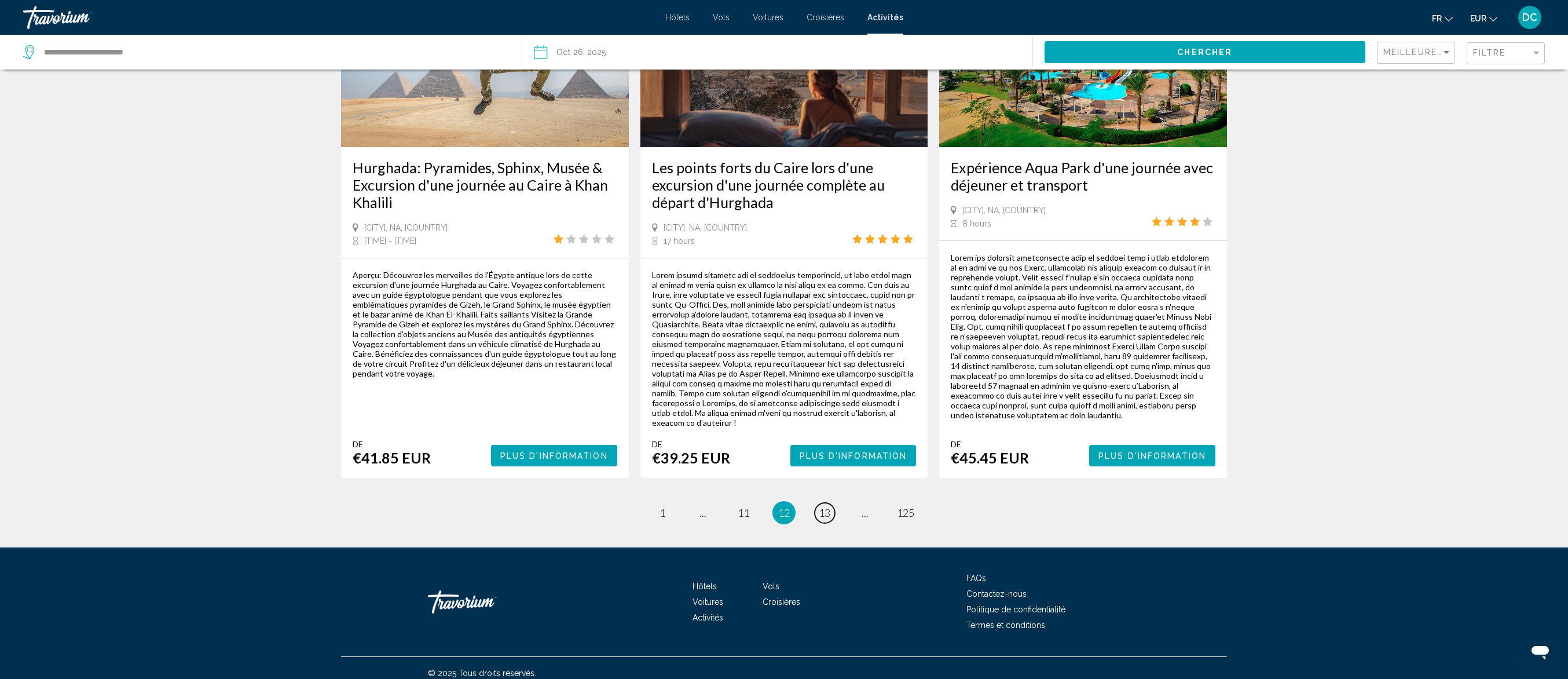 scroll, scrollTop: 1570, scrollLeft: 0, axis: vertical 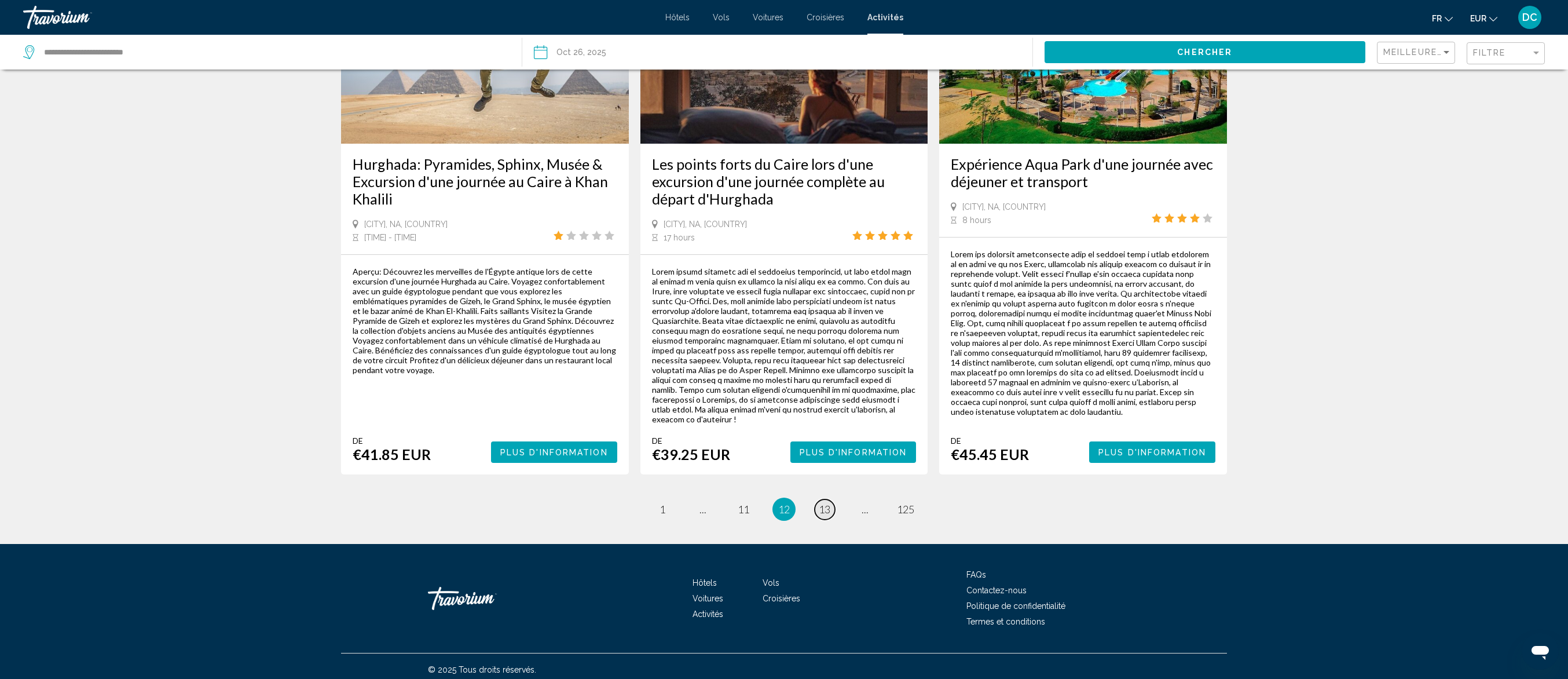 click on "13" at bounding box center [825, 509] 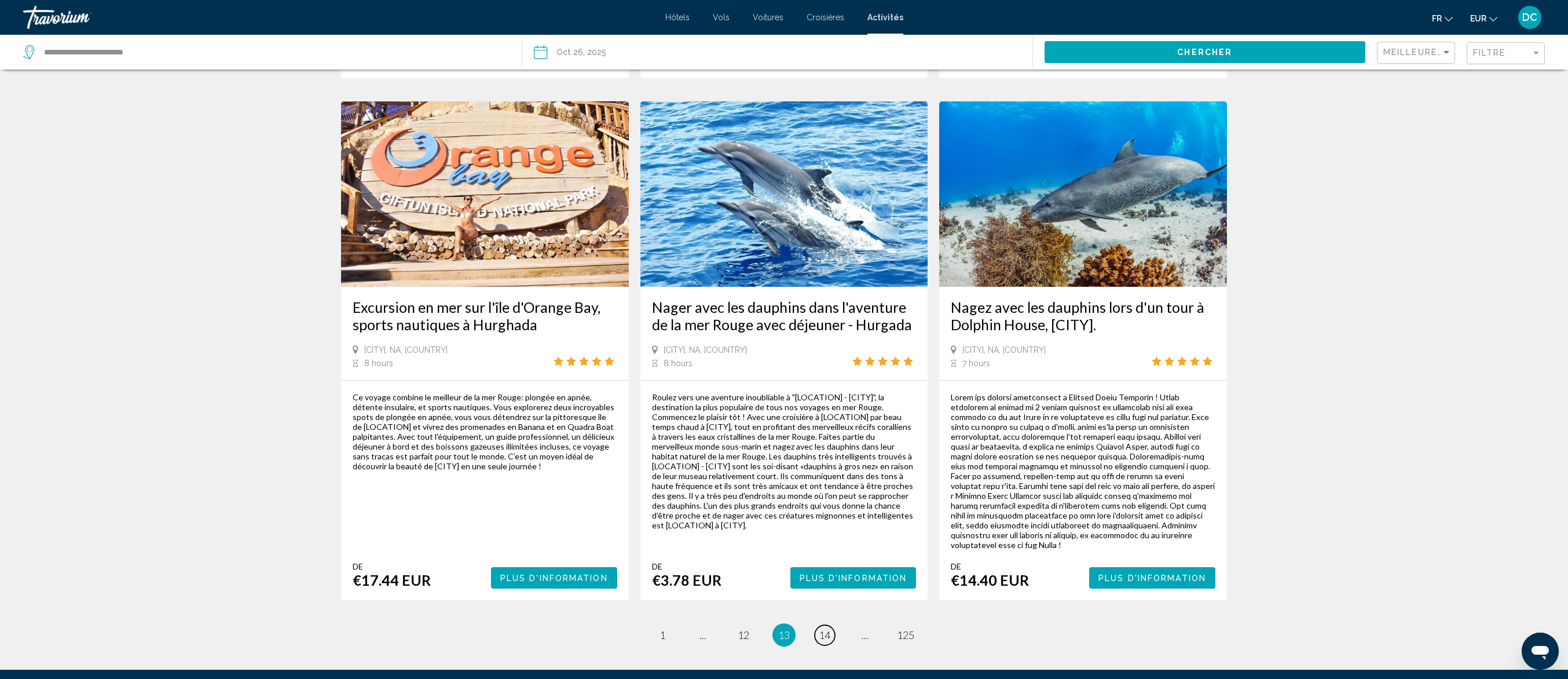 scroll, scrollTop: 1506, scrollLeft: 0, axis: vertical 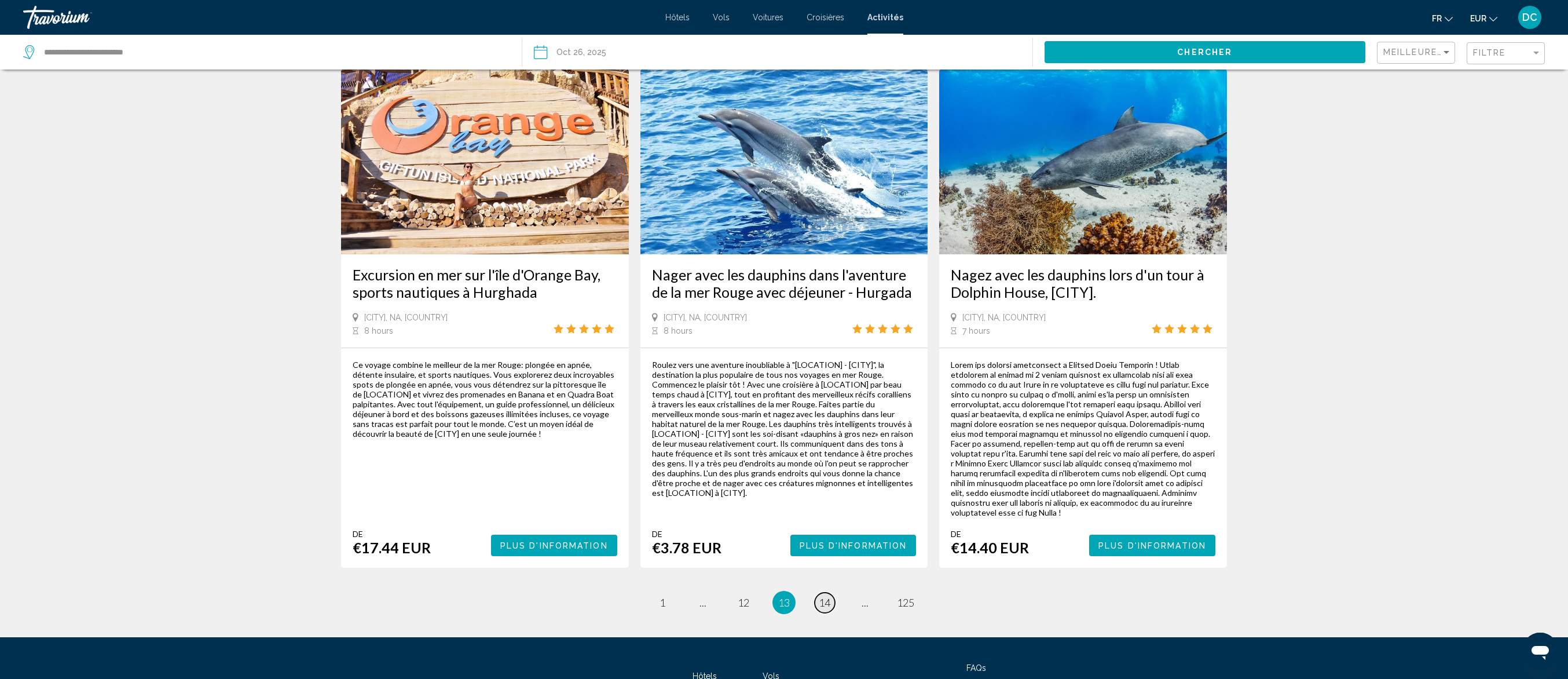 click on "14" at bounding box center (825, 603) 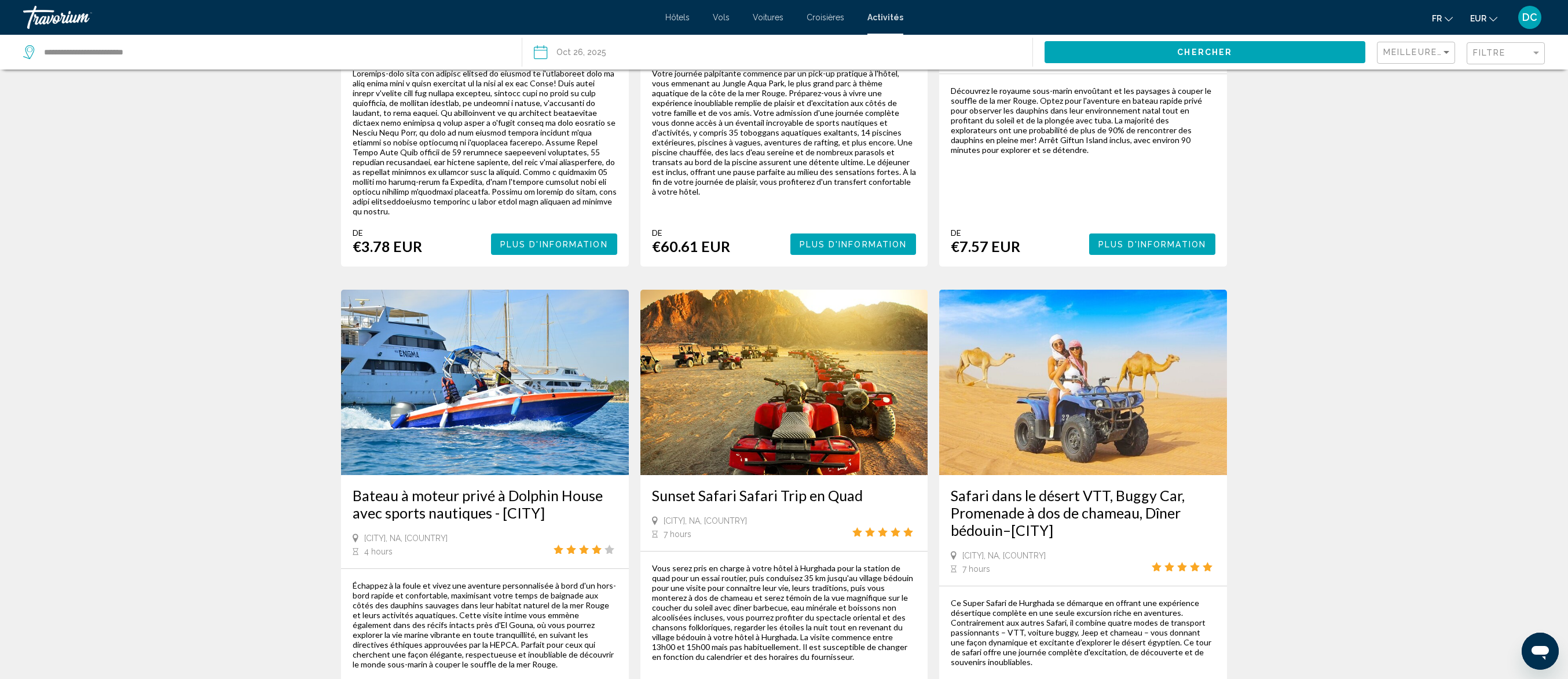 scroll, scrollTop: 1507, scrollLeft: 0, axis: vertical 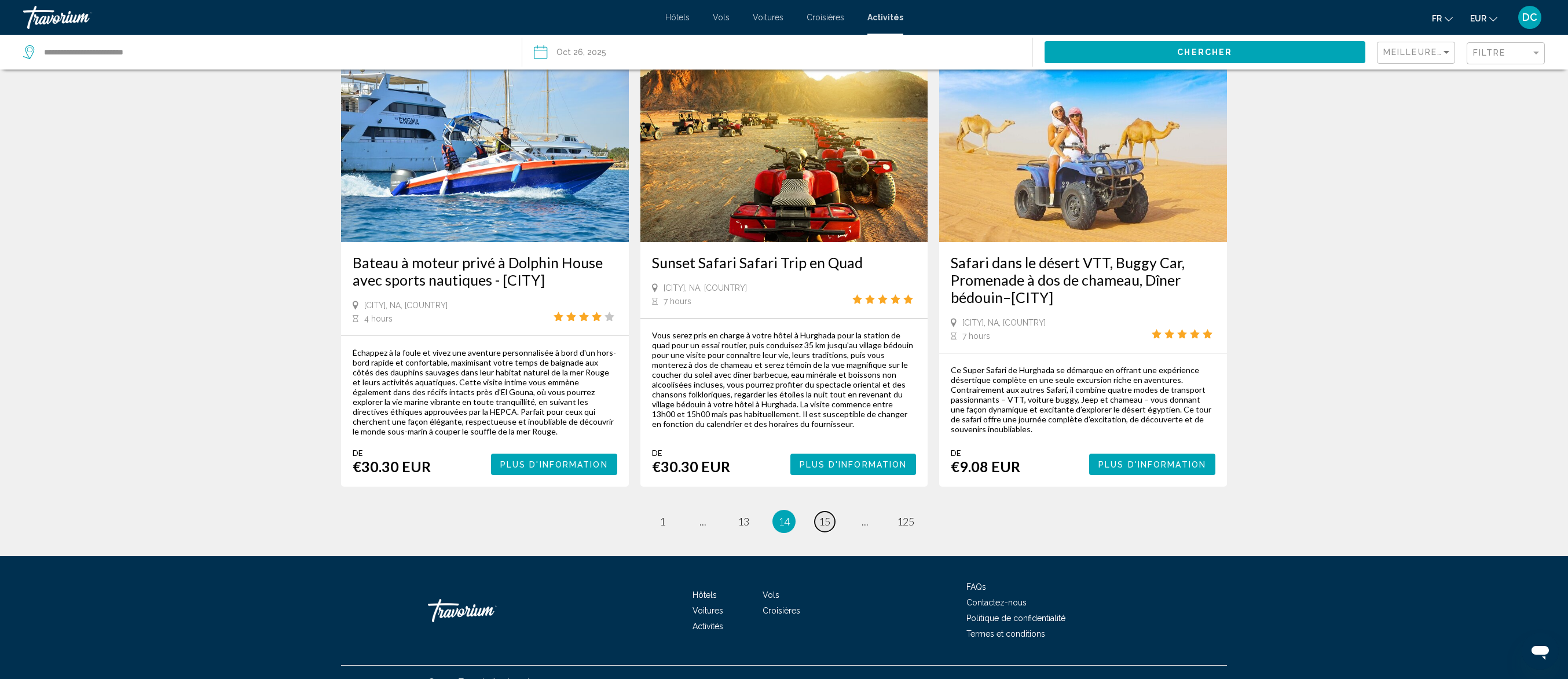 click on "15" at bounding box center (825, 521) 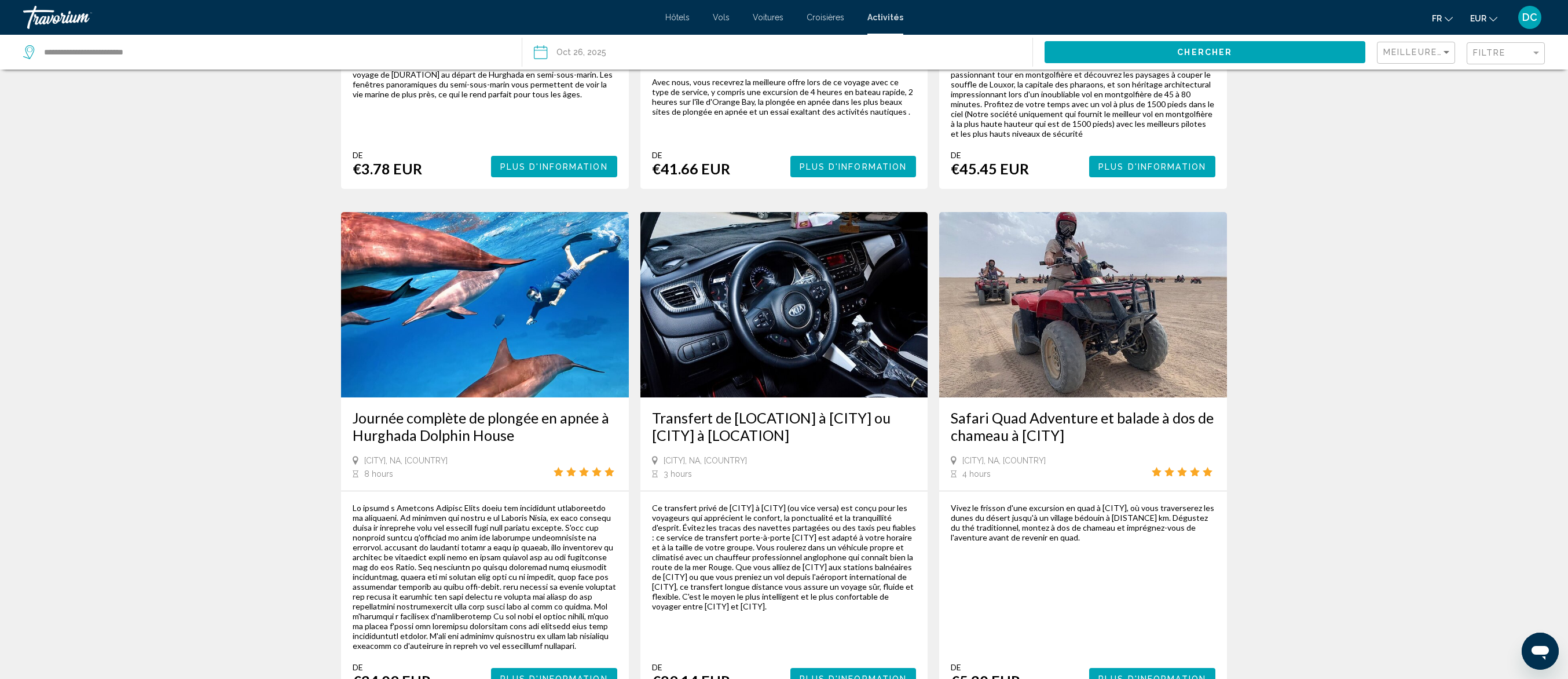scroll, scrollTop: 1607, scrollLeft: 0, axis: vertical 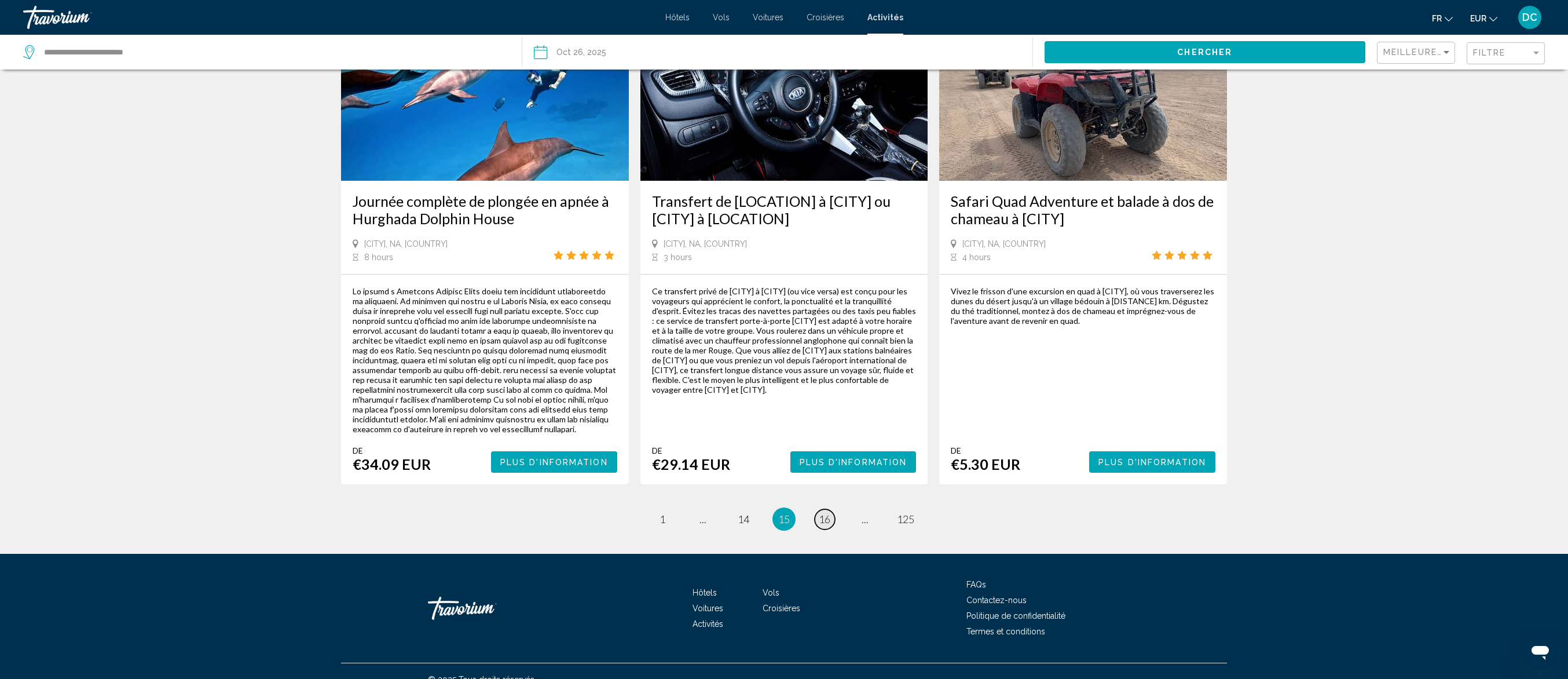 click on "16" at bounding box center [825, 519] 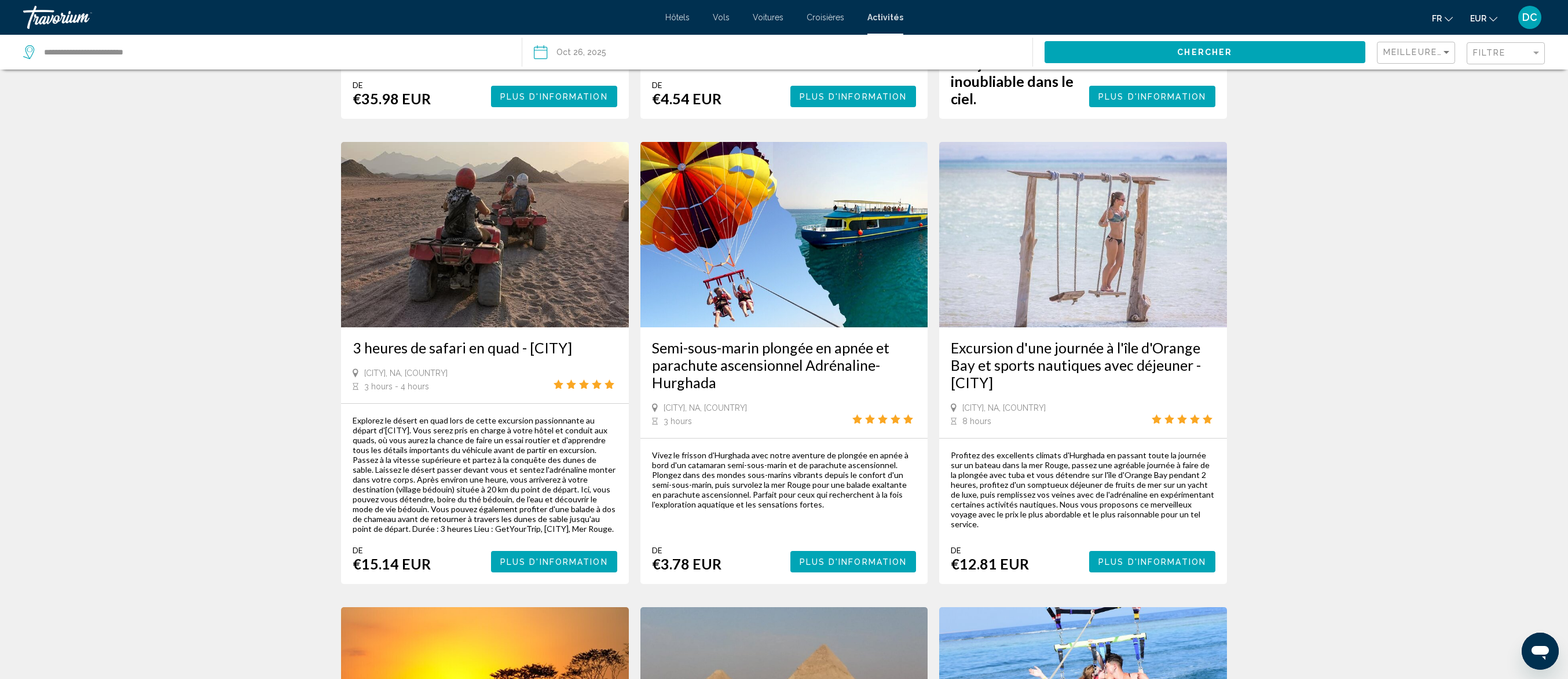 scroll, scrollTop: 1390, scrollLeft: 0, axis: vertical 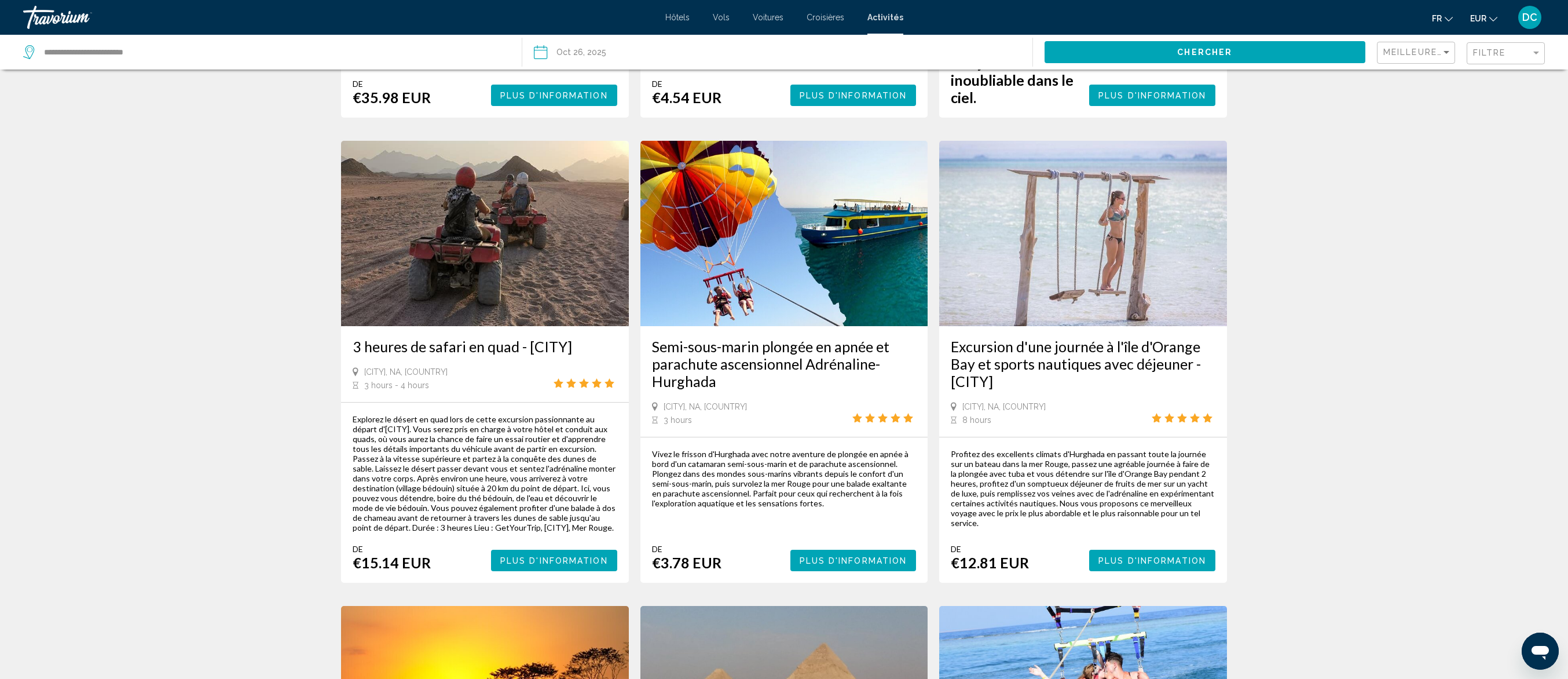 click on "17" at bounding box center (825, 2554) 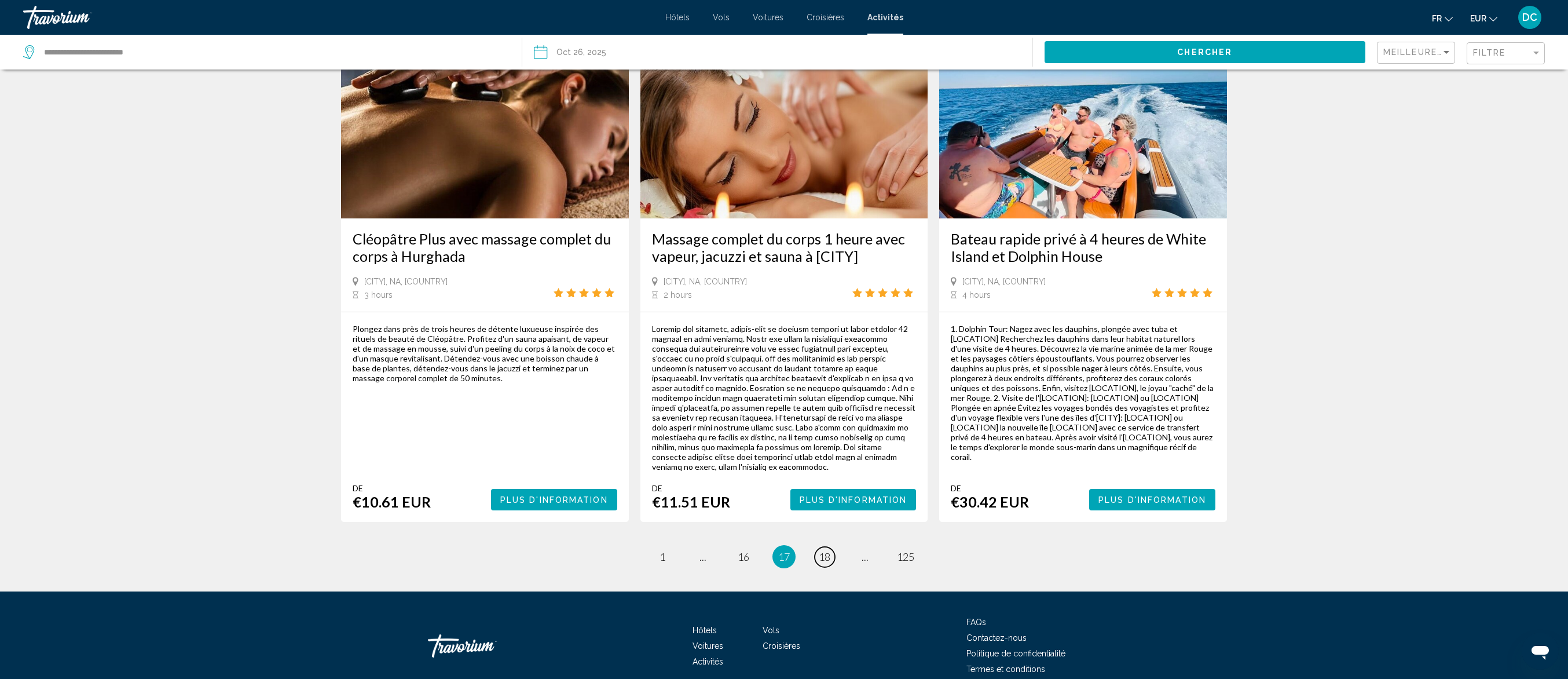 scroll, scrollTop: 1580, scrollLeft: 0, axis: vertical 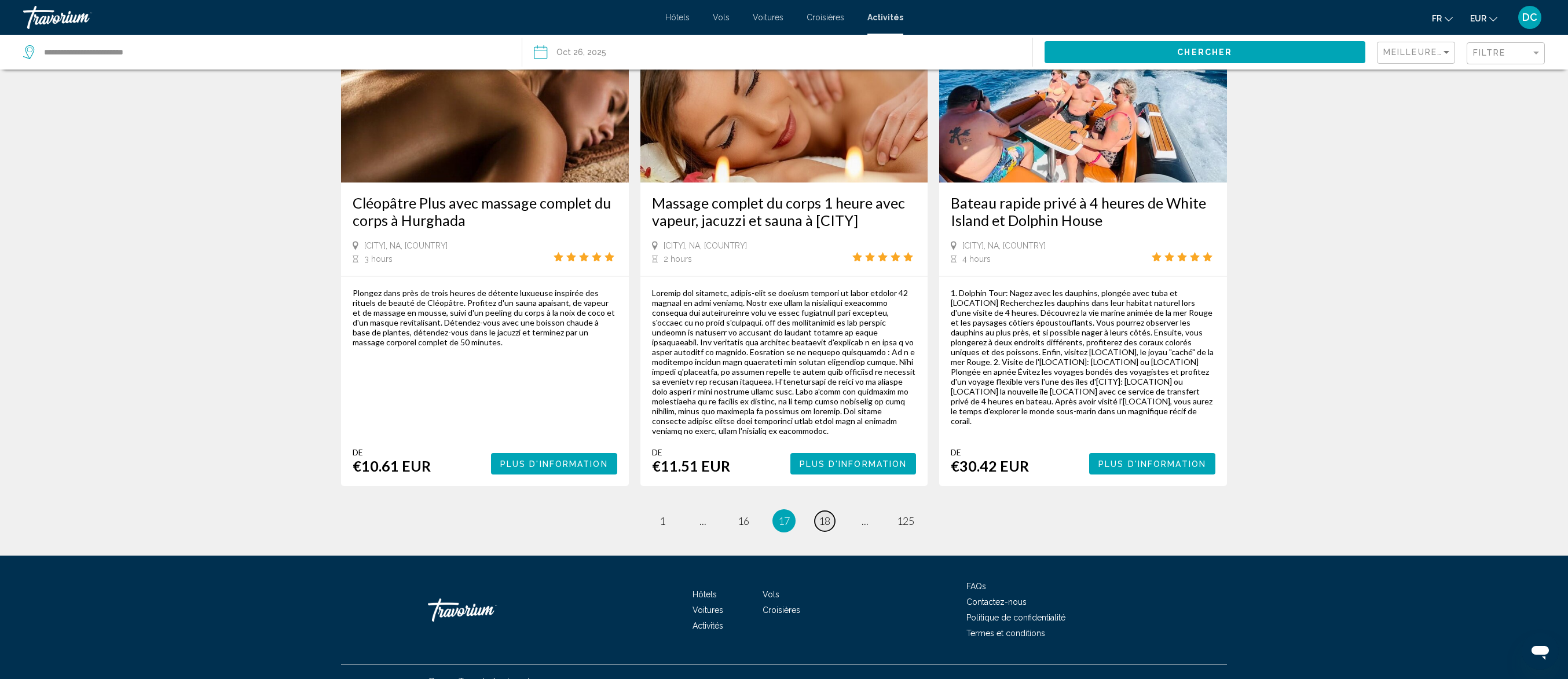 click on "page  18" at bounding box center [825, 521] 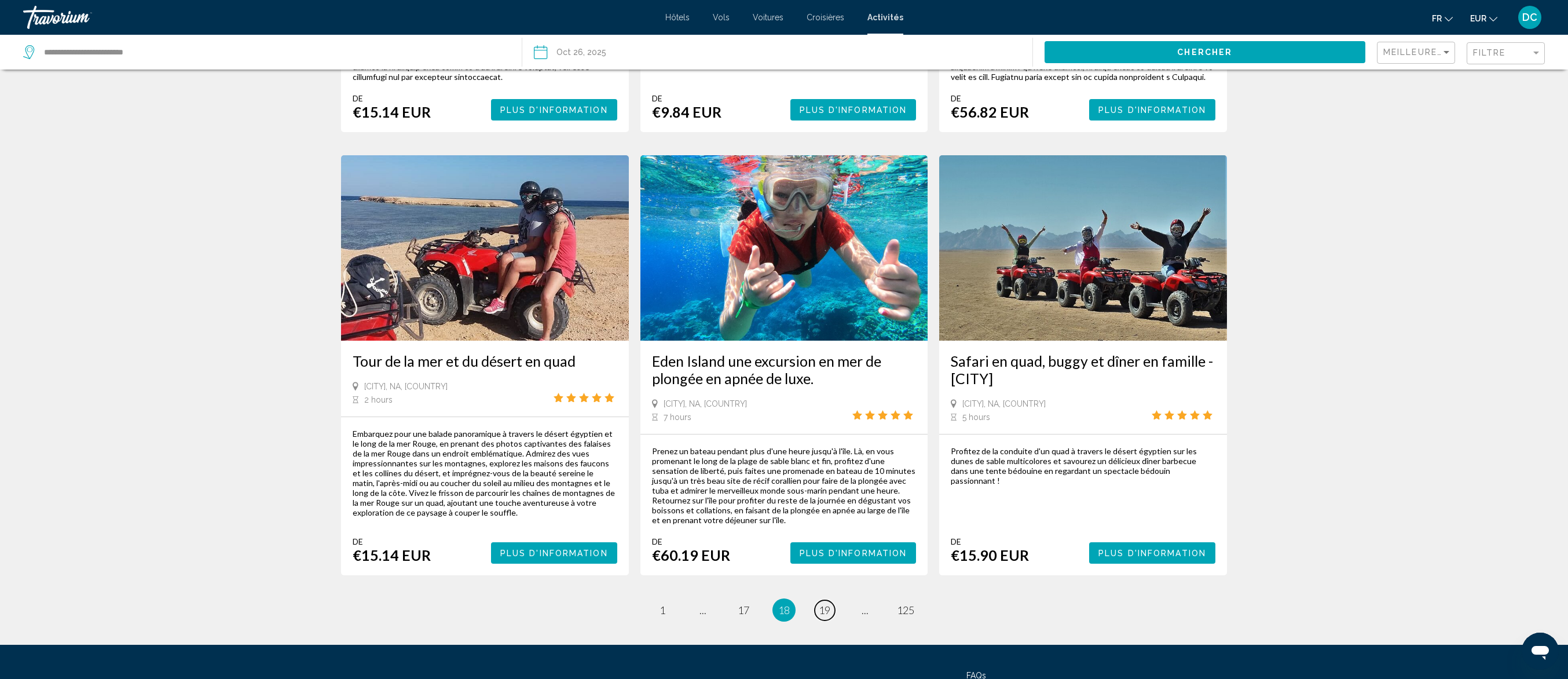scroll, scrollTop: 1479, scrollLeft: 0, axis: vertical 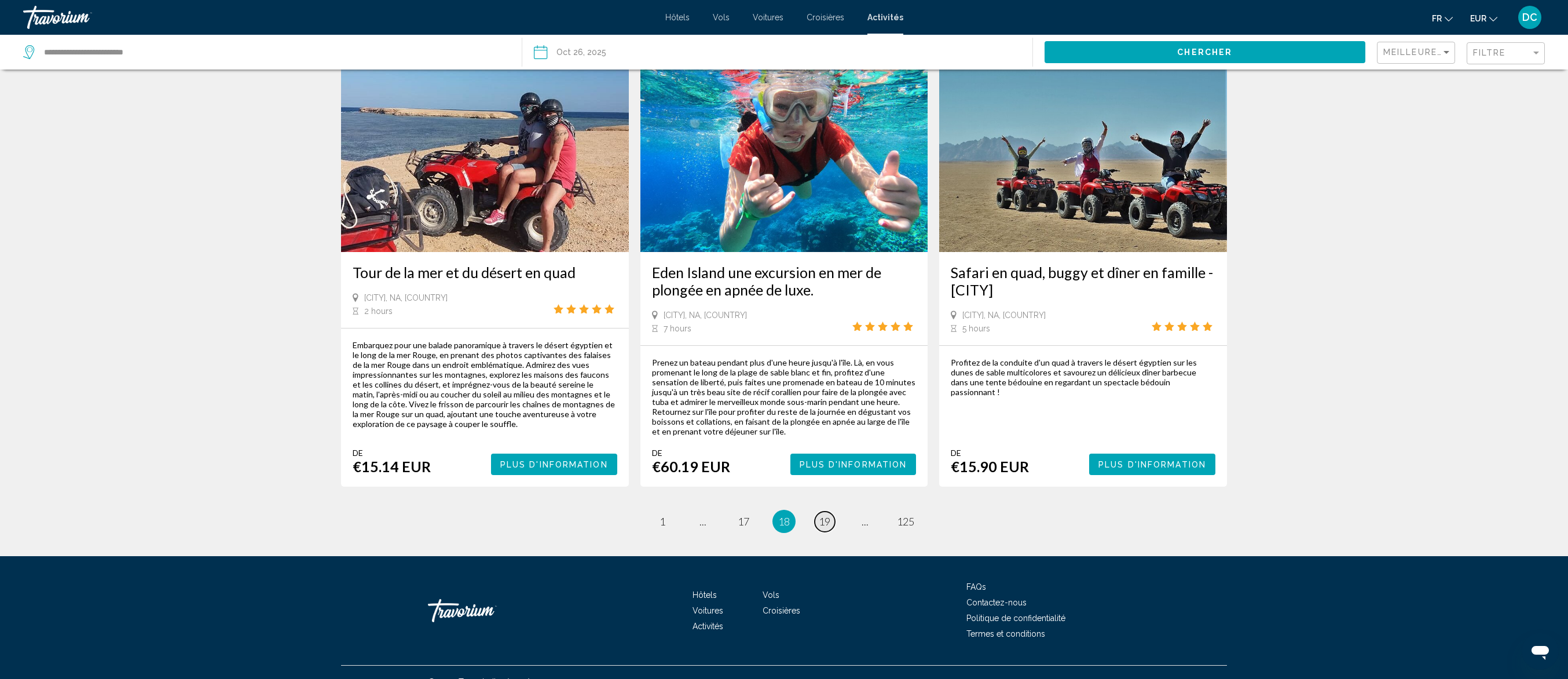 click on "19" at bounding box center [825, 521] 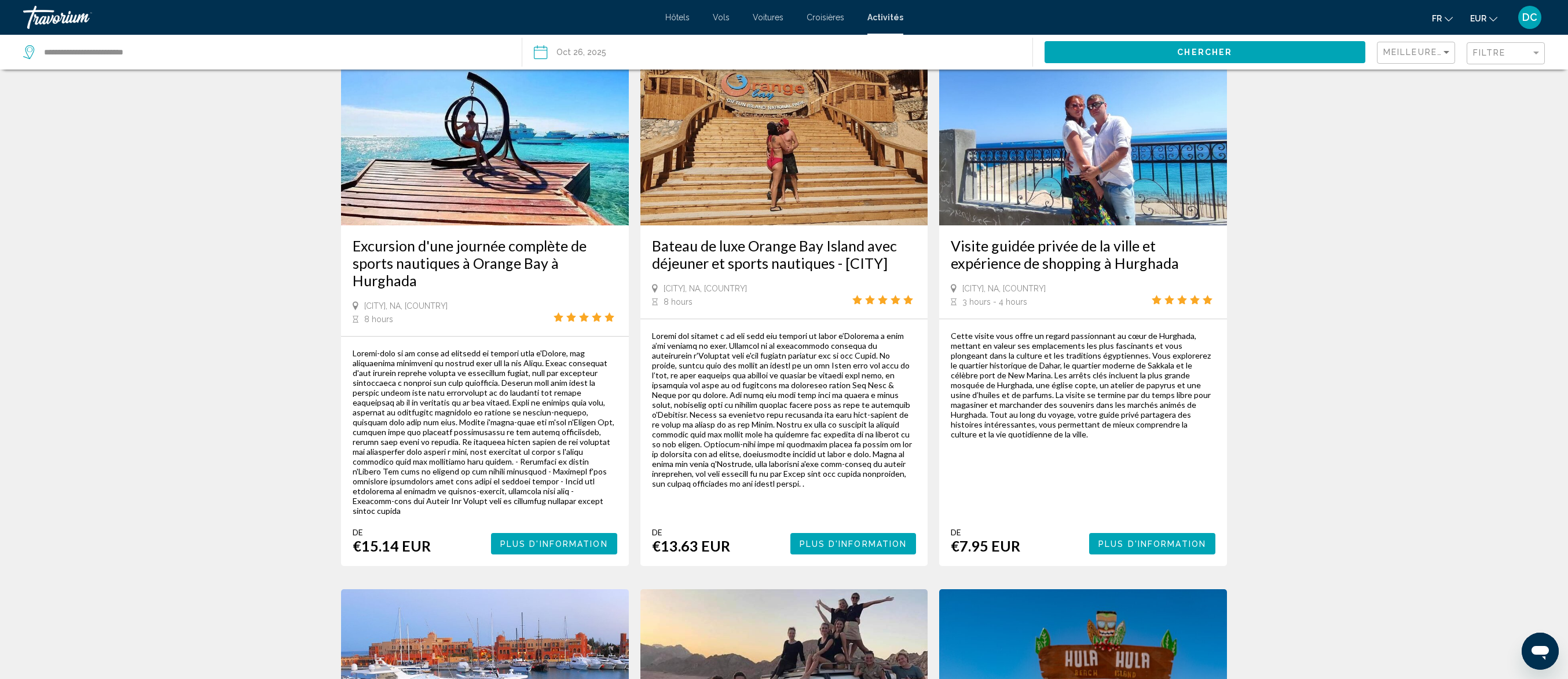 scroll, scrollTop: 1506, scrollLeft: 0, axis: vertical 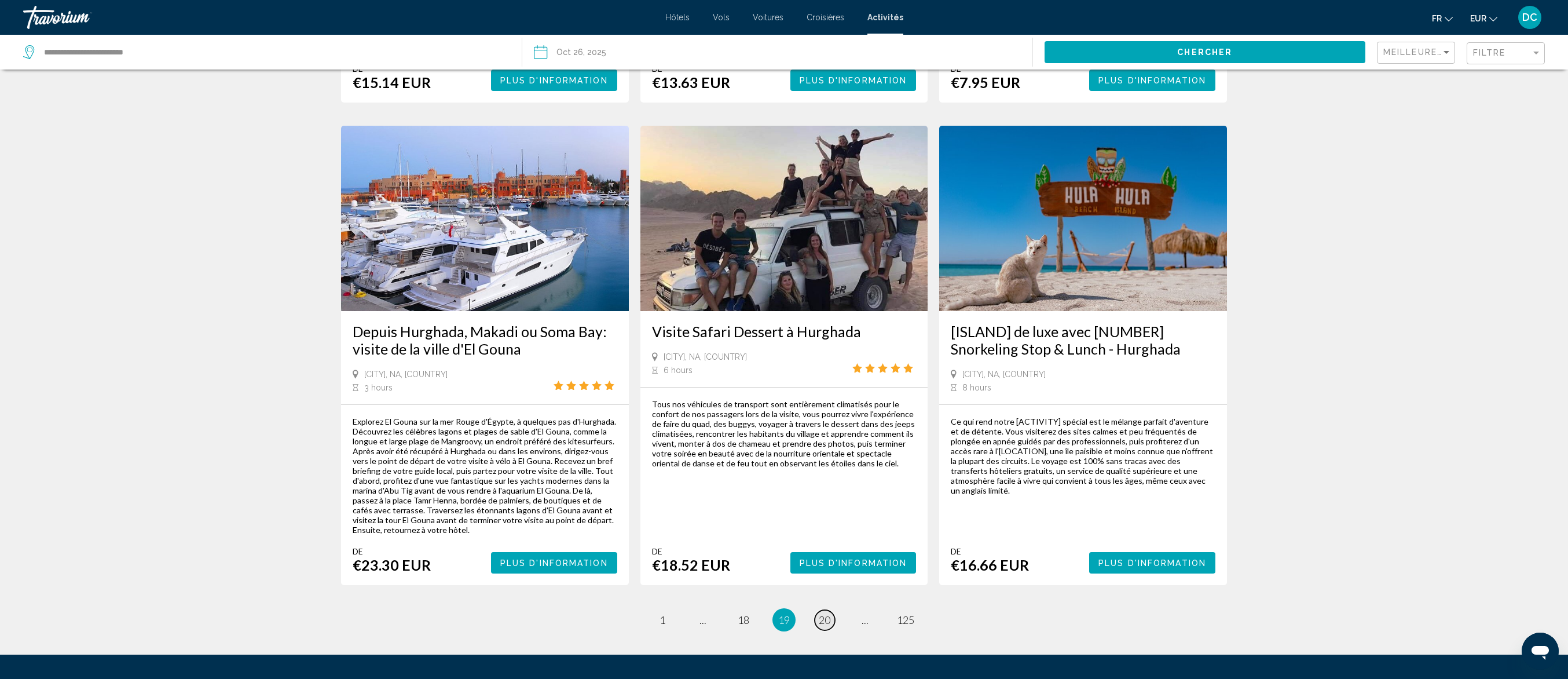 click on "20" at bounding box center (825, 620) 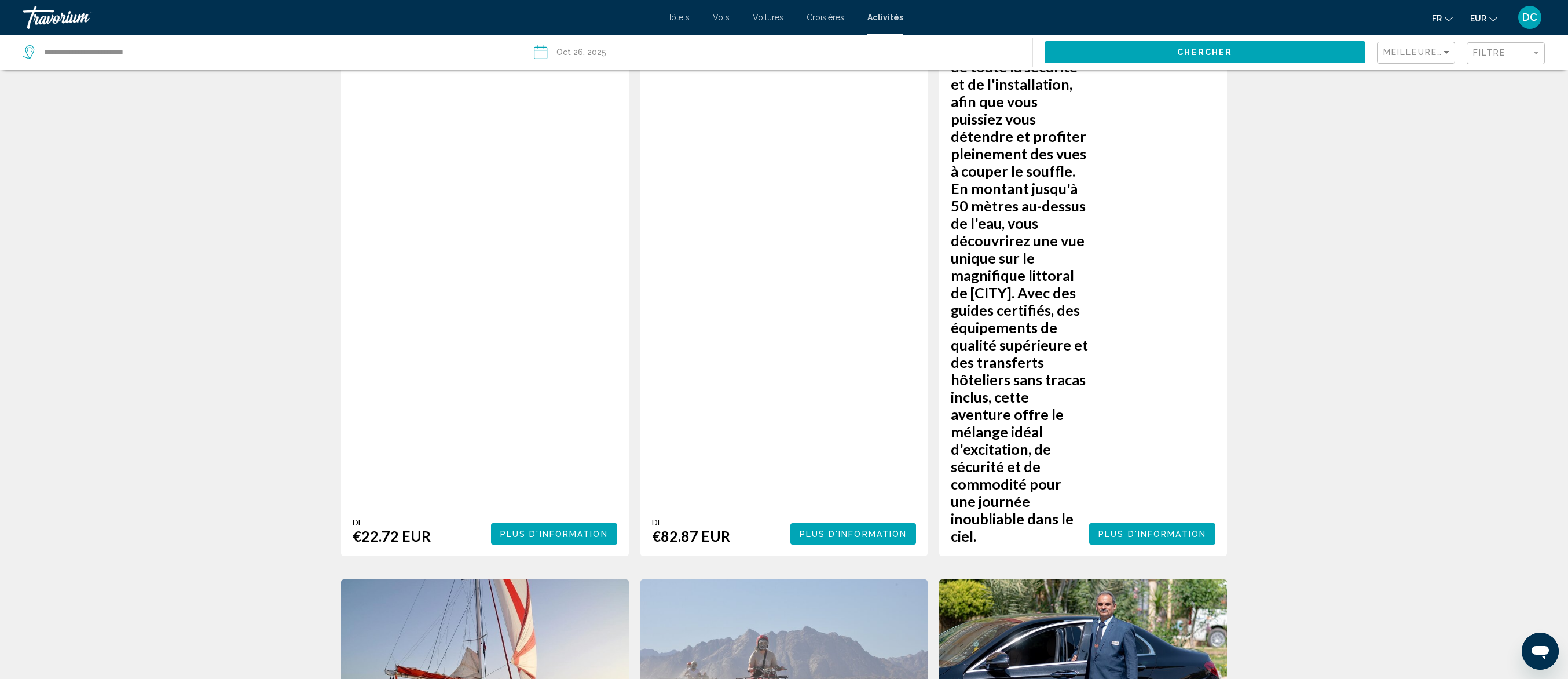 scroll, scrollTop: 1600, scrollLeft: 0, axis: vertical 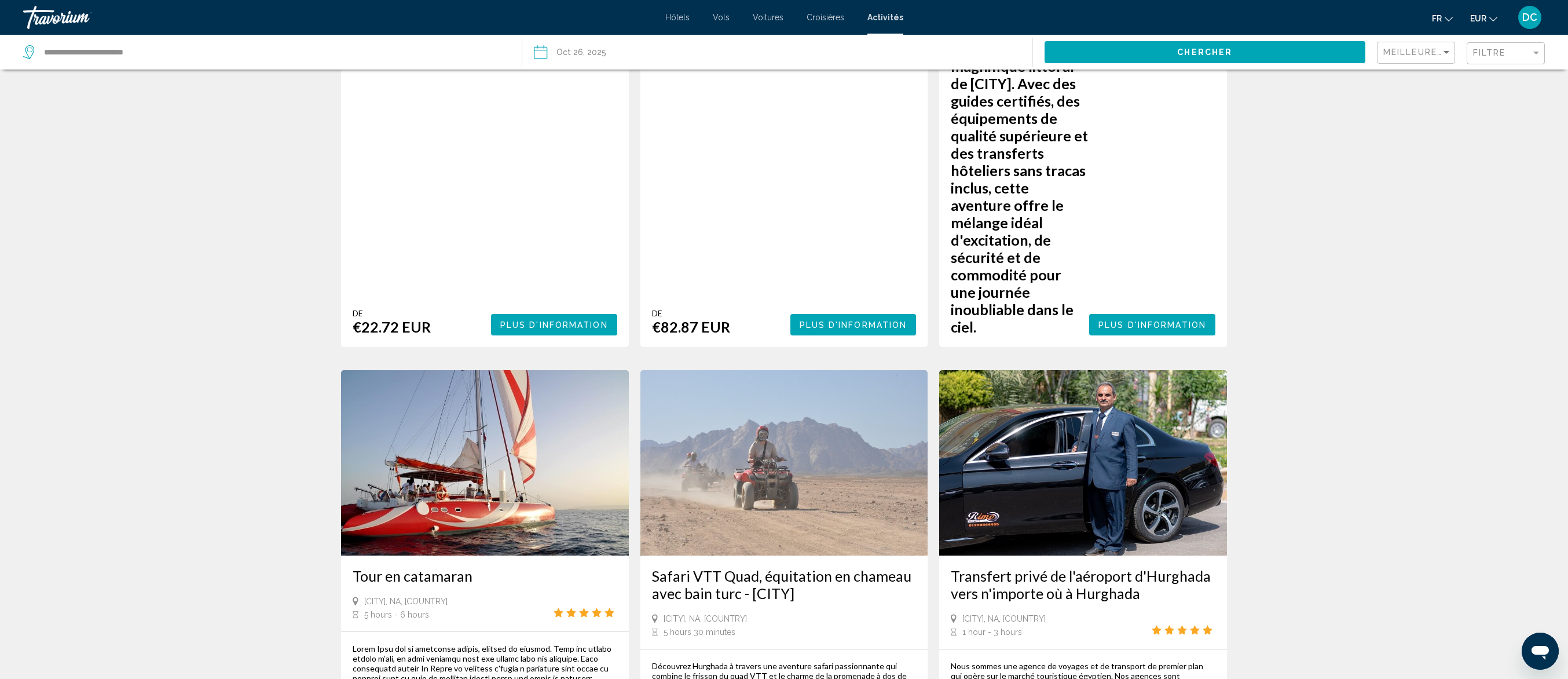 click on "21" at bounding box center (825, 1399) 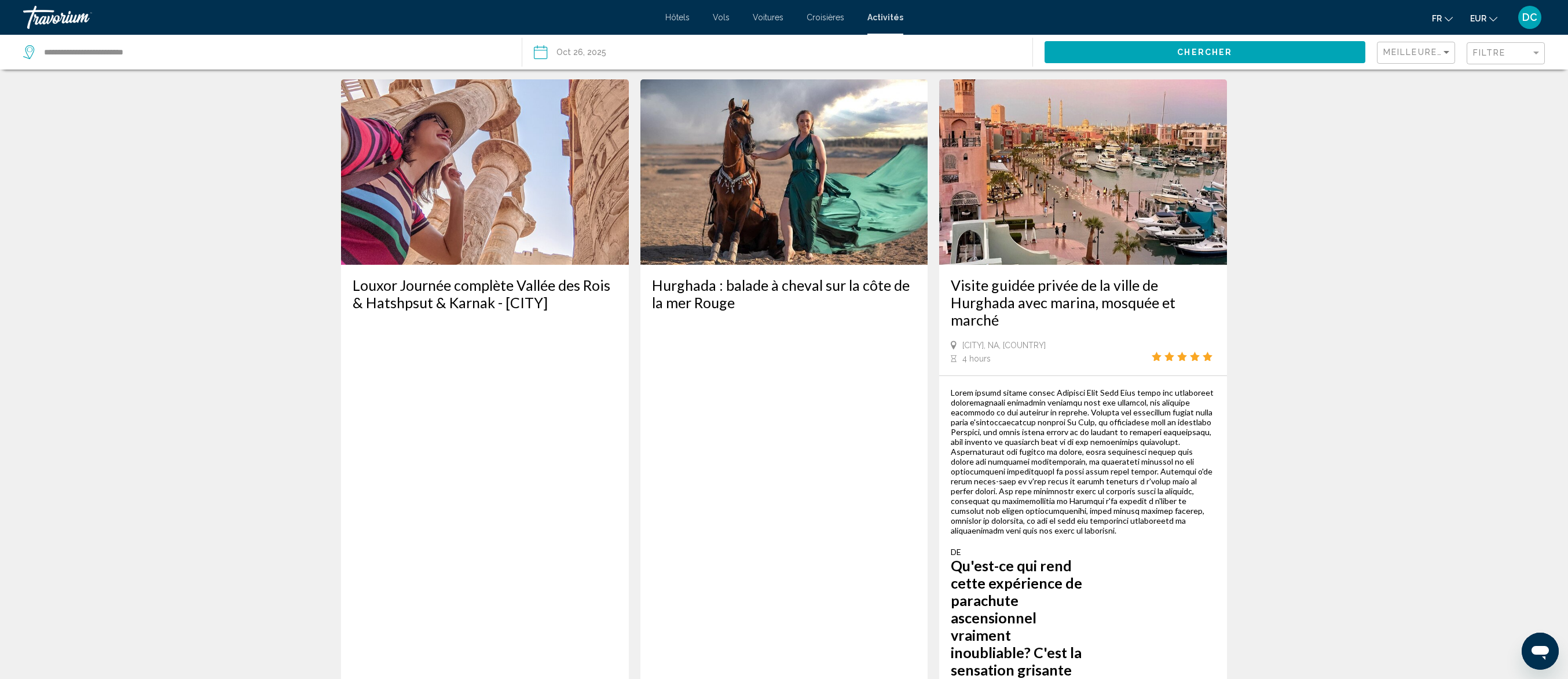 scroll, scrollTop: 1627, scrollLeft: 0, axis: vertical 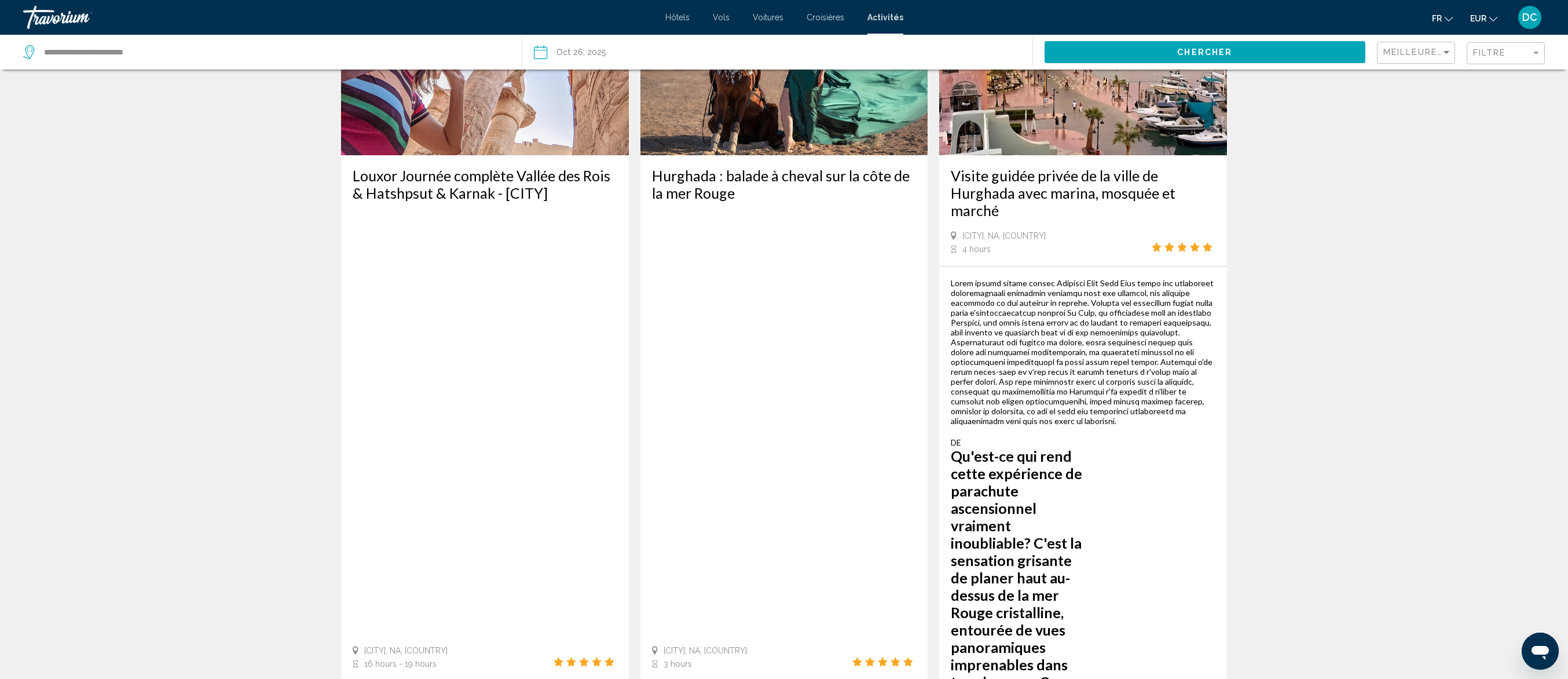 click on "22" at bounding box center [825, 1450] 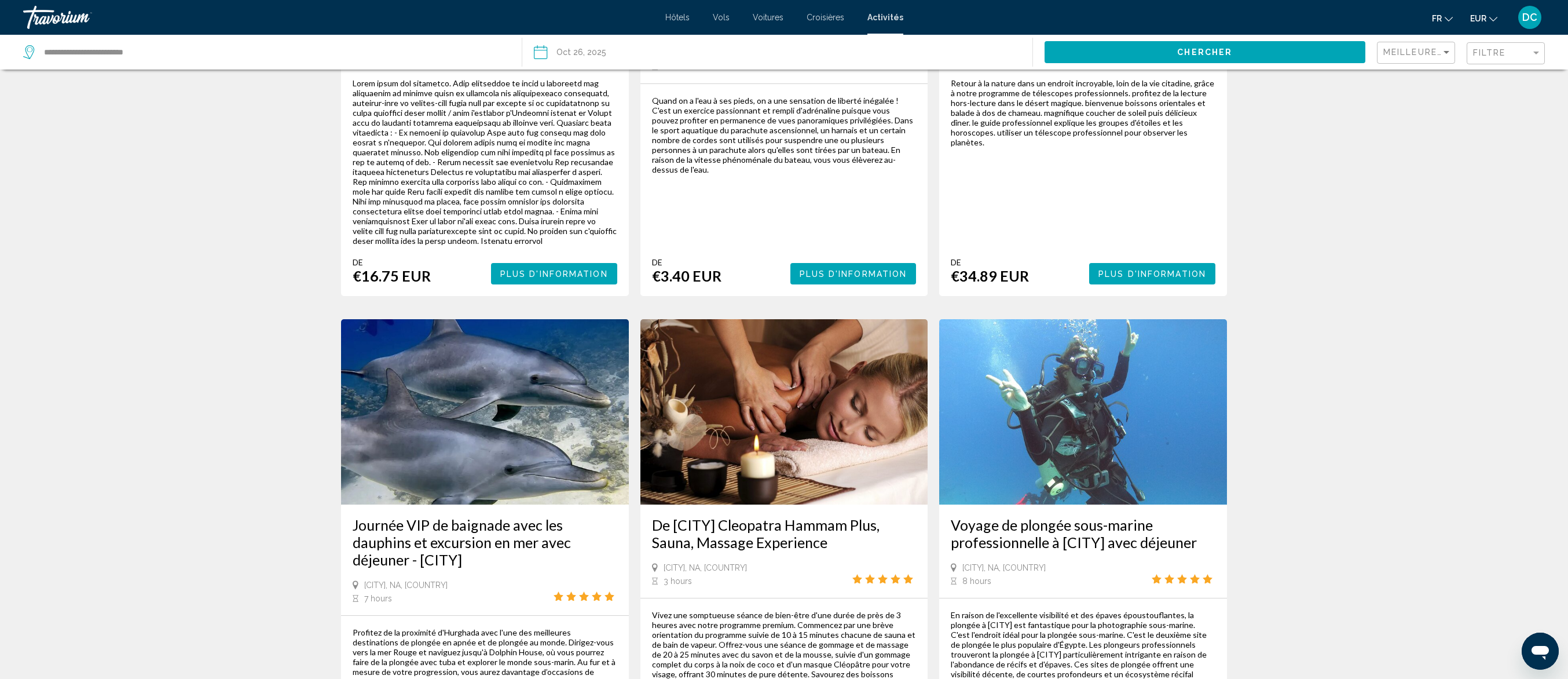 scroll, scrollTop: 66, scrollLeft: 0, axis: vertical 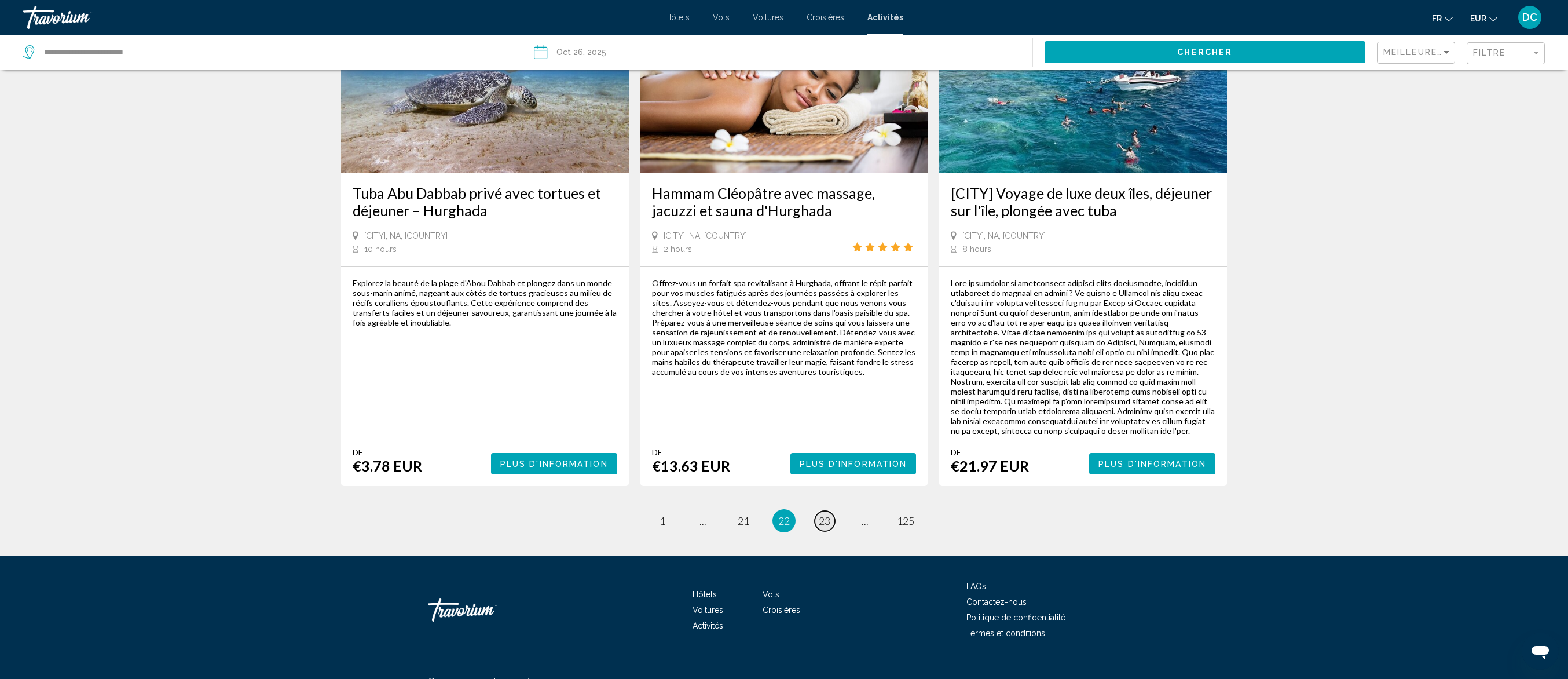 click on "page  23" at bounding box center (825, 521) 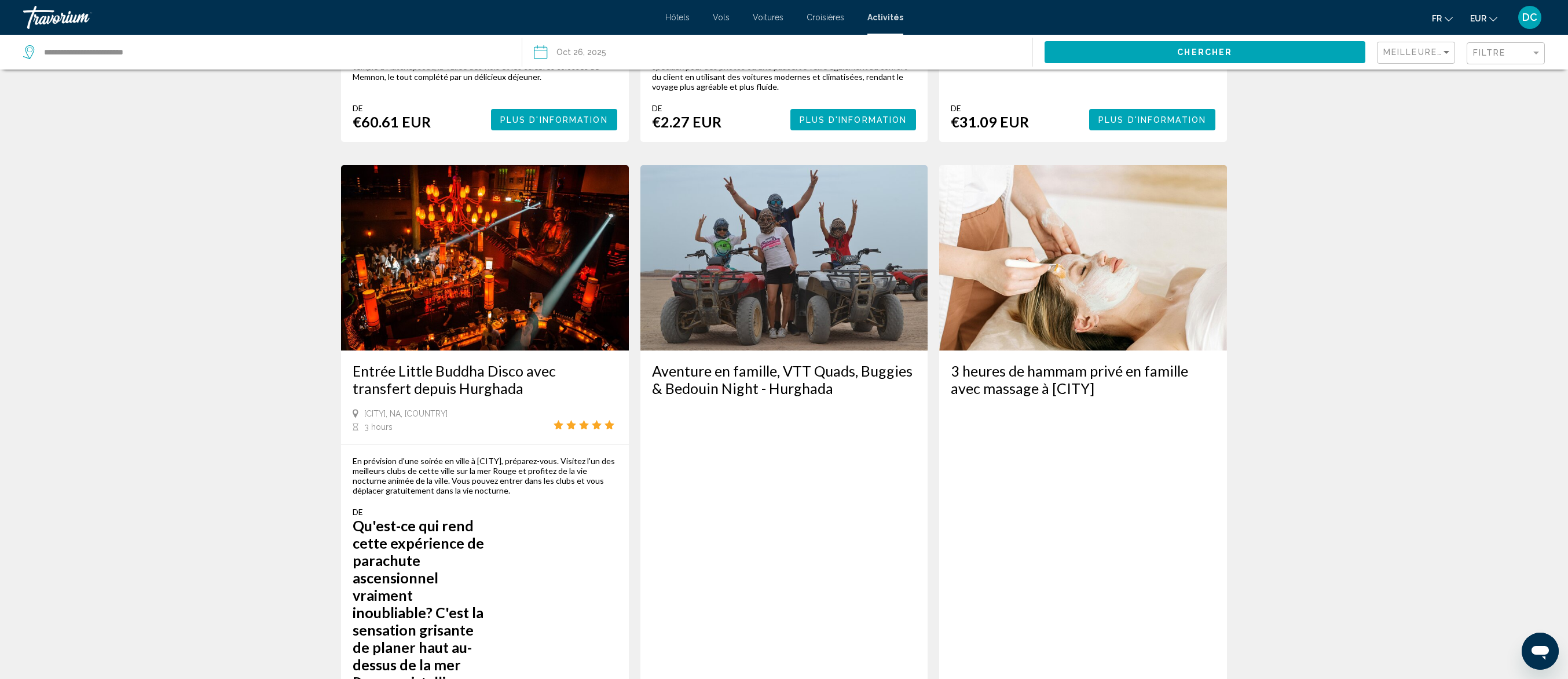 click on "page  24" at bounding box center (825, 1519) 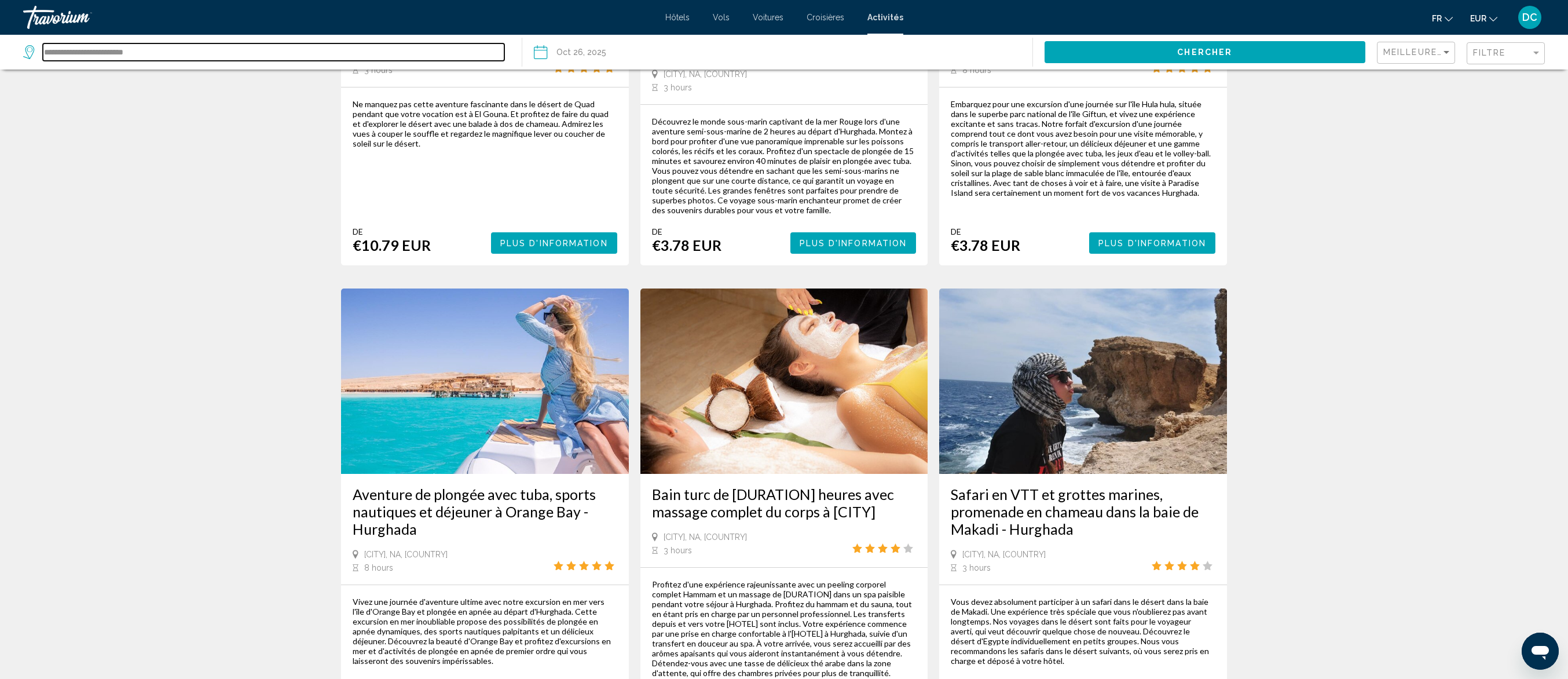 click on "**********" at bounding box center [273, 52] 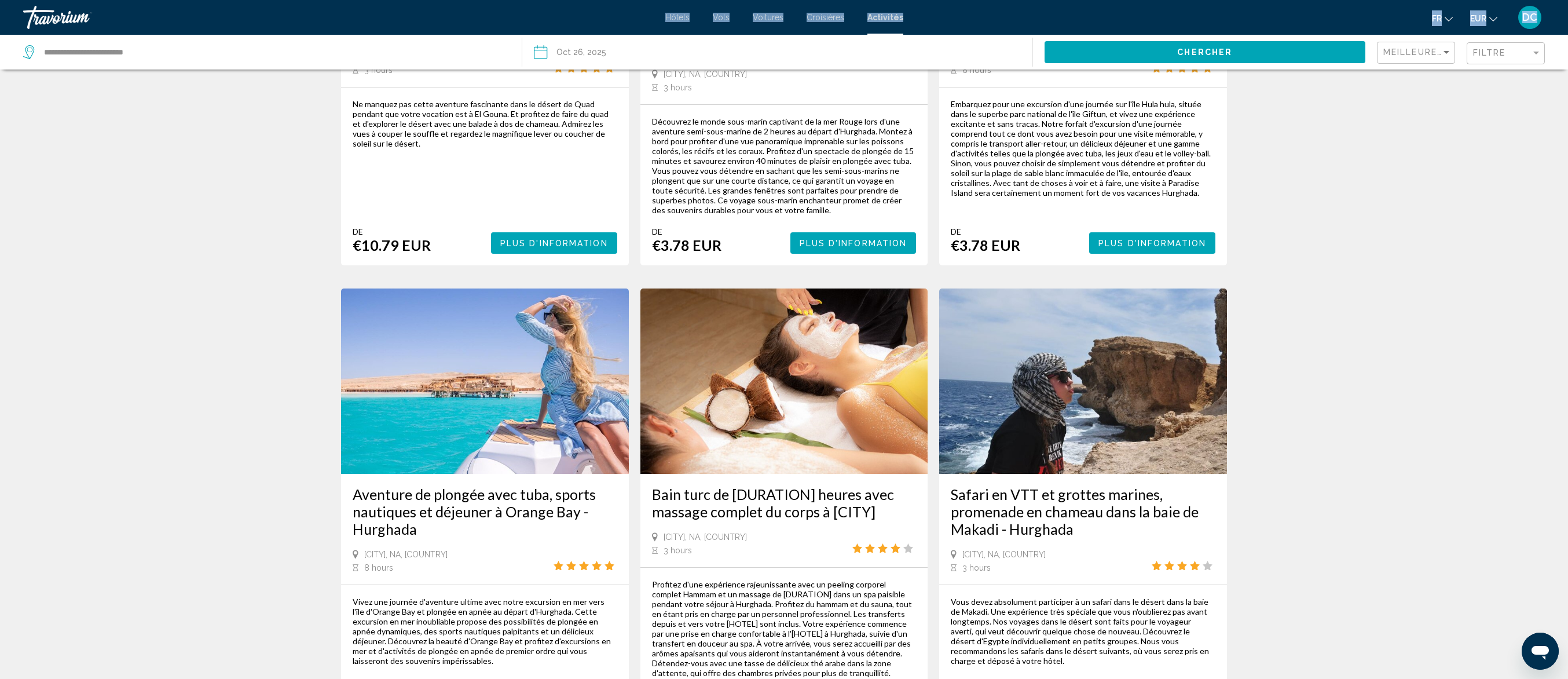 drag, startPoint x: 307, startPoint y: 34, endPoint x: 710, endPoint y: 194, distance: 433.6 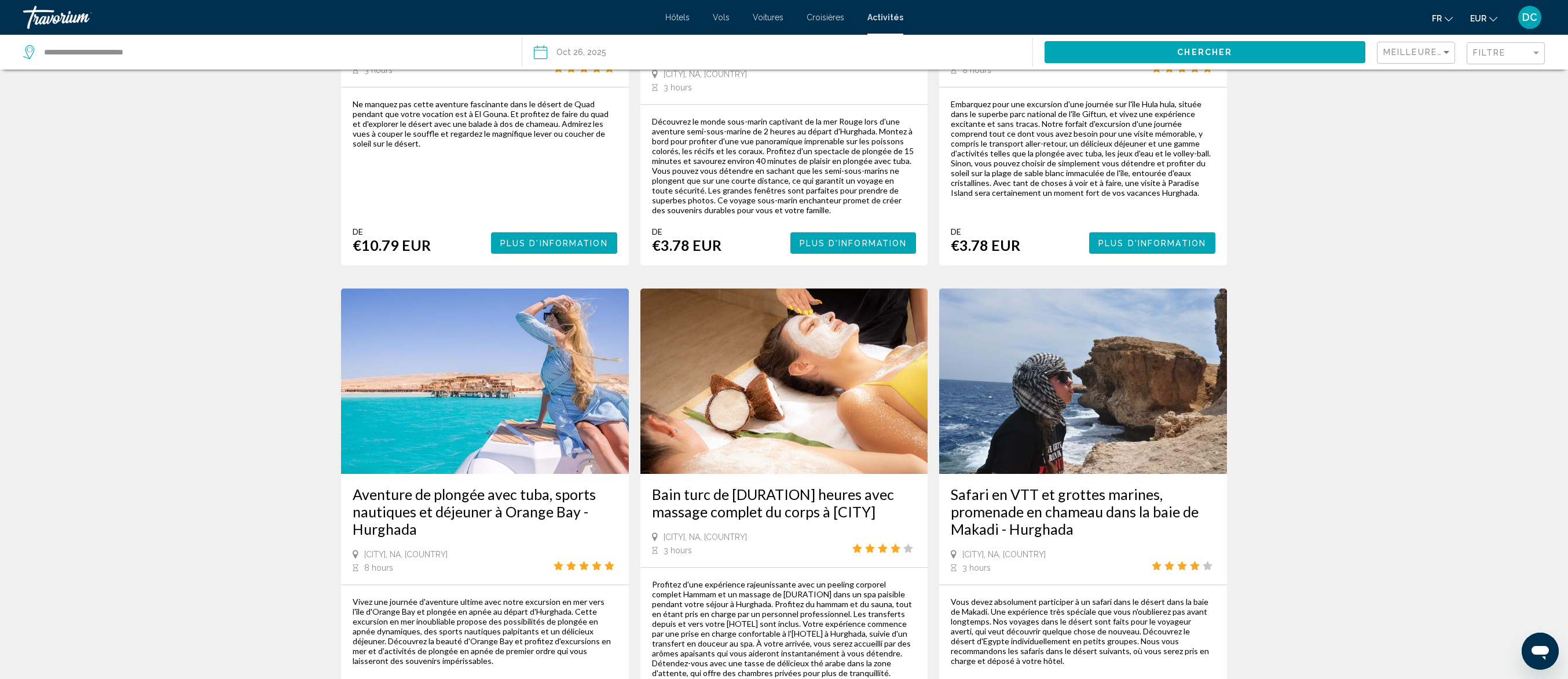 drag, startPoint x: 151, startPoint y: 34, endPoint x: 151, endPoint y: 41, distance: 7 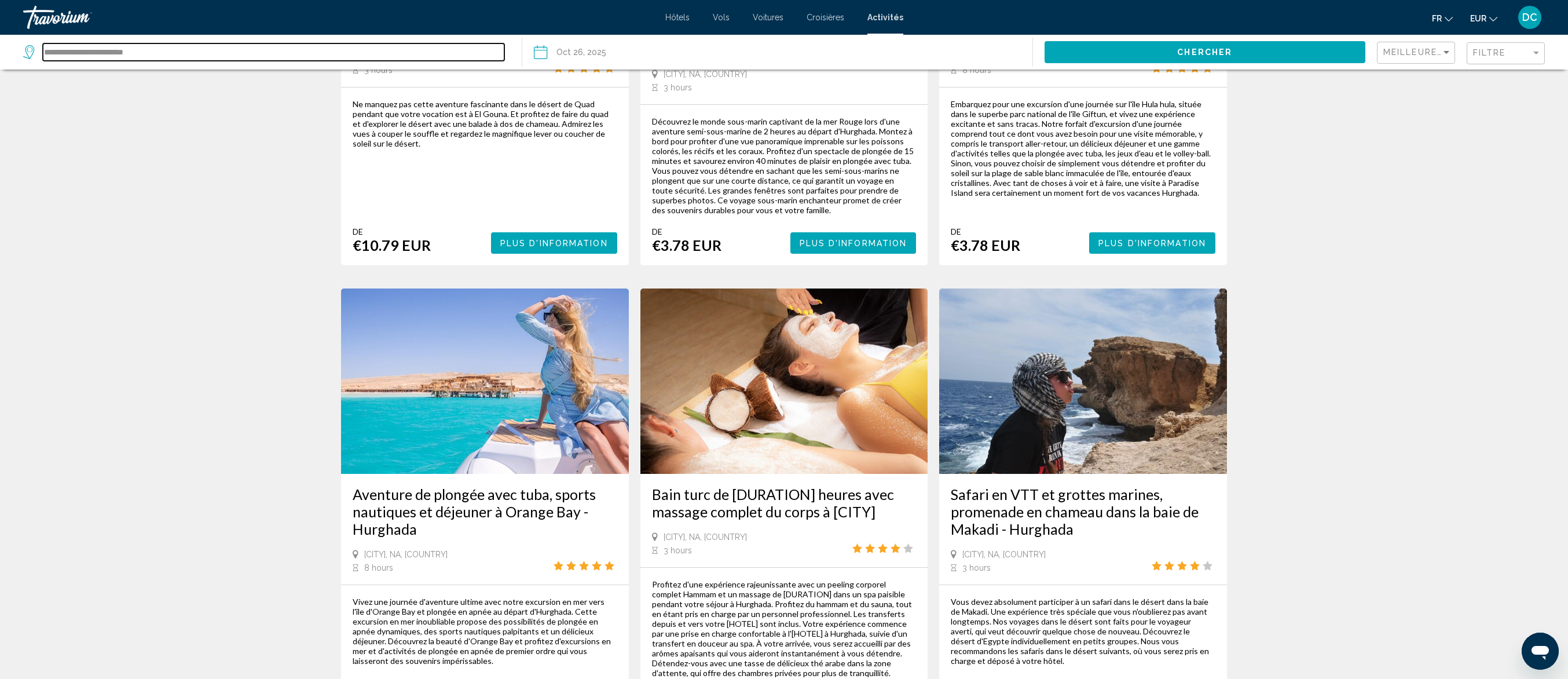 drag, startPoint x: 151, startPoint y: 41, endPoint x: 163, endPoint y: 53, distance: 16.970563 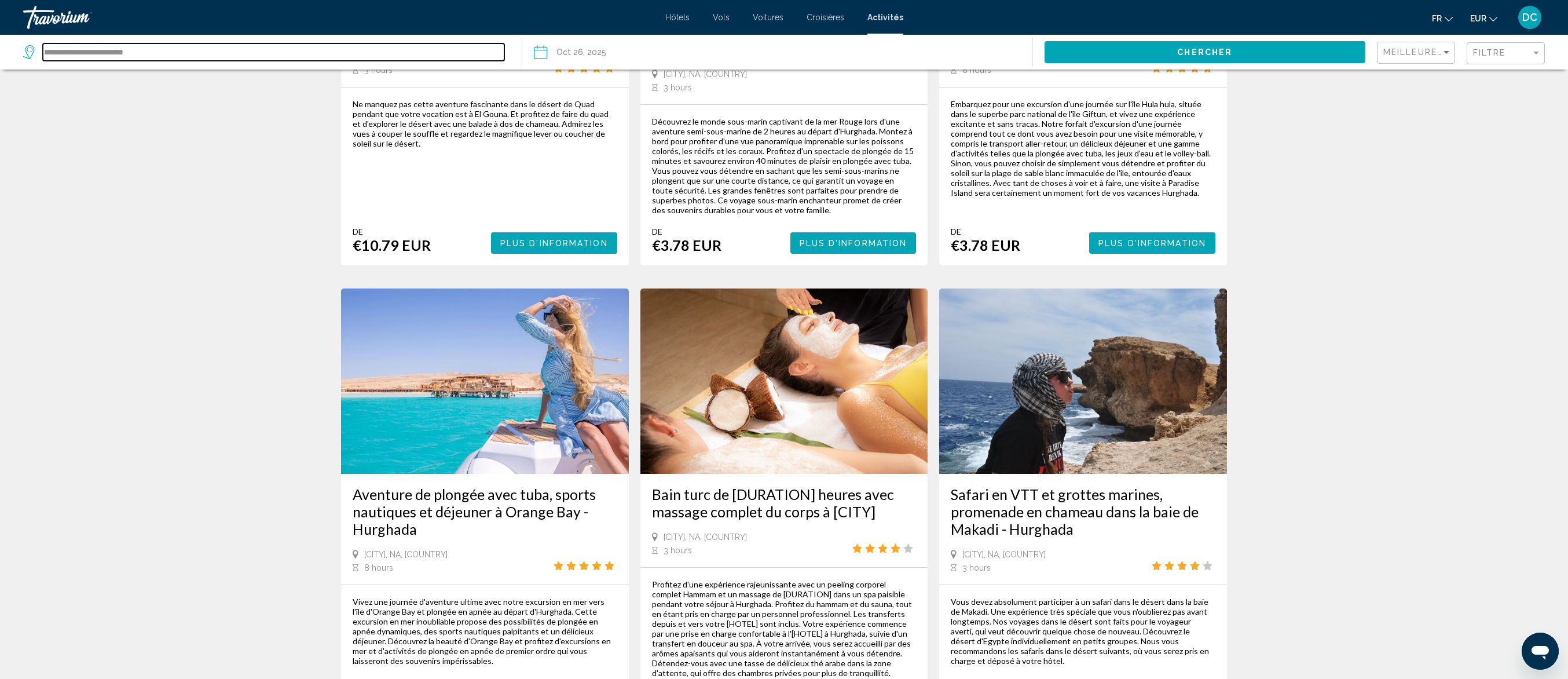click on "**********" at bounding box center [273, 52] 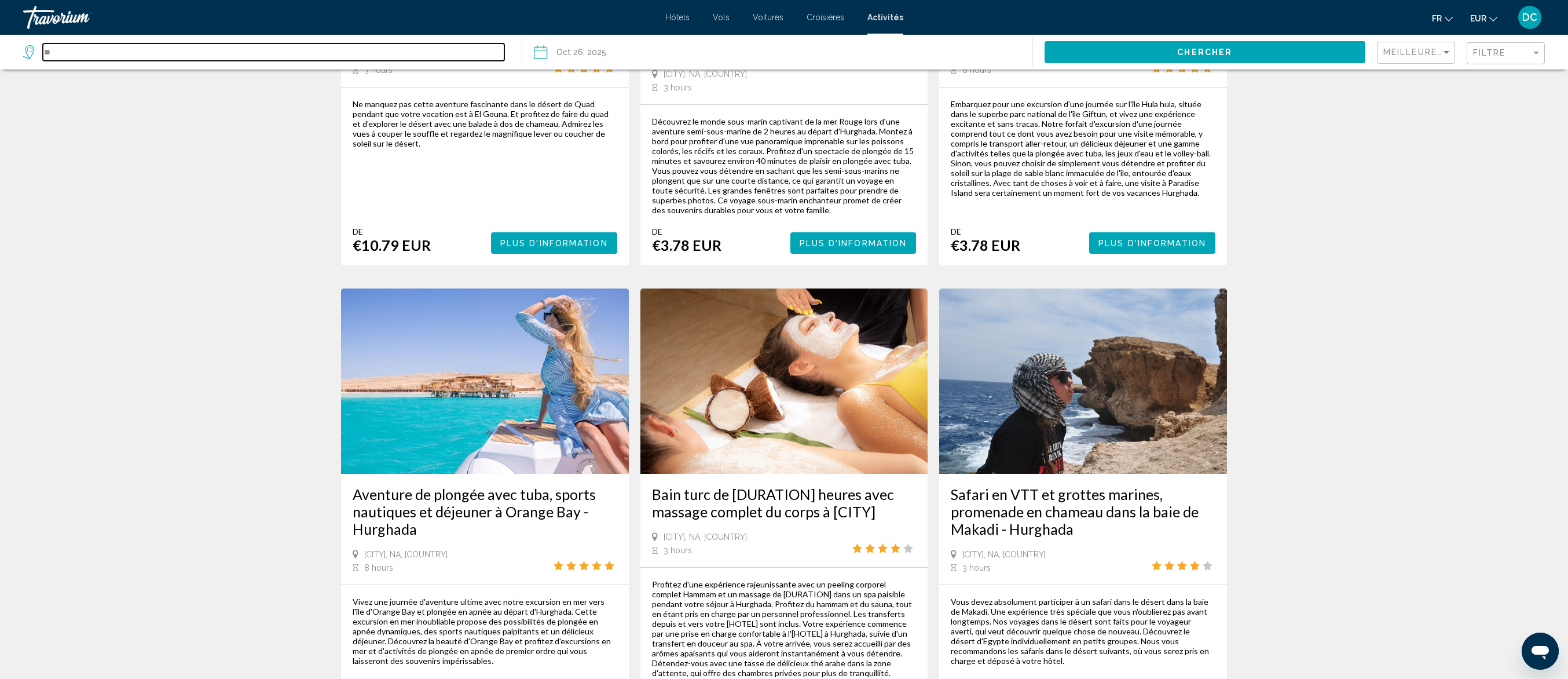 type on "*" 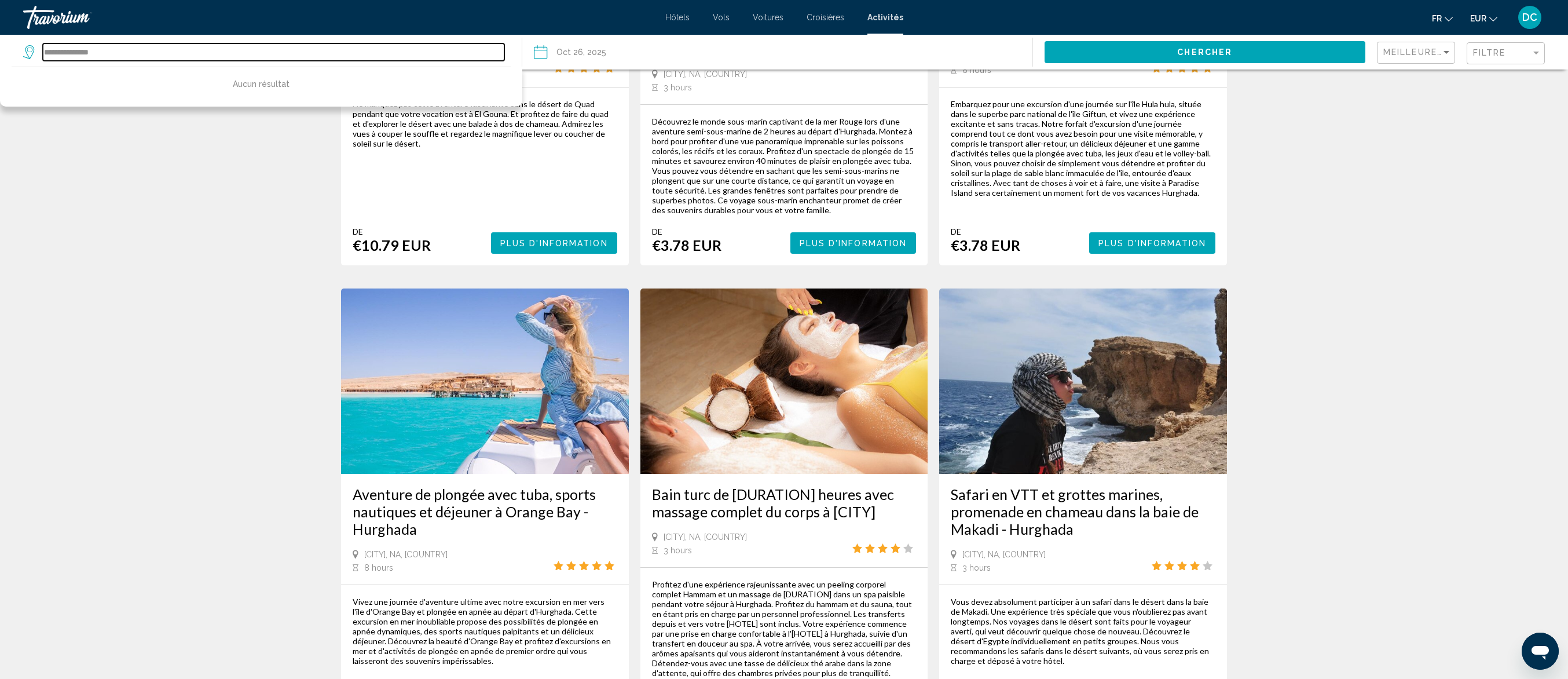 type on "**********" 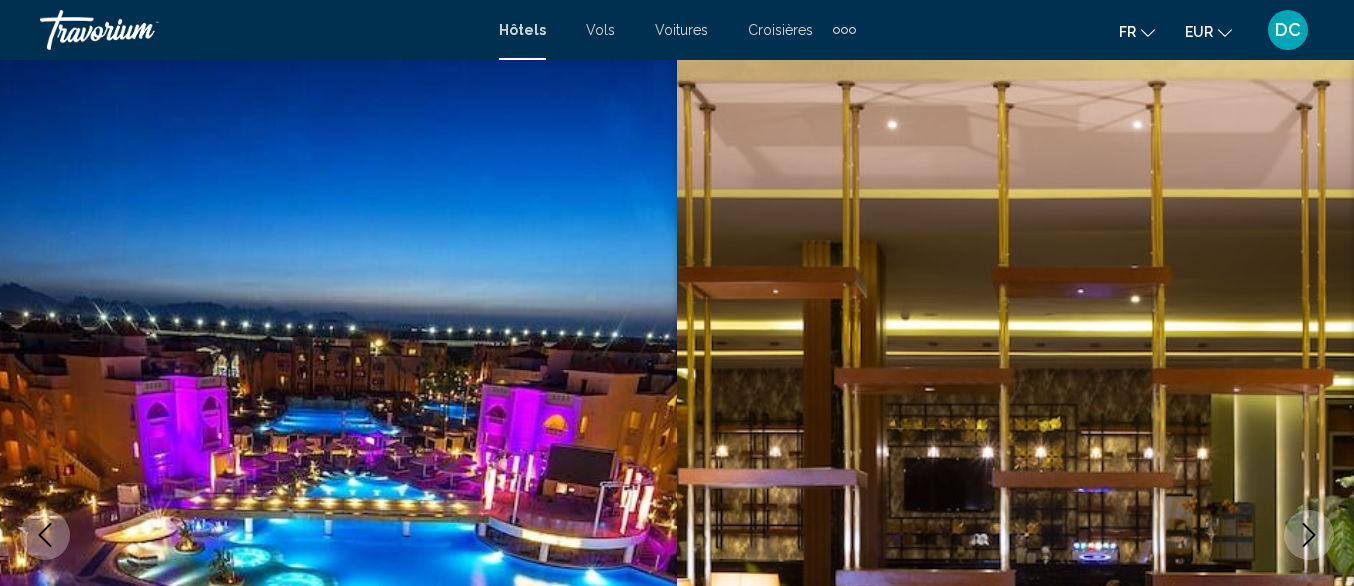 scroll, scrollTop: 3365, scrollLeft: 0, axis: vertical 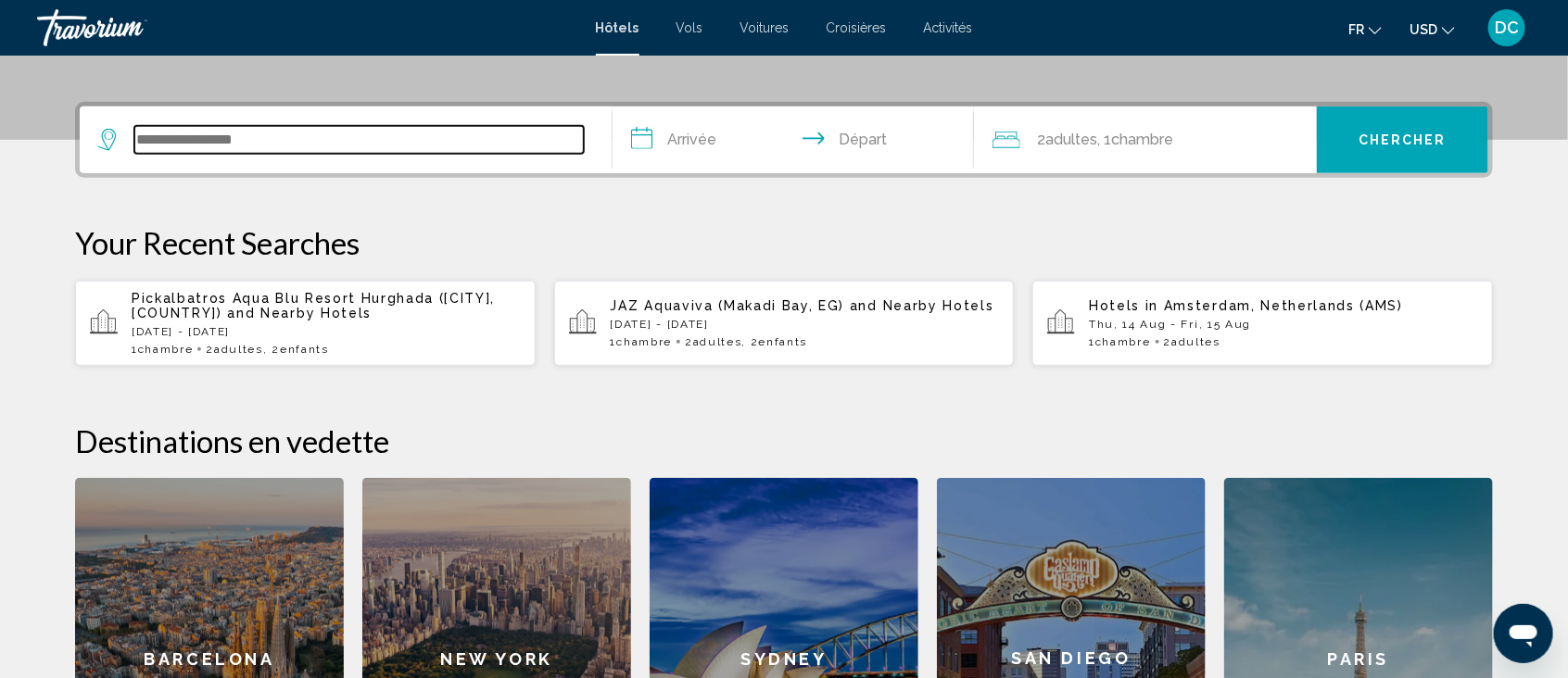click at bounding box center [359, 140] 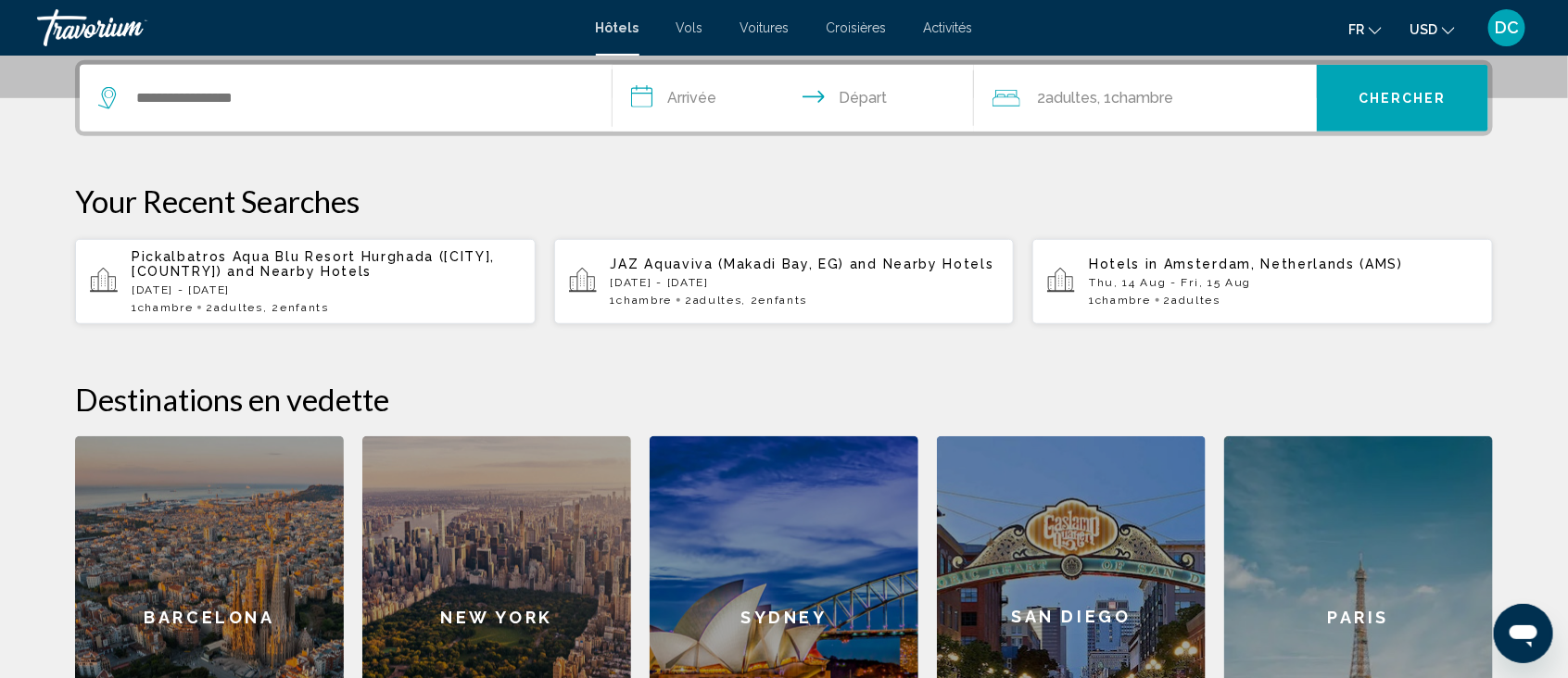 click on "Chambre" at bounding box center (1123, 300) 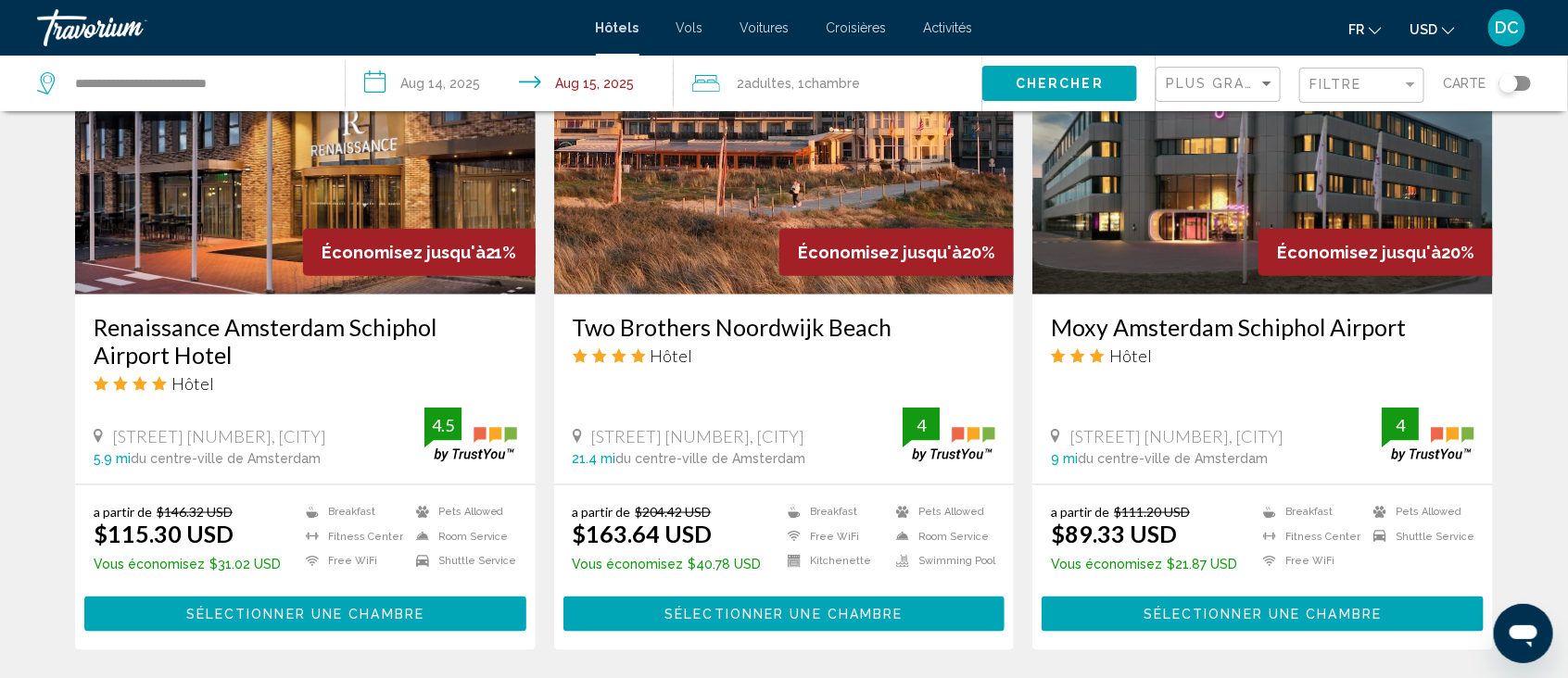 scroll, scrollTop: 810, scrollLeft: 0, axis: vertical 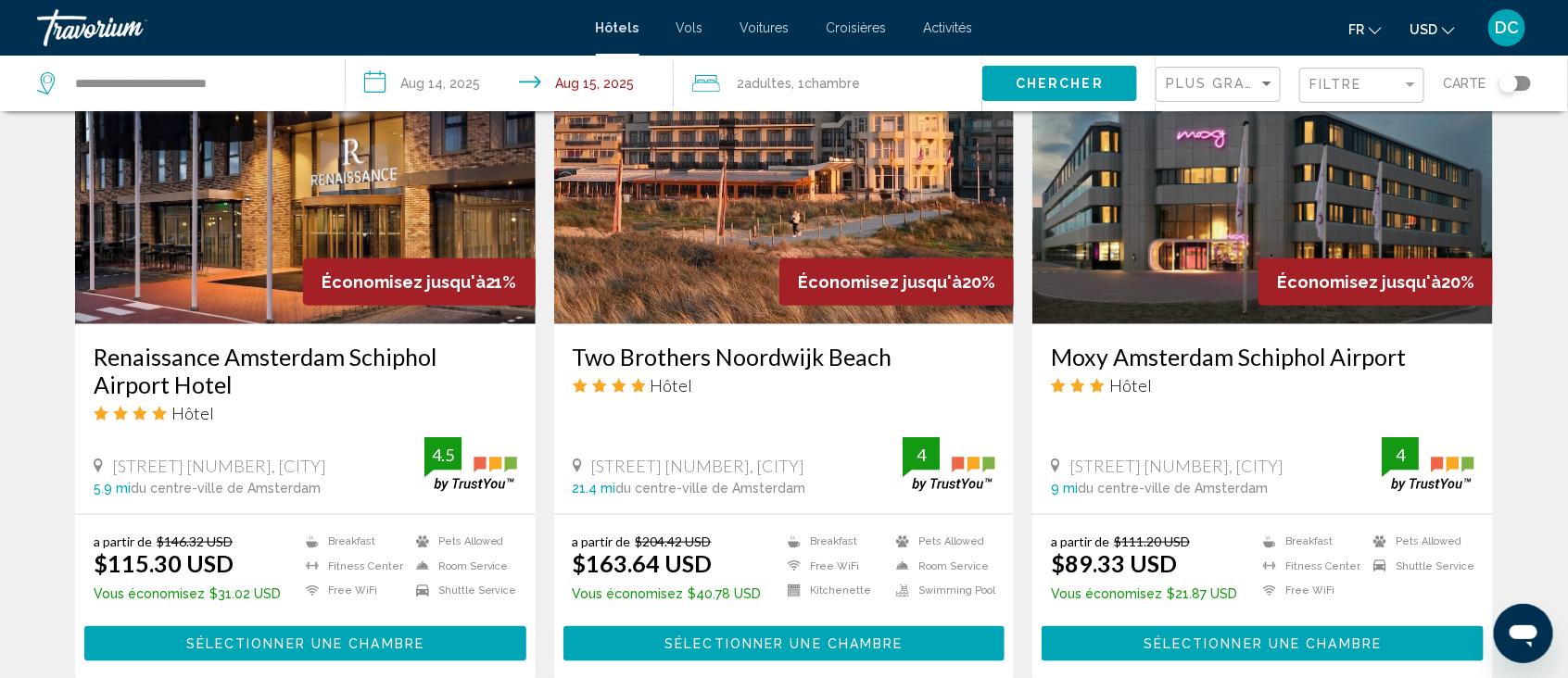 click on "USD" 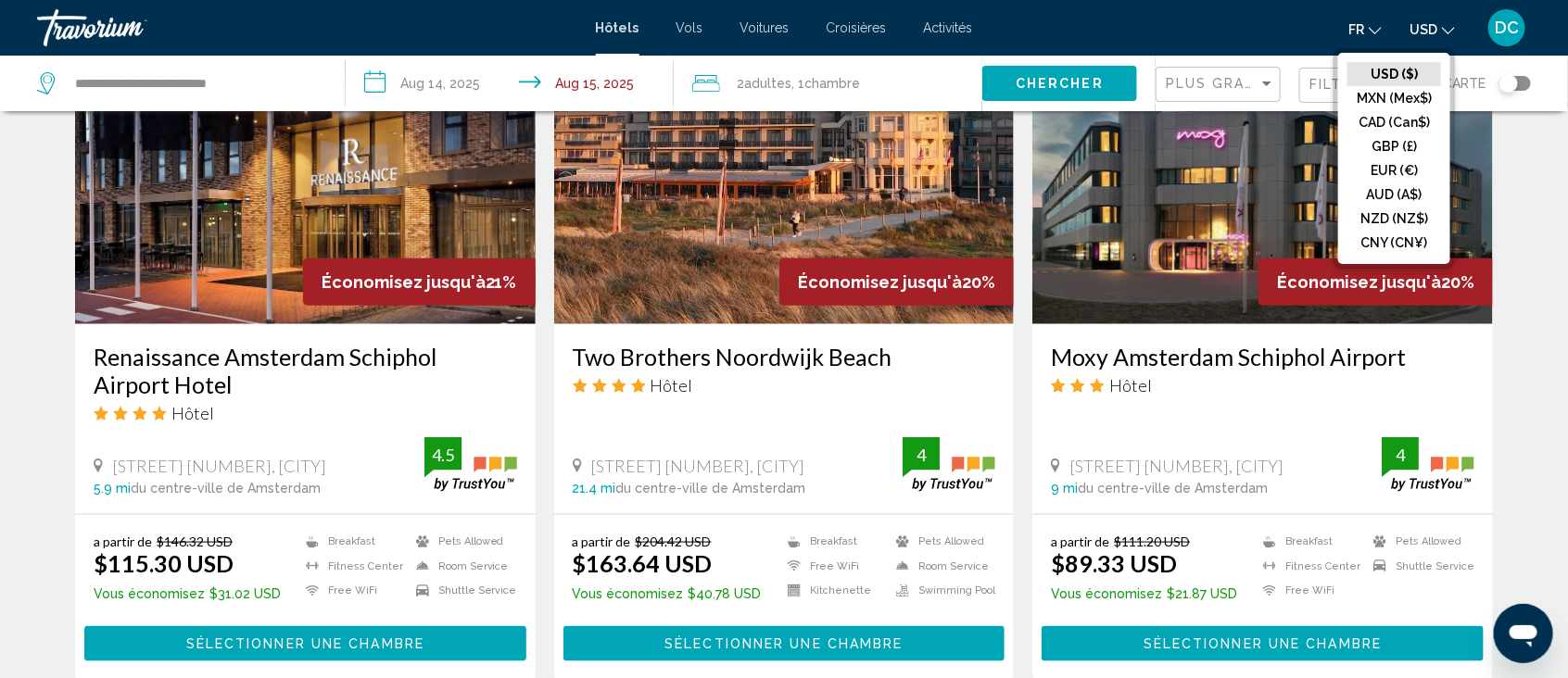 click on "EUR (€)" 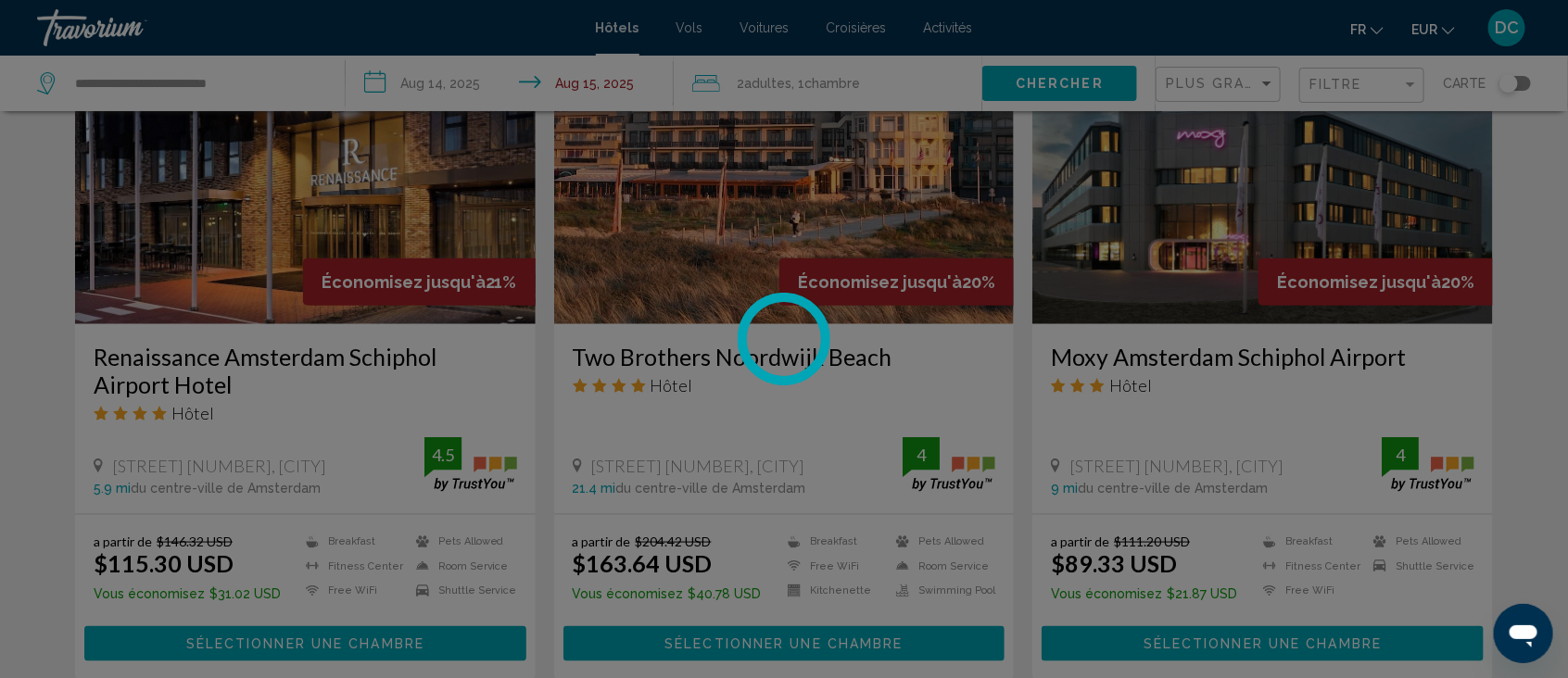 scroll, scrollTop: 0, scrollLeft: 0, axis: both 